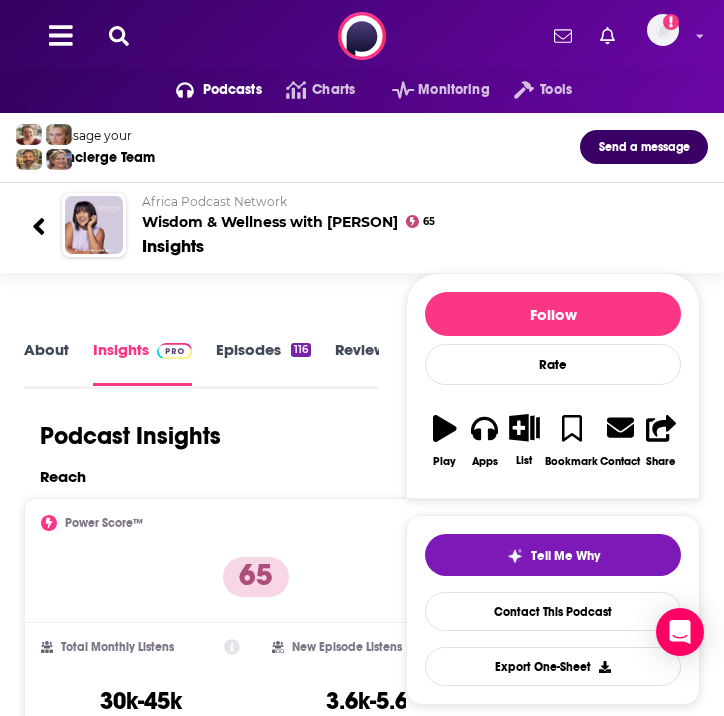 scroll, scrollTop: 612, scrollLeft: 0, axis: vertical 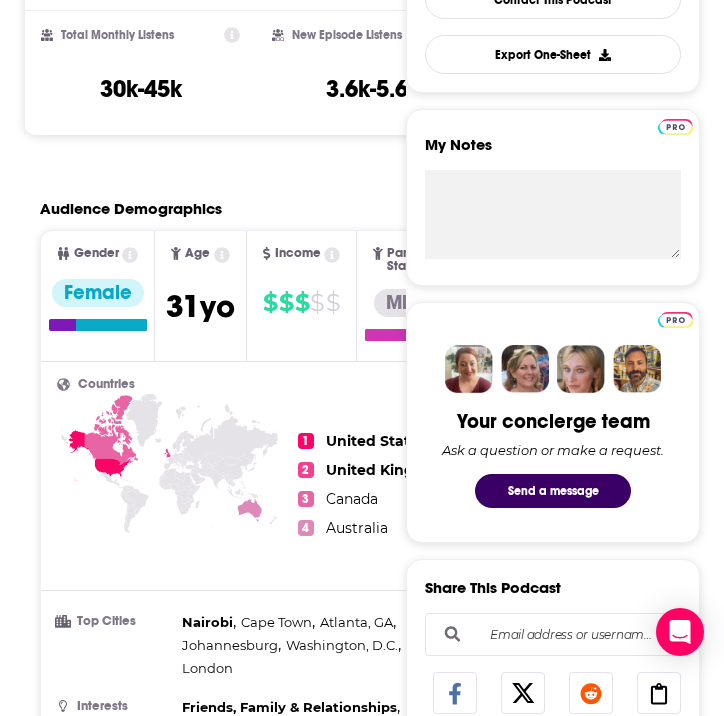 click on "Reach Power Score™ 65 Total Monthly Listens 30k-45k New Episode Listens 3.6k-5.6k Export One-Sheet Audience Demographics Gender Female Age [AGE] yo Income $ $ $ $ $ Parental Status Mixed Countries 1 United States 2 United Kingdom 3 Canada 4 Australia Top Cities Nairobi , Cape Town , Atlanta, [STATE] , Johannesburg , Washington, D.C. , London Interests Friends, Family & Relationships , Pets , Clothes, Shoes, Handbags & Accessories , Restaurants, Food & Grocery , Toys, Children & Baby , Television & Film Jobs Researchers , Principals/Owners , Company Founders , Journalists/Reporters , Authors/Writers , Sports Coaches Ethnicities White / Caucasian , African American , Asian , Hispanic Show More Content Political Skew Neutral/Mixed Socials Youtube @[PERSON] 329k Instagram @wisdomwellness_ 139k Contacts   RSS   Podcast Email [PERSON] [EMAIL] [EMAIL]     General Inquiry [PERSON] [EMAIL] [EMAIL]     That's all there is! Charts All Charts Beta 7" at bounding box center [256, 4112] 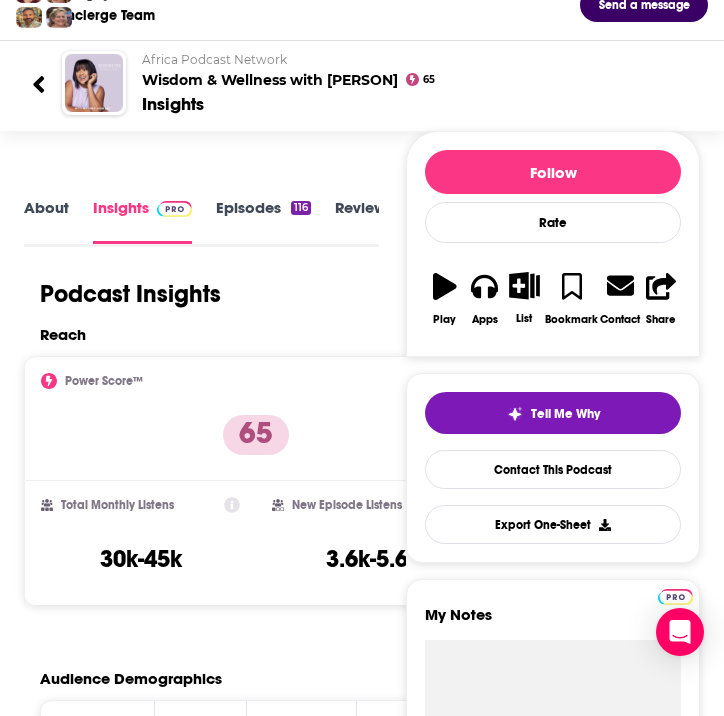 scroll, scrollTop: 103, scrollLeft: 0, axis: vertical 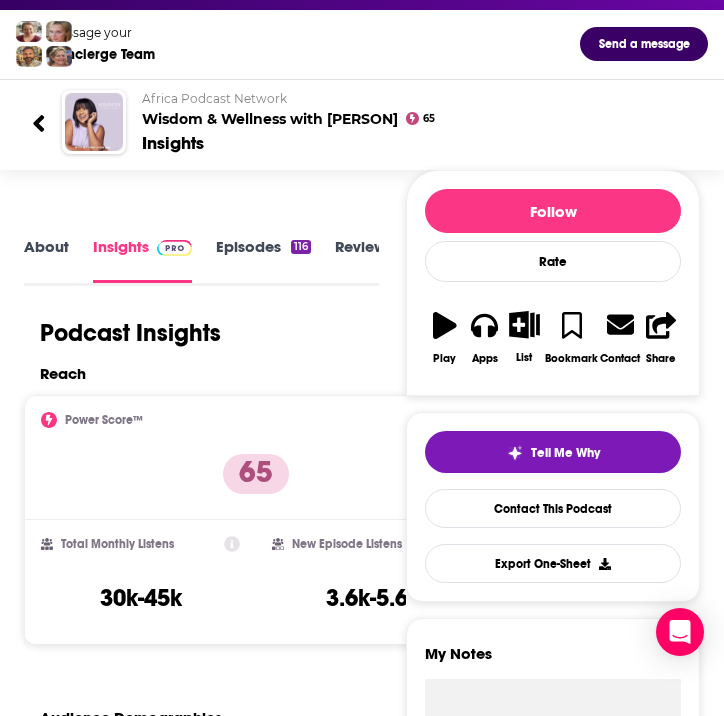 click on "About" at bounding box center [46, 260] 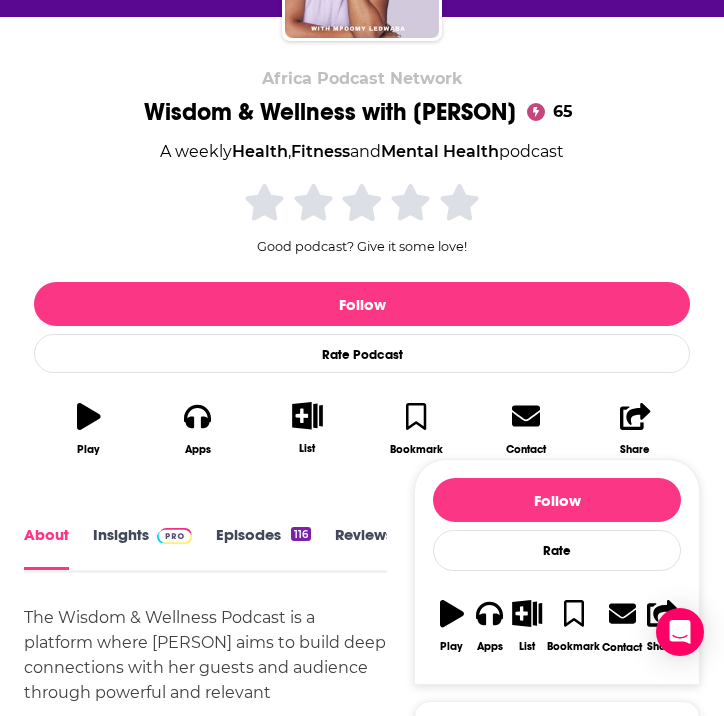 scroll, scrollTop: 308, scrollLeft: 0, axis: vertical 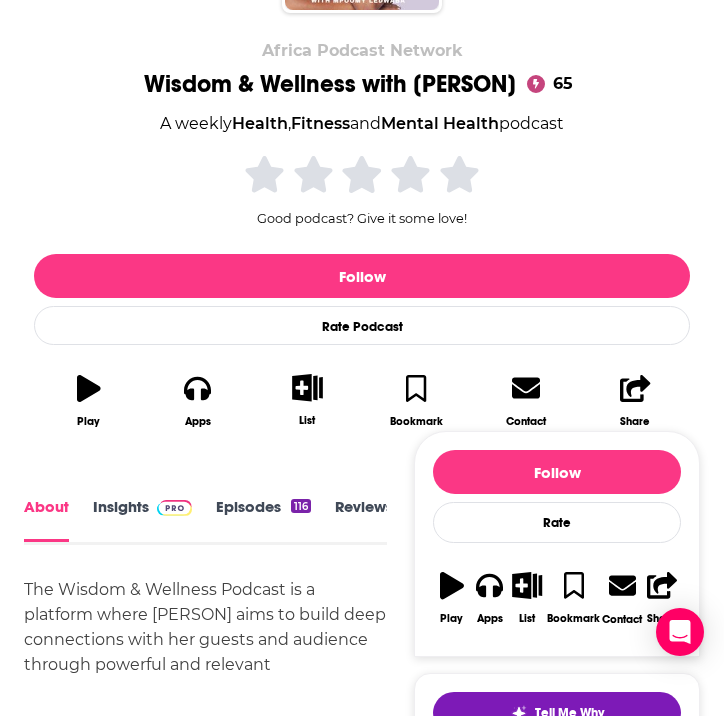click on "Insights" at bounding box center [142, 520] 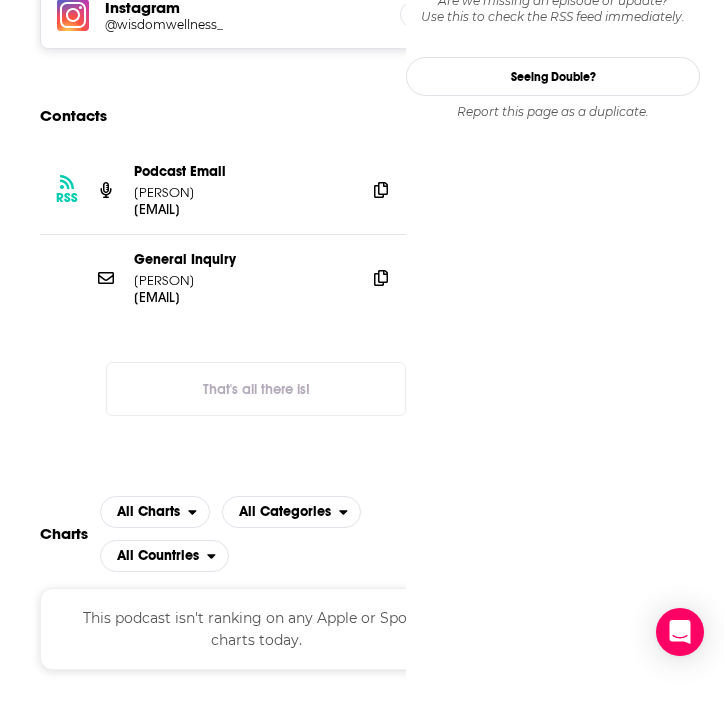 scroll, scrollTop: 2006, scrollLeft: 0, axis: vertical 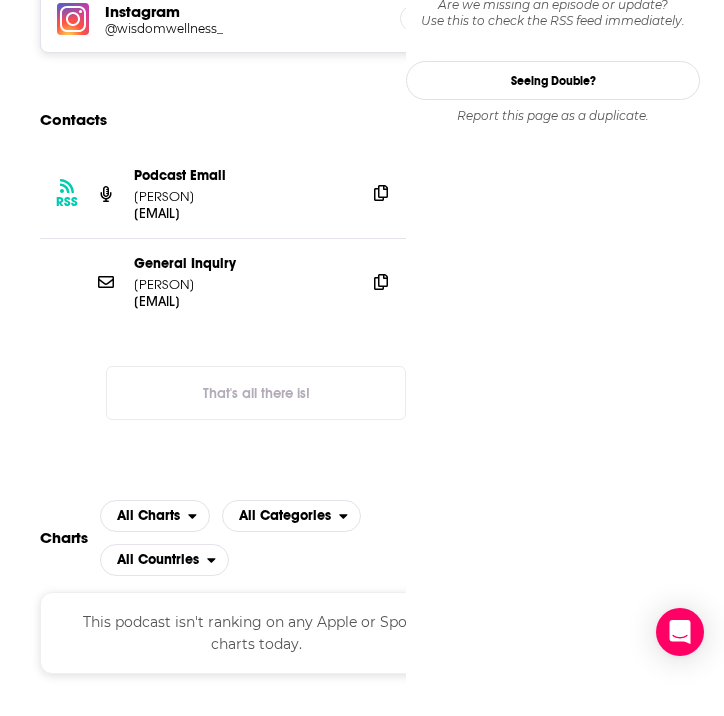 click 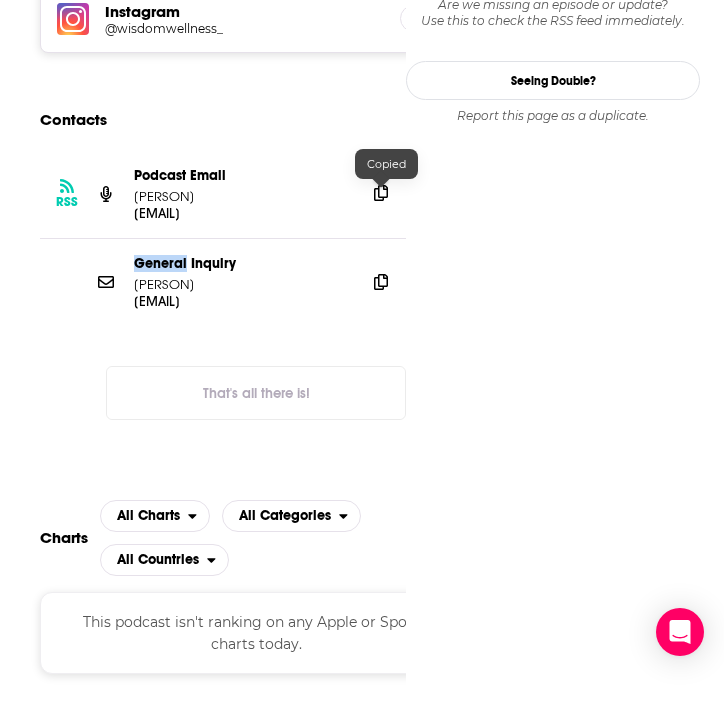 click 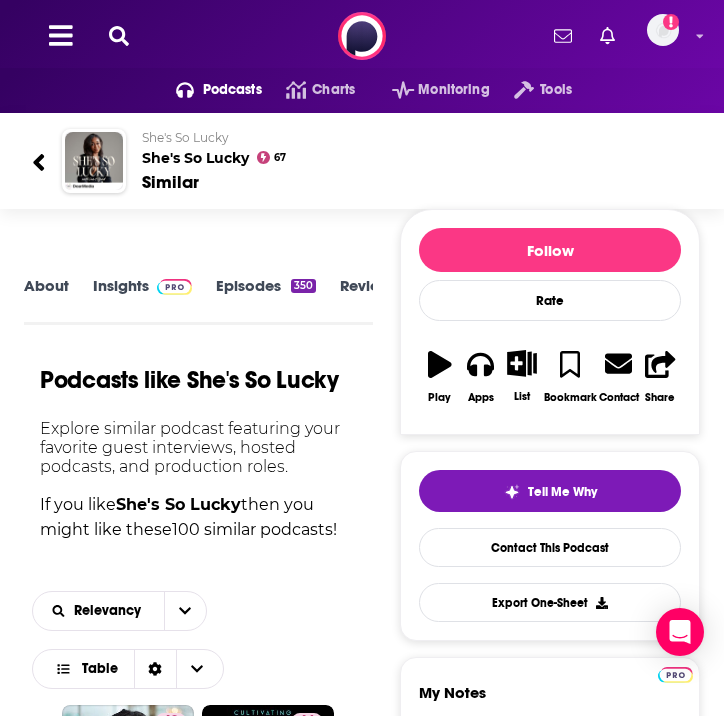 scroll, scrollTop: 0, scrollLeft: 0, axis: both 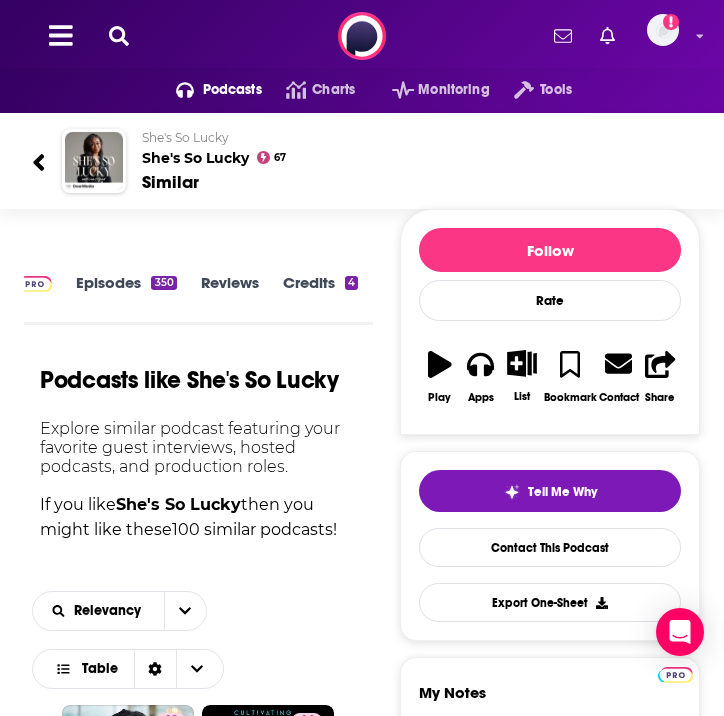 click 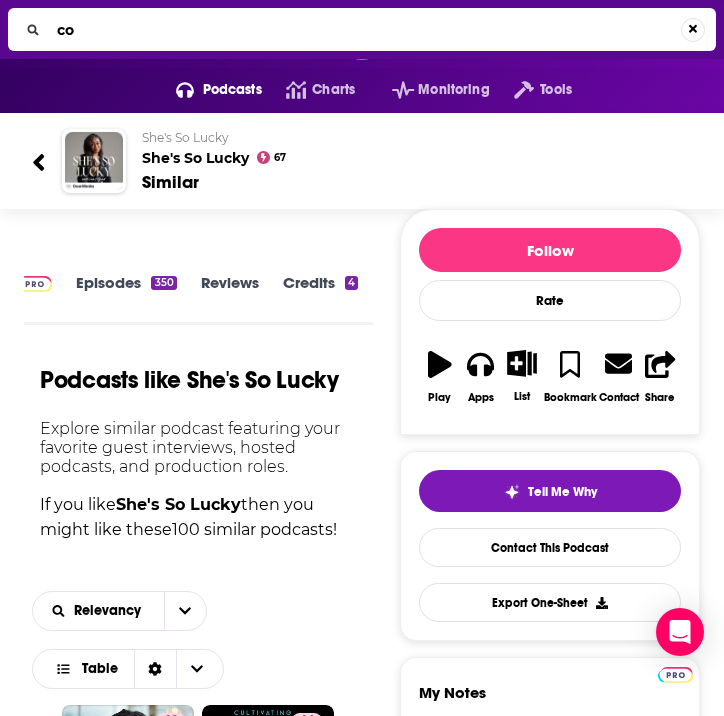 type on "c" 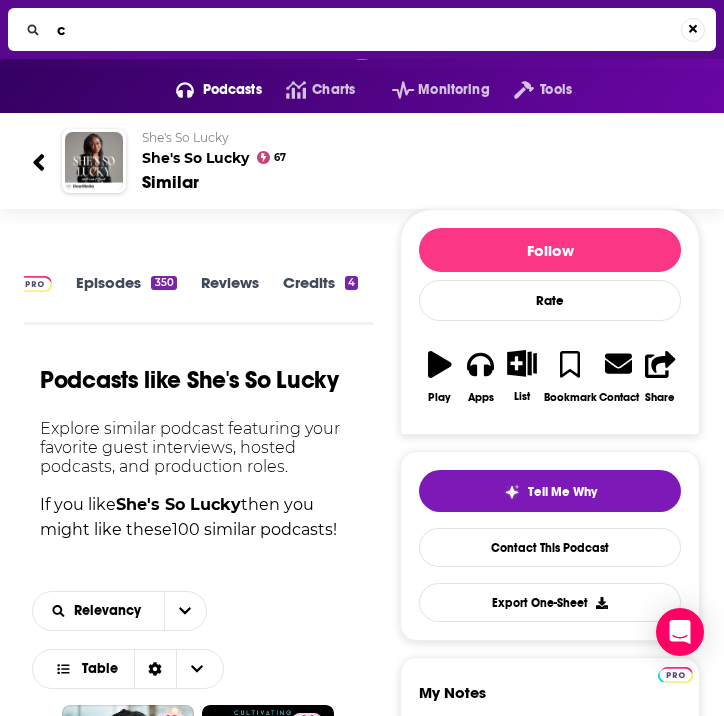 type 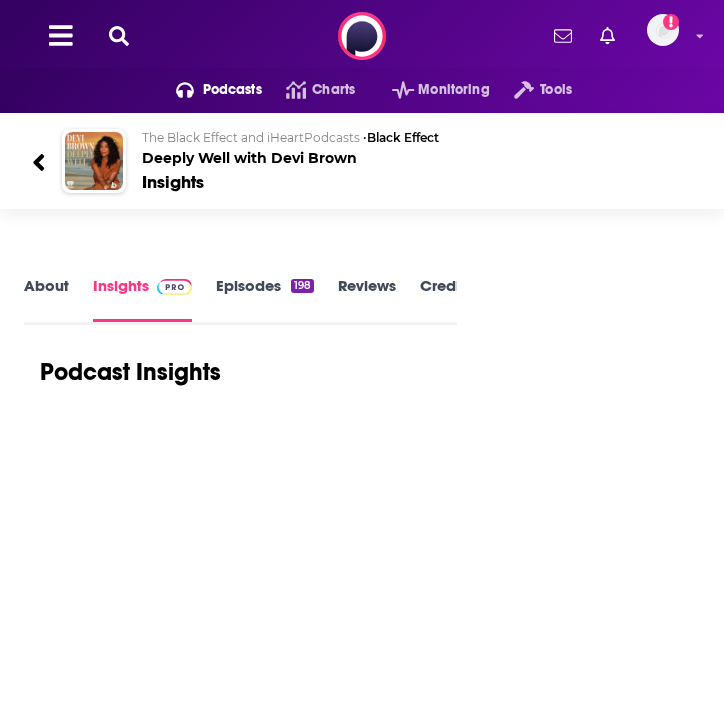 scroll, scrollTop: 0, scrollLeft: 0, axis: both 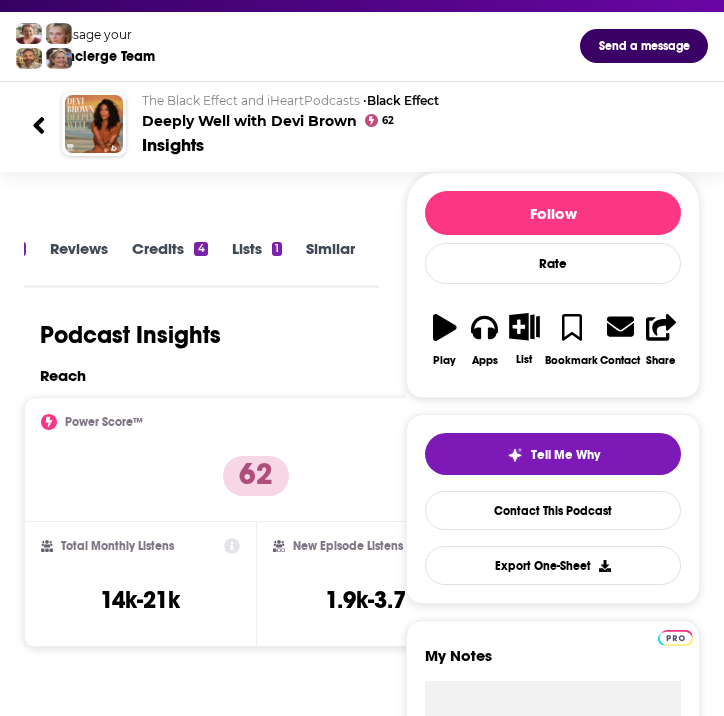 click on "Similar" at bounding box center [330, 261] 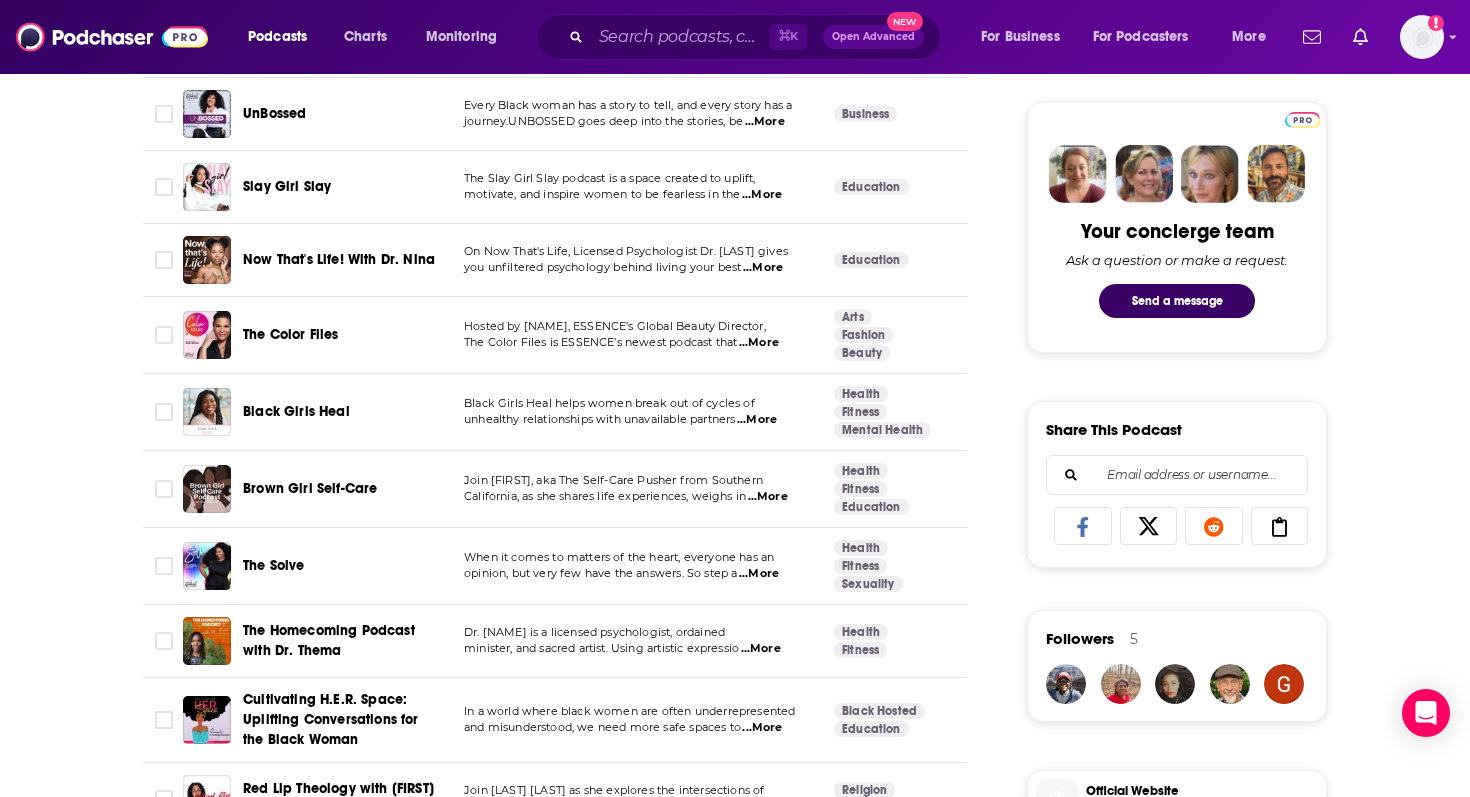 scroll, scrollTop: 930, scrollLeft: 0, axis: vertical 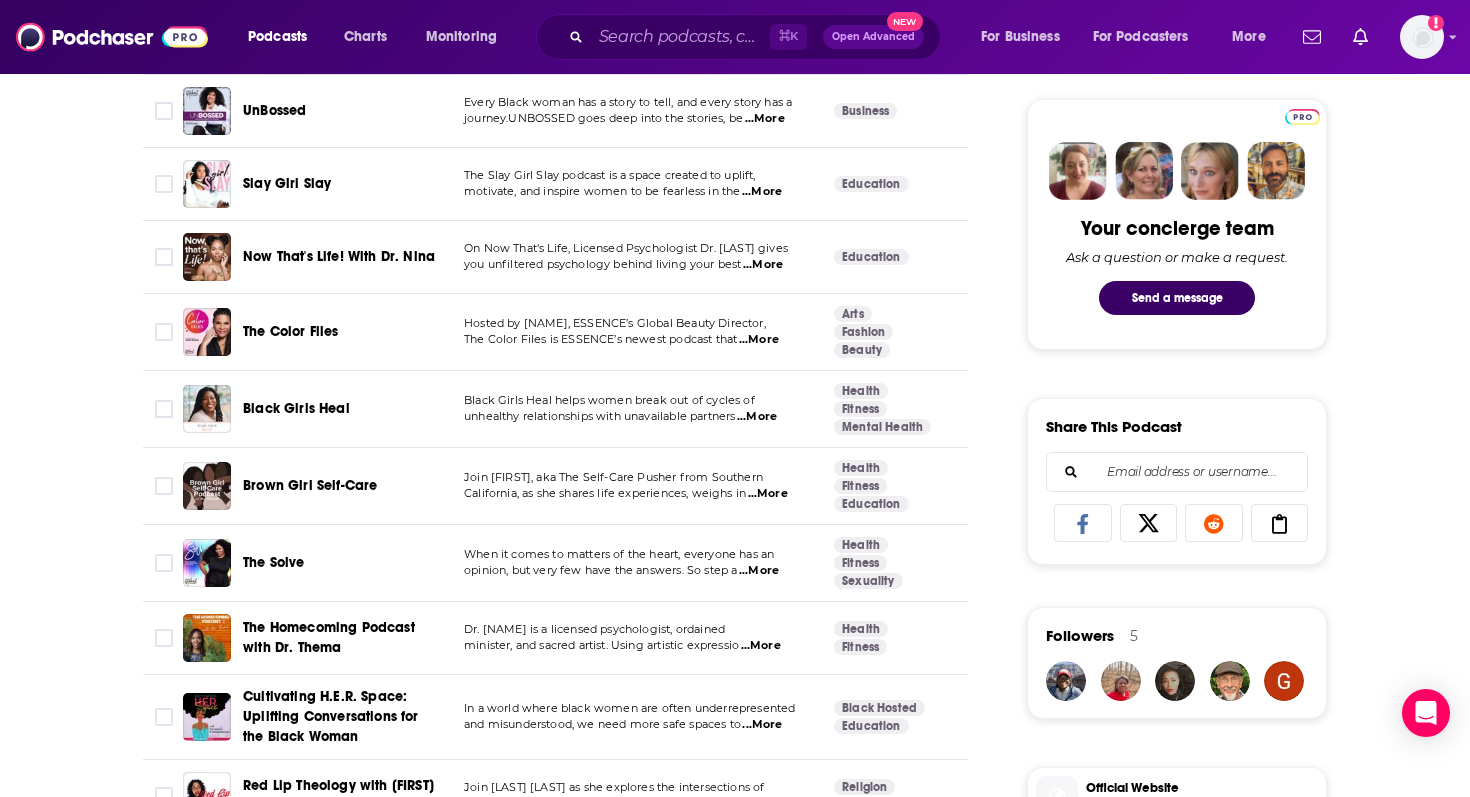 click on "...More" at bounding box center [763, 265] 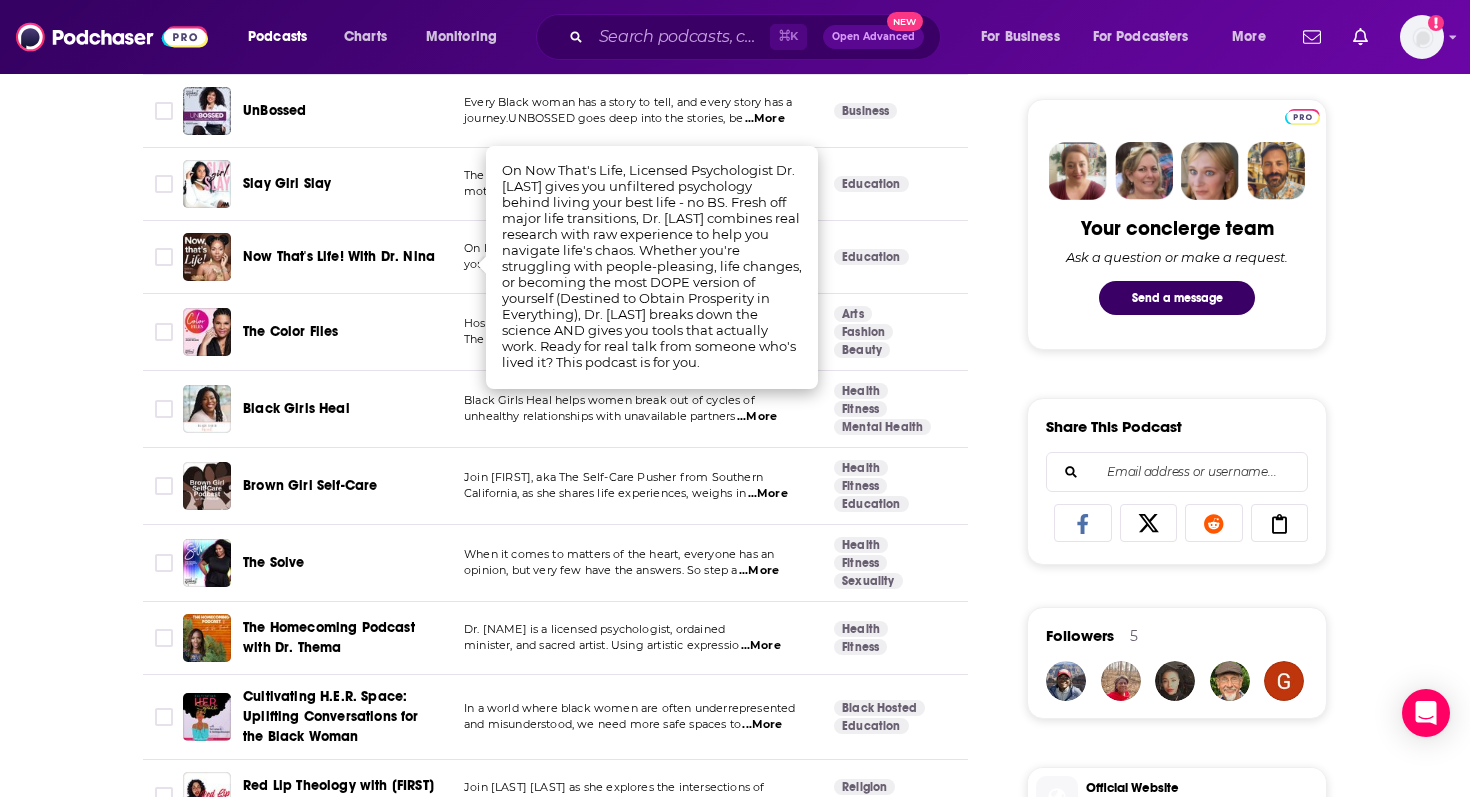 click on "About Insights Episodes 198 Reviews Credits 4 Lists 1 Similar Podcasts like  Deeply Well with Devi Brown Explore similar podcast featuring your favorite guest interviews, hosted podcasts, and production roles. If you like  Deeply Well with Devi Brown  then you might like these  99 similar podcasts ! Relevancy Table Filters Podcast Description Categories Reach (Monthly) Reach (Episode) Top Country Self Care IRL Welcome to Self Care IRL, a brave space for you to create better wellness experiences. Join me, Ty Alexander  ...More Education Health Fitness 55 3.9k-5.9k Under 2.9k   US She's So Lucky She’s So Lucky is a chart-topping weekly podcast dedicated to women who create their own luck ag  ...More Health Fitness Alternative Health 67 56k-84k 6.3k-9.4k   US Girl CEO The Girl CEO Podcast is the playground for Entrepreneurs. A podcast for women to learn, grow, be honest ab  ...More Business Entrepreneur Education 52 3.5k-5.5k __   US UnBossed Every Black woman has a story to tell, and every story has a 42 __" at bounding box center (735, 3299) 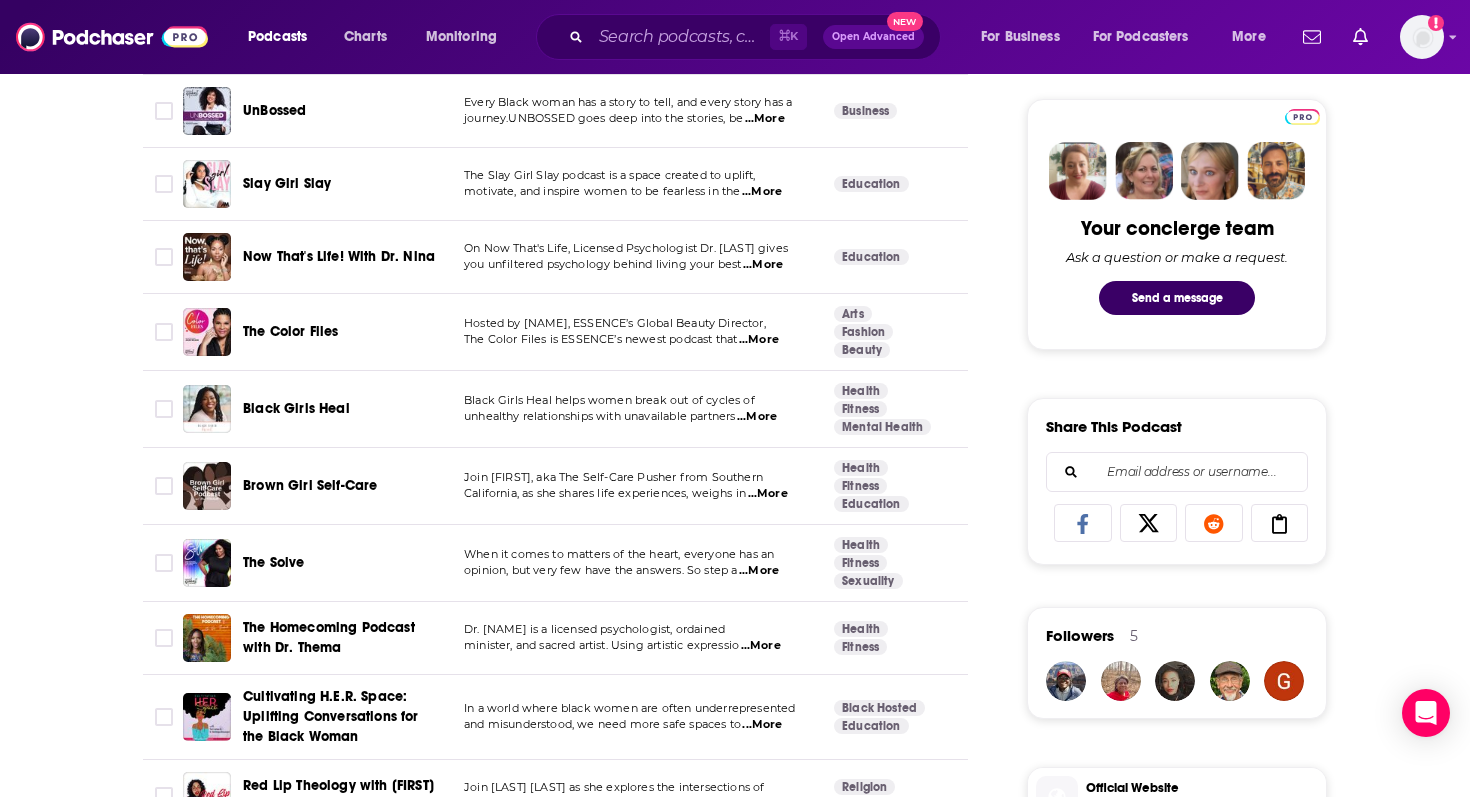click on "...More" at bounding box center [759, 340] 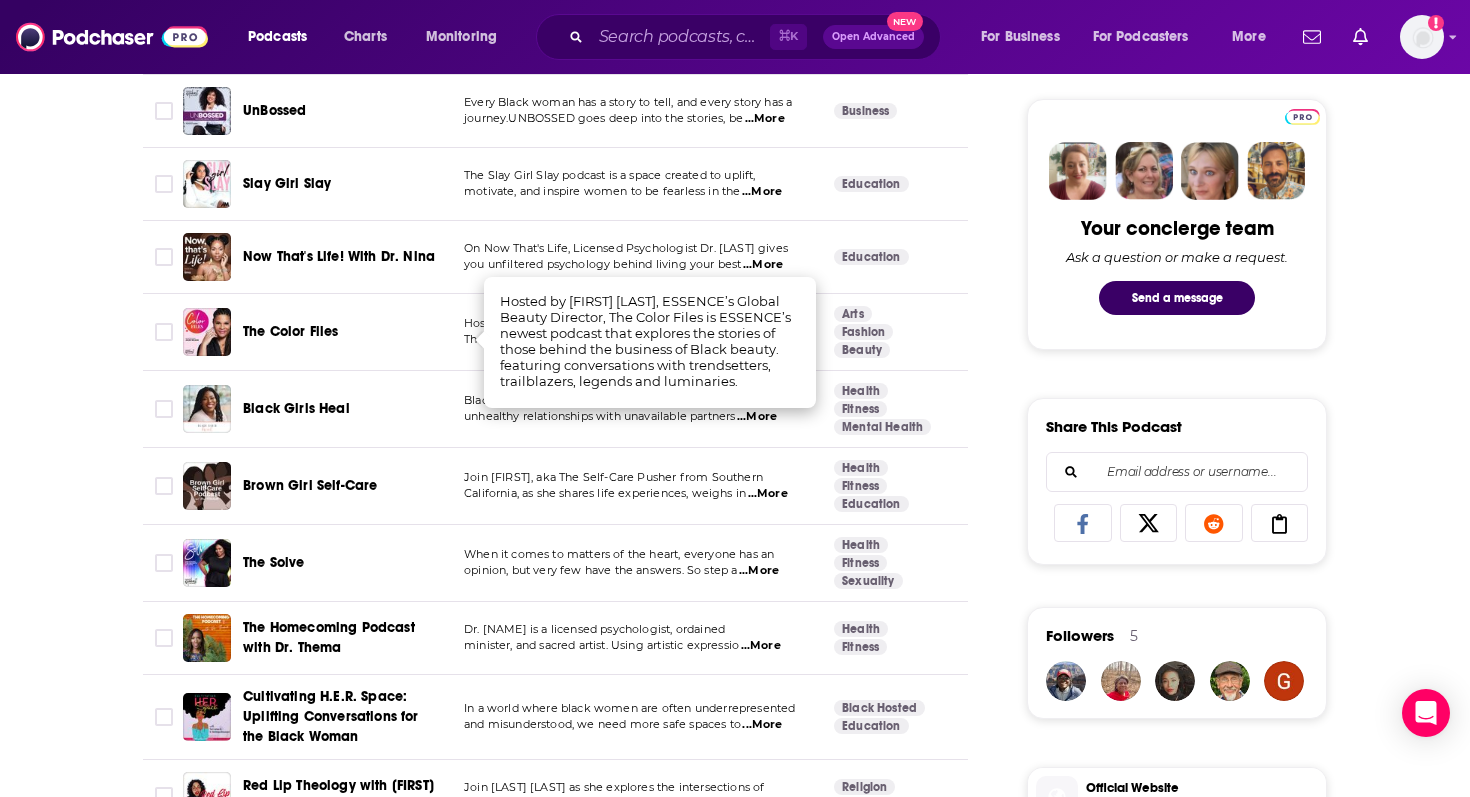 click on "About Insights Episodes 198 Reviews Credits 4 Lists 1 Similar Podcasts like  Deeply Well with Devi Brown Explore similar podcast featuring your favorite guest interviews, hosted podcasts, and production roles. If you like  Deeply Well with Devi Brown  then you might like these  99 similar podcasts ! Relevancy Table Filters Podcast Description Categories Reach (Monthly) Reach (Episode) Top Country Self Care IRL Welcome to Self Care IRL, a brave space for you to create better wellness experiences. Join me, Ty Alexander  ...More Education Health Fitness 55 3.9k-5.9k Under 2.9k   US She's So Lucky She’s So Lucky is a chart-topping weekly podcast dedicated to women who create their own luck ag  ...More Health Fitness Alternative Health 67 56k-84k 6.3k-9.4k   US Girl CEO The Girl CEO Podcast is the playground for Entrepreneurs. A podcast for women to learn, grow, be honest ab  ...More Business Entrepreneur Education 52 3.5k-5.5k __   US UnBossed Every Black woman has a story to tell, and every story has a 42 __" at bounding box center (735, 3299) 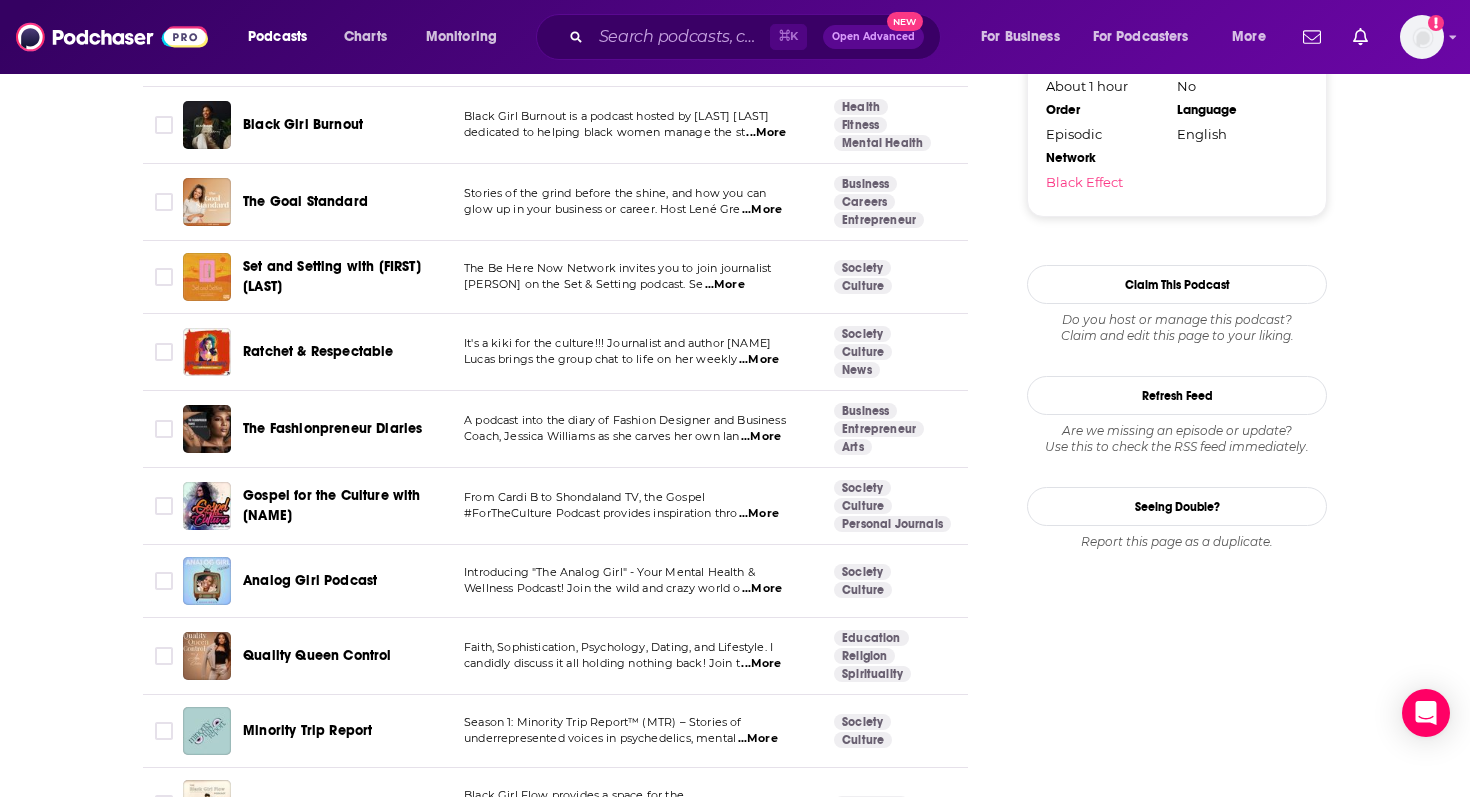 scroll, scrollTop: 2278, scrollLeft: 0, axis: vertical 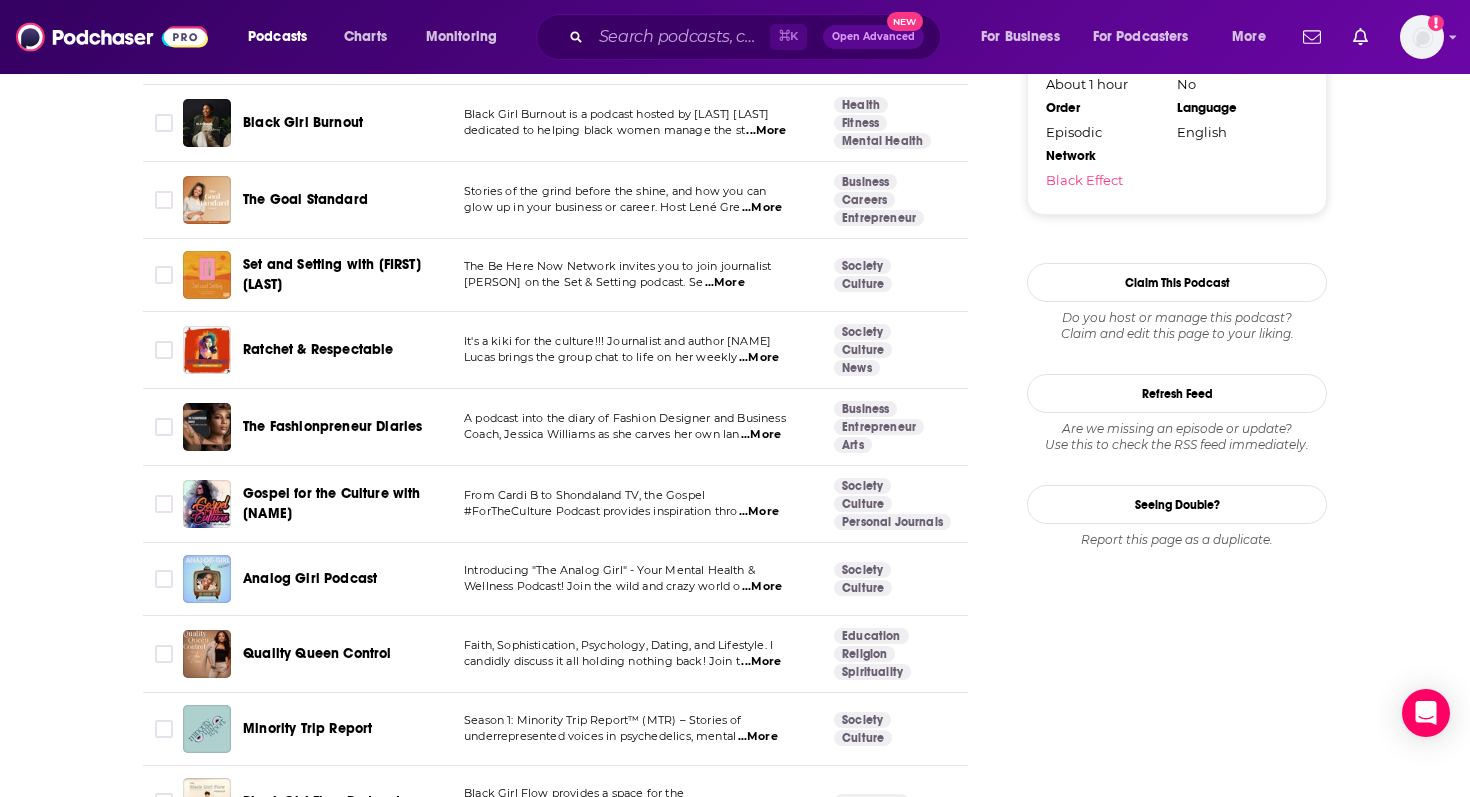 click on "...More" at bounding box center (762, 208) 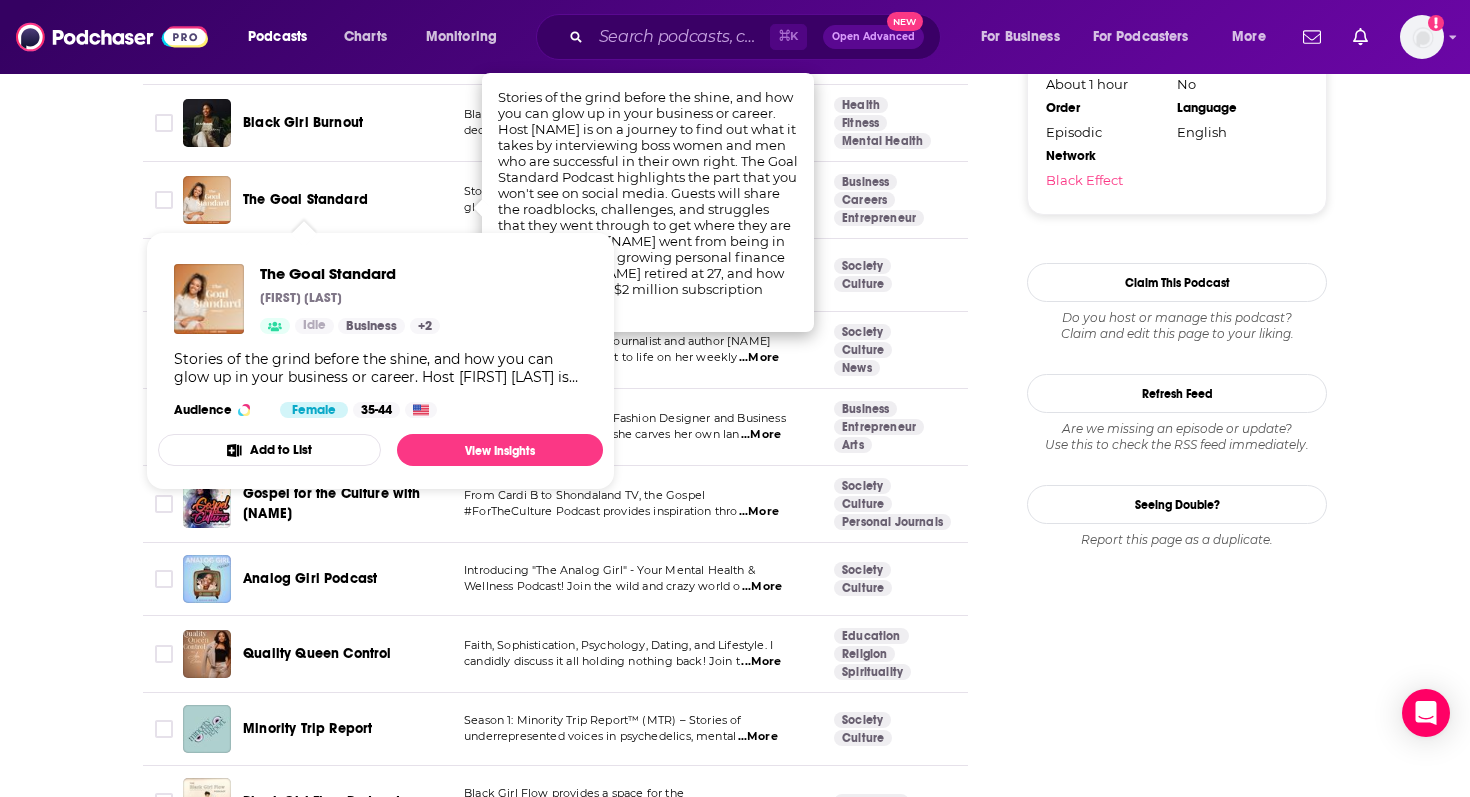 click on "About Insights Episodes 198 Reviews Credits 4 Lists 1 Similar Podcasts like  Deeply Well with Devi Brown Explore similar podcast featuring your favorite guest interviews, hosted podcasts, and production roles. If you like  Deeply Well with Devi Brown  then you might like these  99 similar podcasts ! Relevancy Table Filters Podcast Description Categories Reach (Monthly) Reach (Episode) Top Country Self Care IRL Welcome to Self Care IRL, a brave space for you to create better wellness experiences. Join me, Ty Alexander  ...More Education Health Fitness 55 3.9k-5.9k Under 2.9k   US She's So Lucky She’s So Lucky is a chart-topping weekly podcast dedicated to women who create their own luck ag  ...More Health Fitness Alternative Health 67 56k-84k 6.3k-9.4k   US Girl CEO The Girl CEO Podcast is the playground for Entrepreneurs. A podcast for women to learn, grow, be honest ab  ...More Business Entrepreneur Education 52 3.5k-5.5k __   US UnBossed Every Black woman has a story to tell, and every story has a 42 __" at bounding box center [735, 1951] 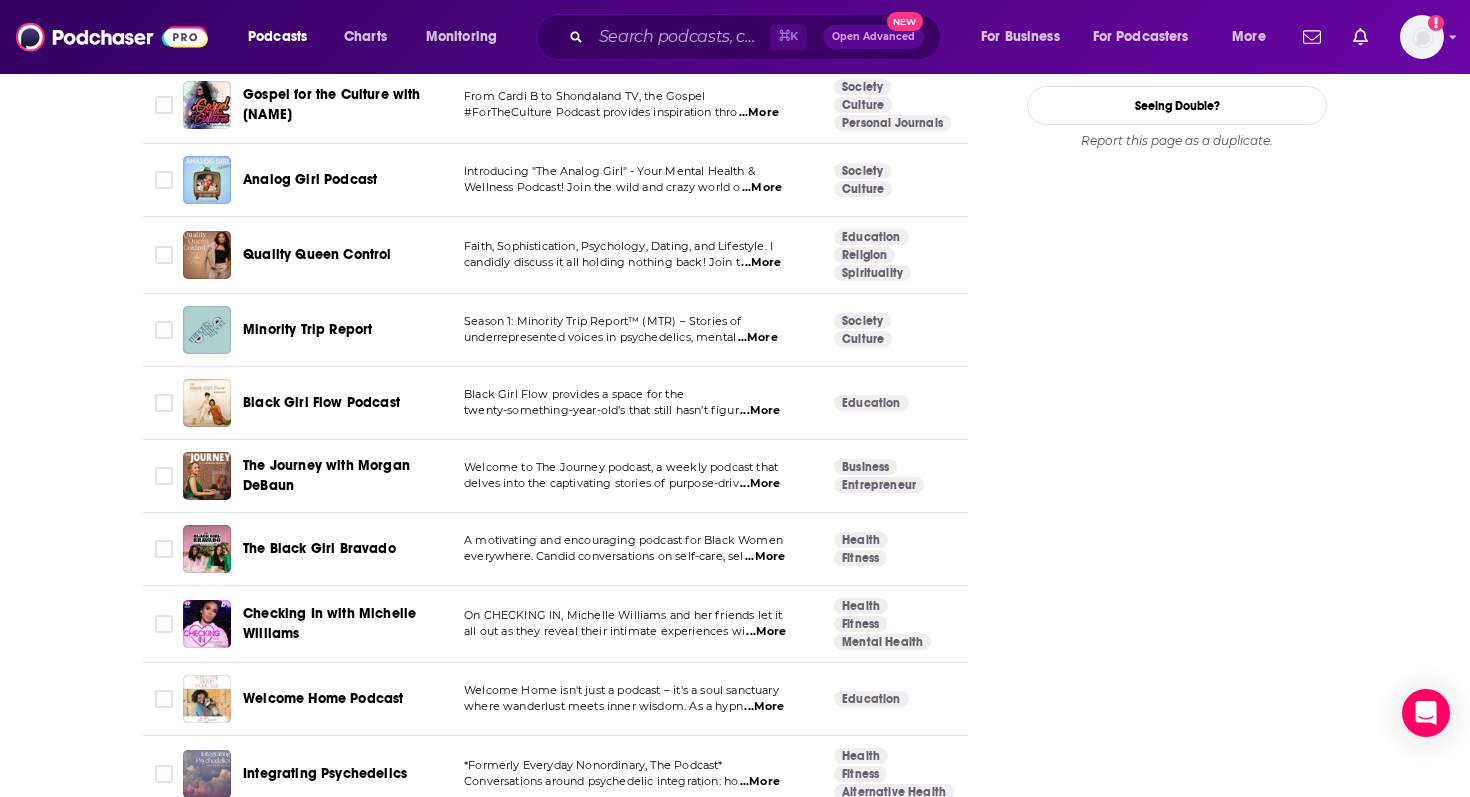 scroll, scrollTop: 2681, scrollLeft: 0, axis: vertical 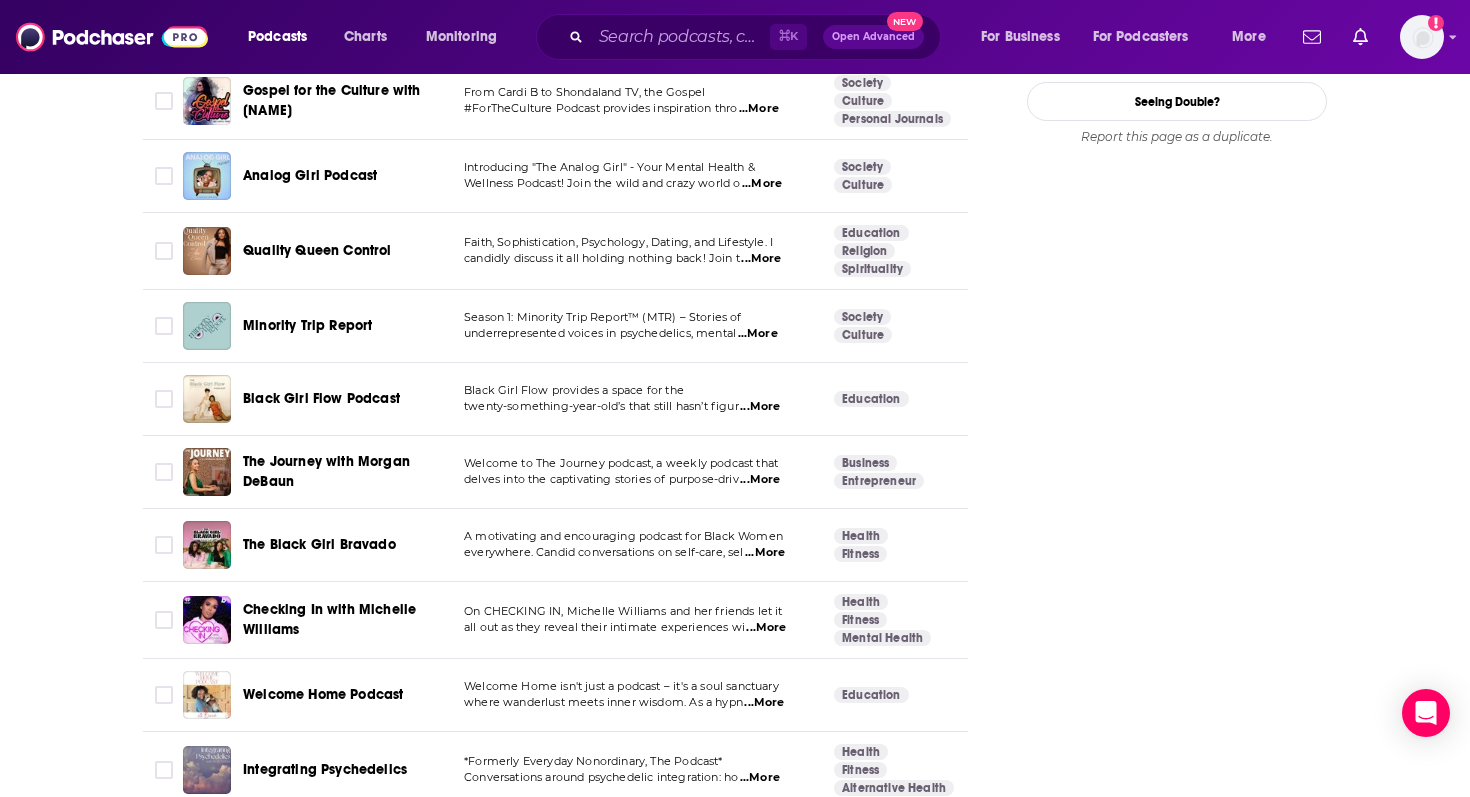click on "...More" at bounding box center (761, 259) 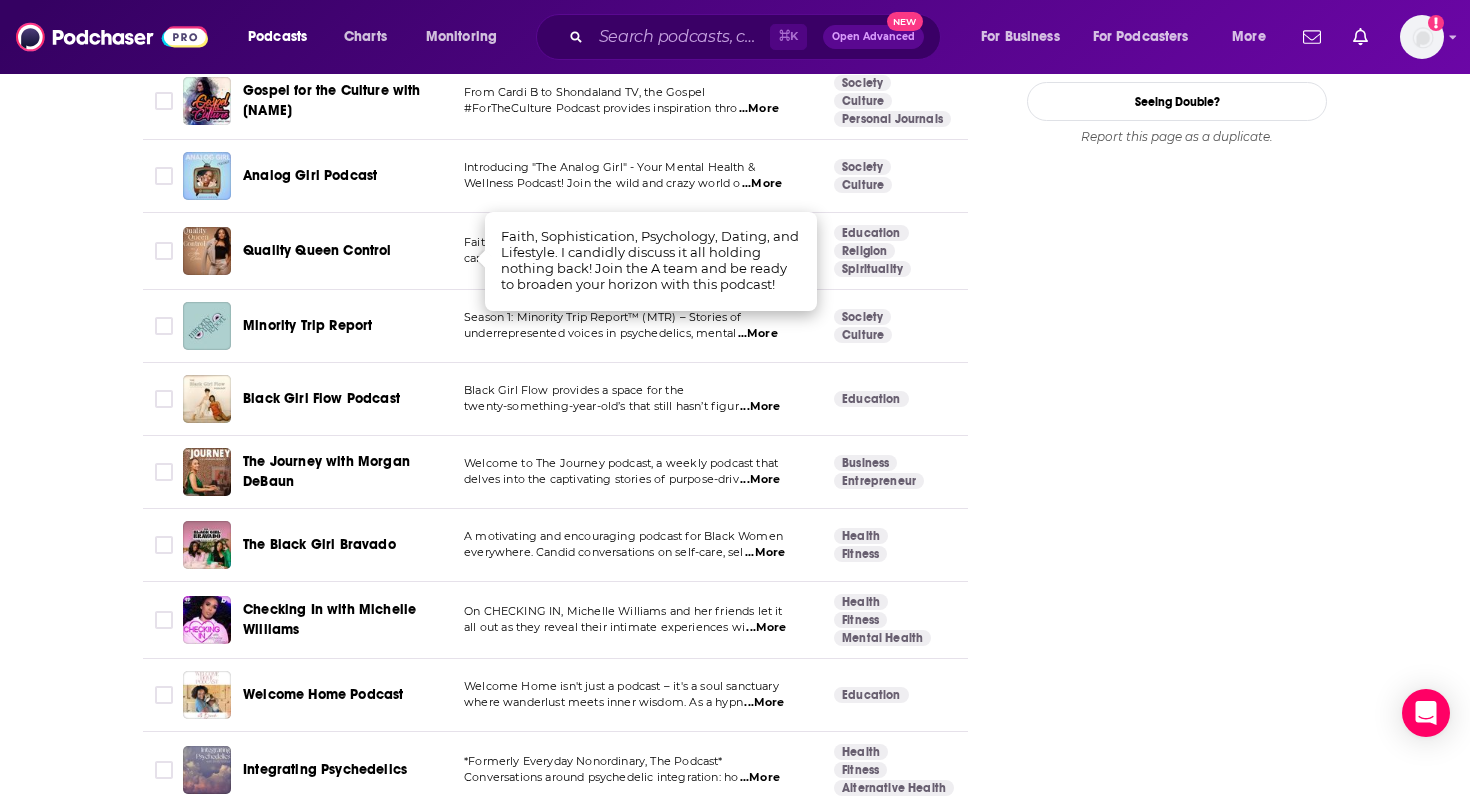 click on "About Insights Episodes 198 Reviews Credits 4 Lists 1 Similar Podcasts like  Deeply Well with Devi Brown Explore similar podcast featuring your favorite guest interviews, hosted podcasts, and production roles. If you like  Deeply Well with Devi Brown  then you might like these  99 similar podcasts ! Relevancy Table Filters Podcast Description Categories Reach (Monthly) Reach (Episode) Top Country Self Care IRL Welcome to Self Care IRL, a brave space for you to create better wellness experiences. Join me, Ty Alexander  ...More Education Health Fitness 55 3.9k-5.9k Under 2.9k   US She's So Lucky She’s So Lucky is a chart-topping weekly podcast dedicated to women who create their own luck ag  ...More Health Fitness Alternative Health 67 56k-84k 6.3k-9.4k   US Girl CEO The Girl CEO Podcast is the playground for Entrepreneurs. A podcast for women to learn, grow, be honest ab  ...More Business Entrepreneur Education 52 3.5k-5.5k __   US UnBossed Every Black woman has a story to tell, and every story has a 42 __" at bounding box center (735, 1548) 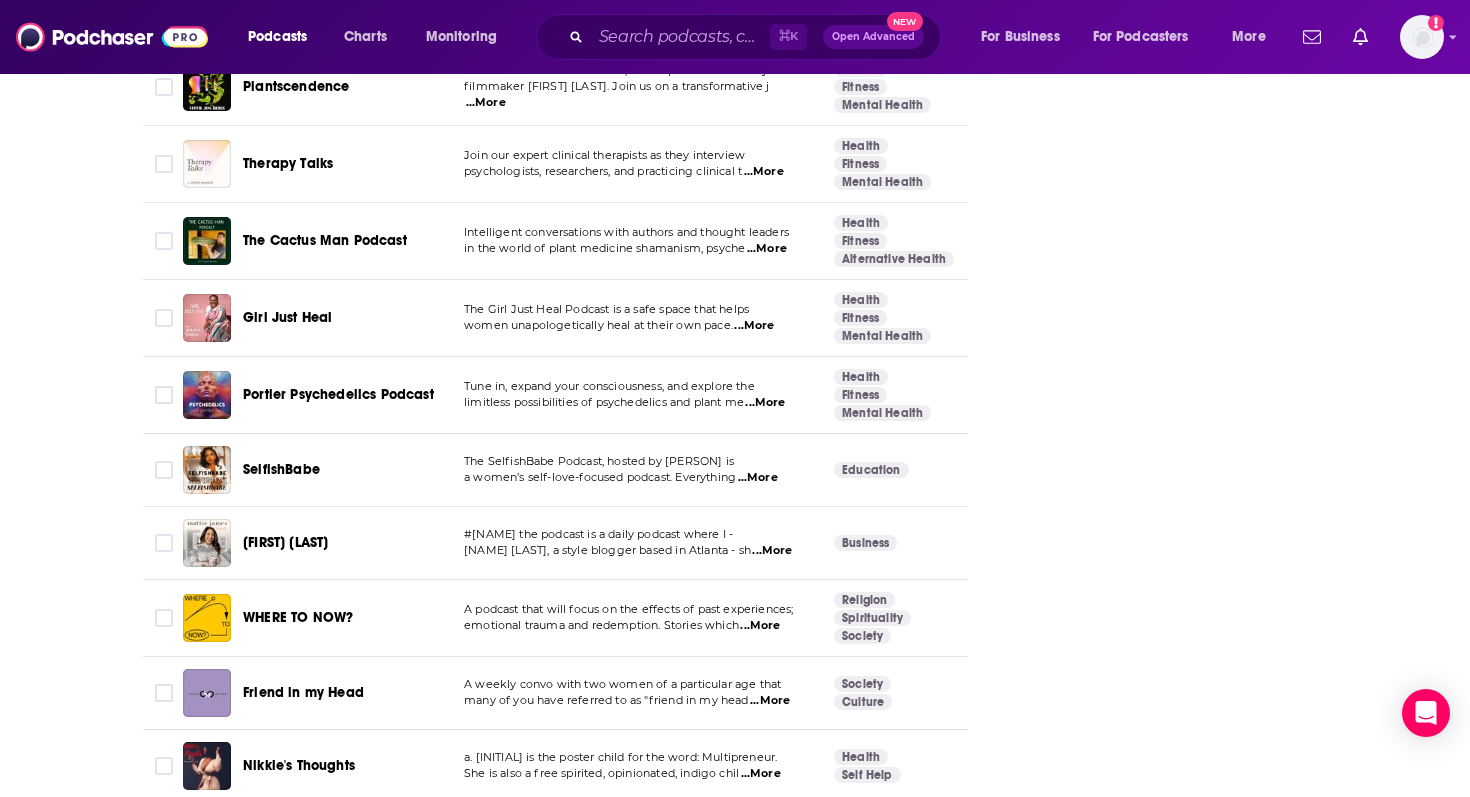scroll, scrollTop: 5121, scrollLeft: 0, axis: vertical 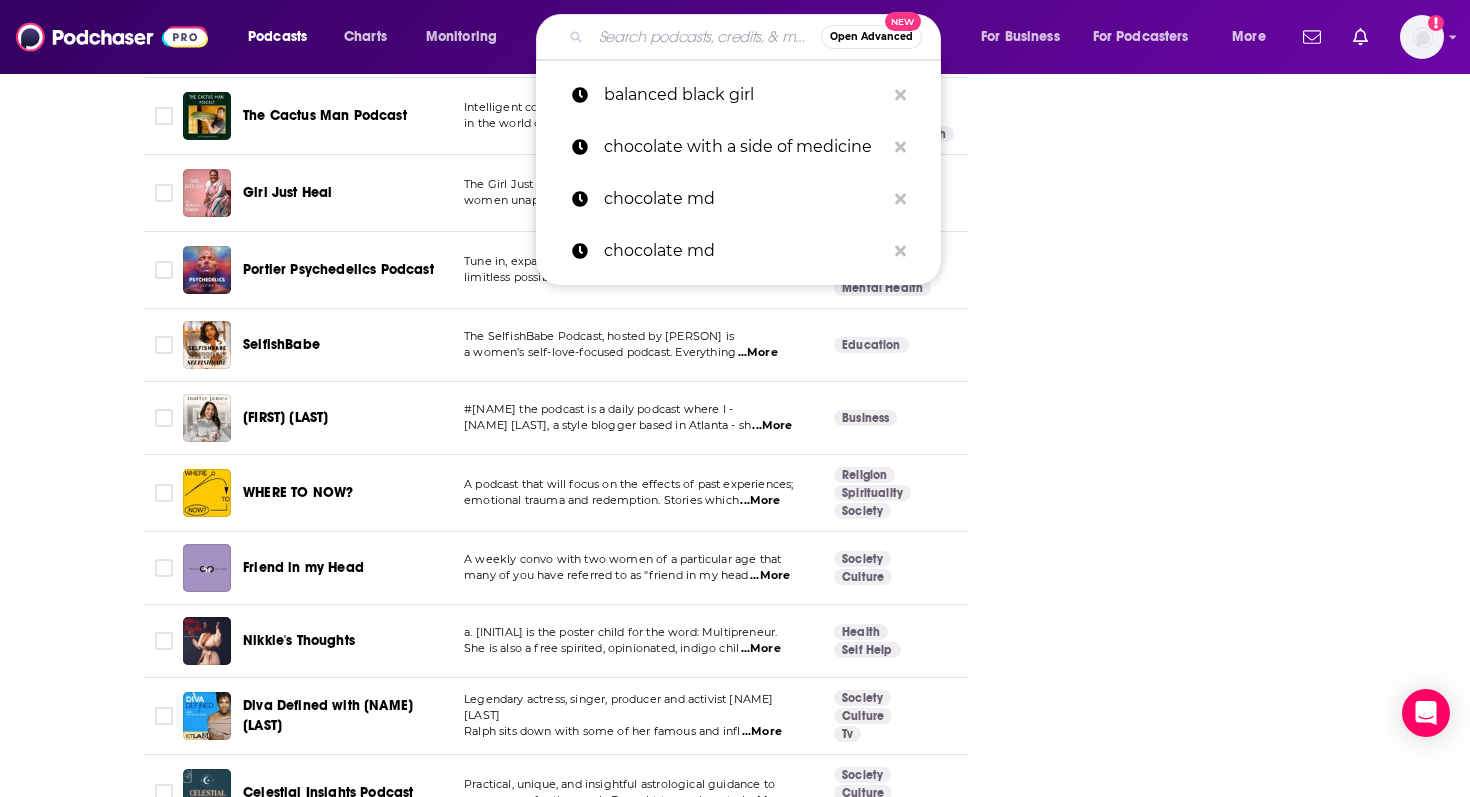 click at bounding box center (706, 37) 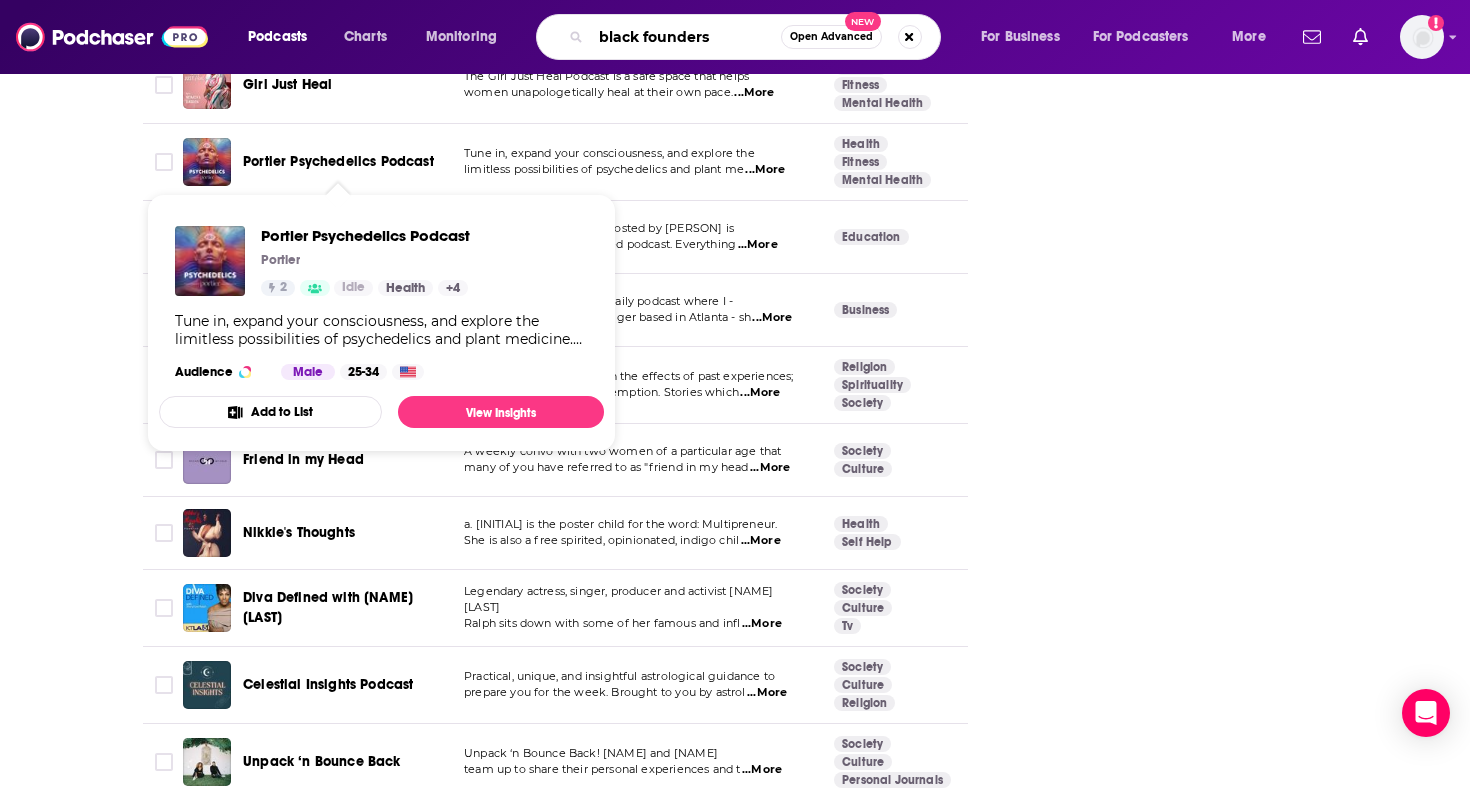 scroll, scrollTop: 5232, scrollLeft: 0, axis: vertical 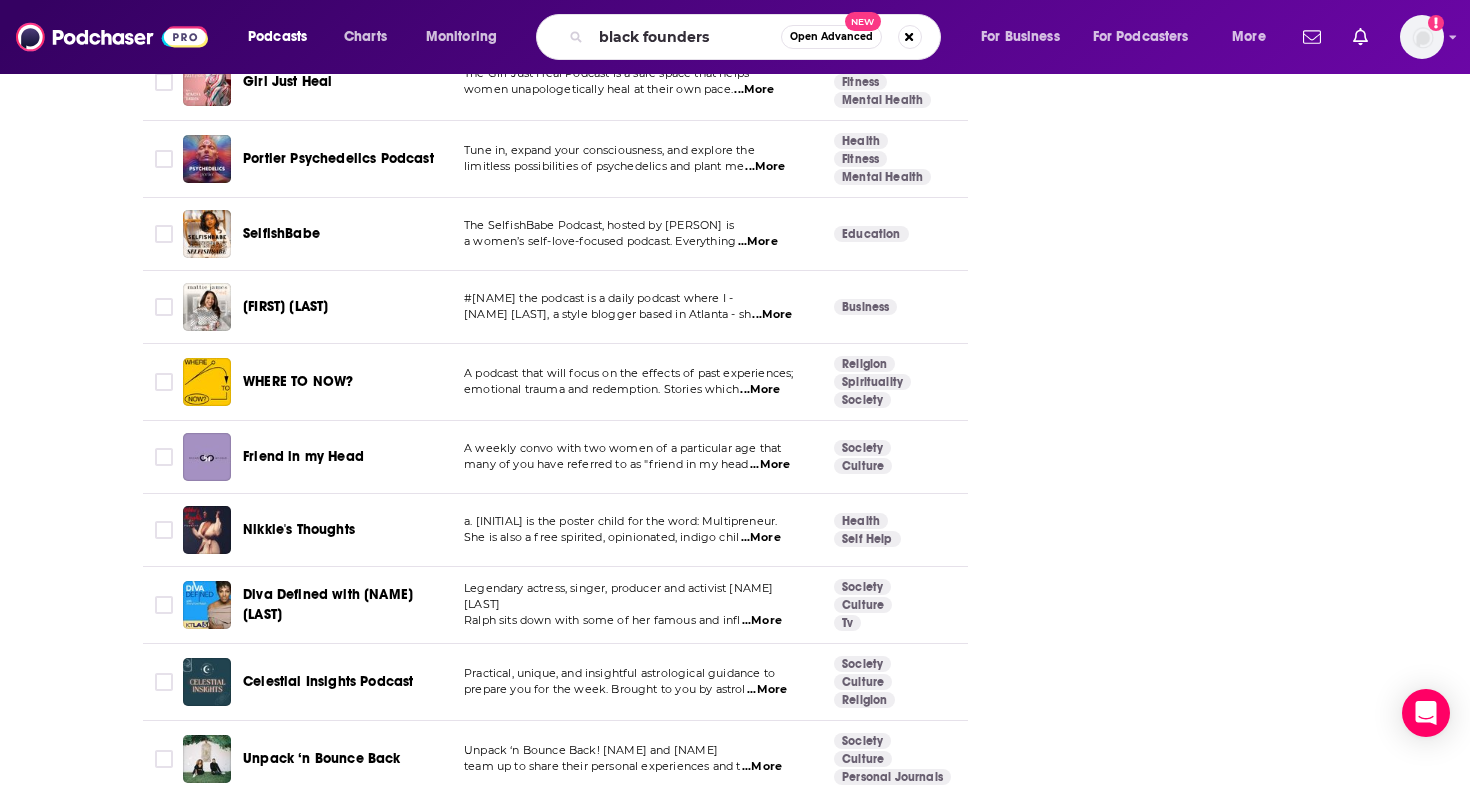 click on "...More" at bounding box center (772, 315) 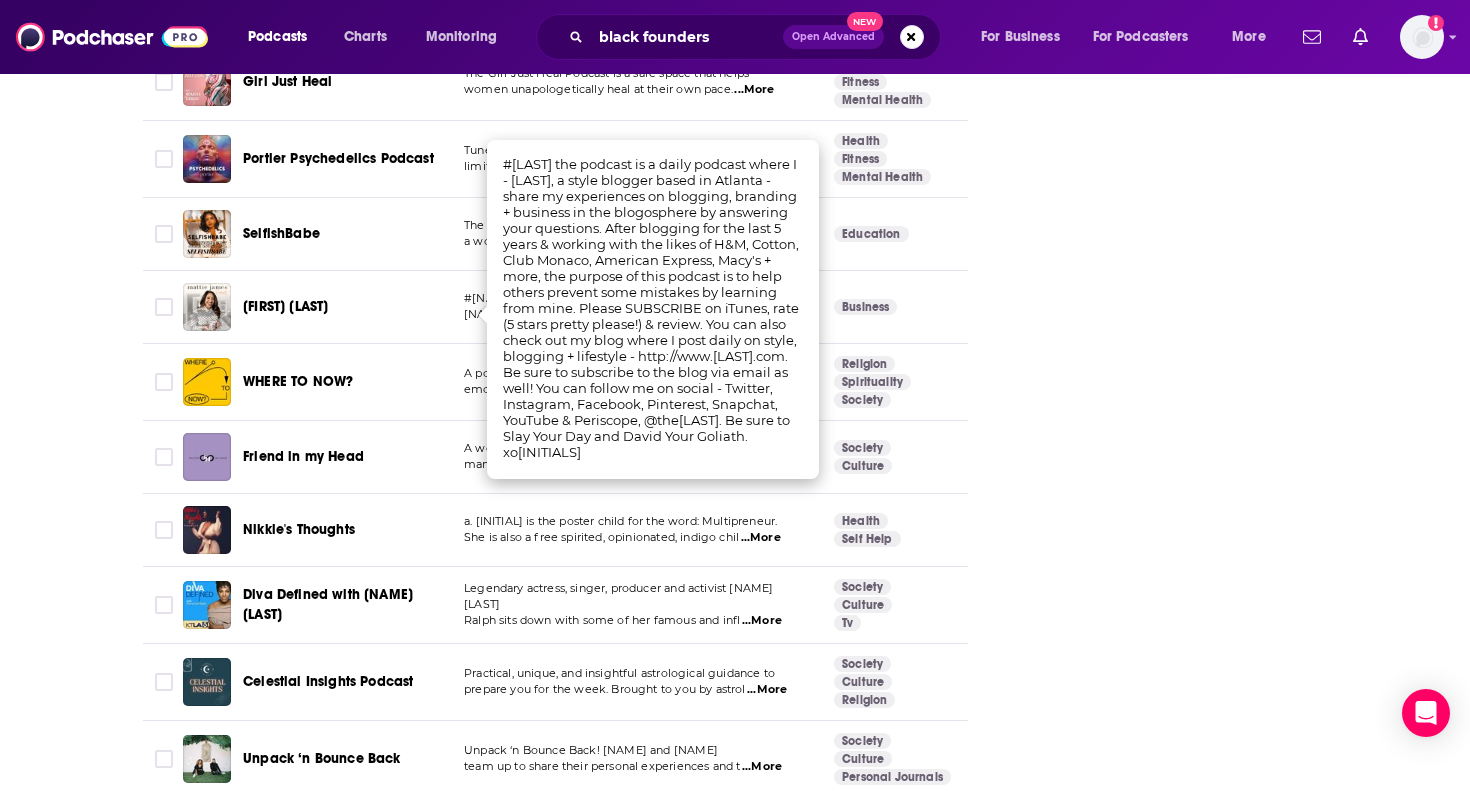 click on "About Insights Episodes 198 Reviews Credits 4 Lists 1 Similar Podcasts like  Deeply Well with Devi Brown Explore similar podcast featuring your favorite guest interviews, hosted podcasts, and production roles. If you like  Deeply Well with Devi Brown  then you might like these  99 similar podcasts ! Relevancy Table Filters Podcast Description Categories Reach (Monthly) Reach (Episode) Top Country Self Care IRL Welcome to Self Care IRL, a brave space for you to create better wellness experiences. Join me, Ty Alexander  ...More Education Health Fitness 55 3.9k-5.9k Under 2.9k   US She's So Lucky She’s So Lucky is a chart-topping weekly podcast dedicated to women who create their own luck ag  ...More Health Fitness Alternative Health 67 56k-84k 6.3k-9.4k   US Girl CEO The Girl CEO Podcast is the playground for Entrepreneurs. A podcast for women to learn, grow, be honest ab  ...More Business Entrepreneur Education 52 3.5k-5.5k __   US UnBossed Every Black woman has a story to tell, and every story has a 42 __" at bounding box center [735, -1003] 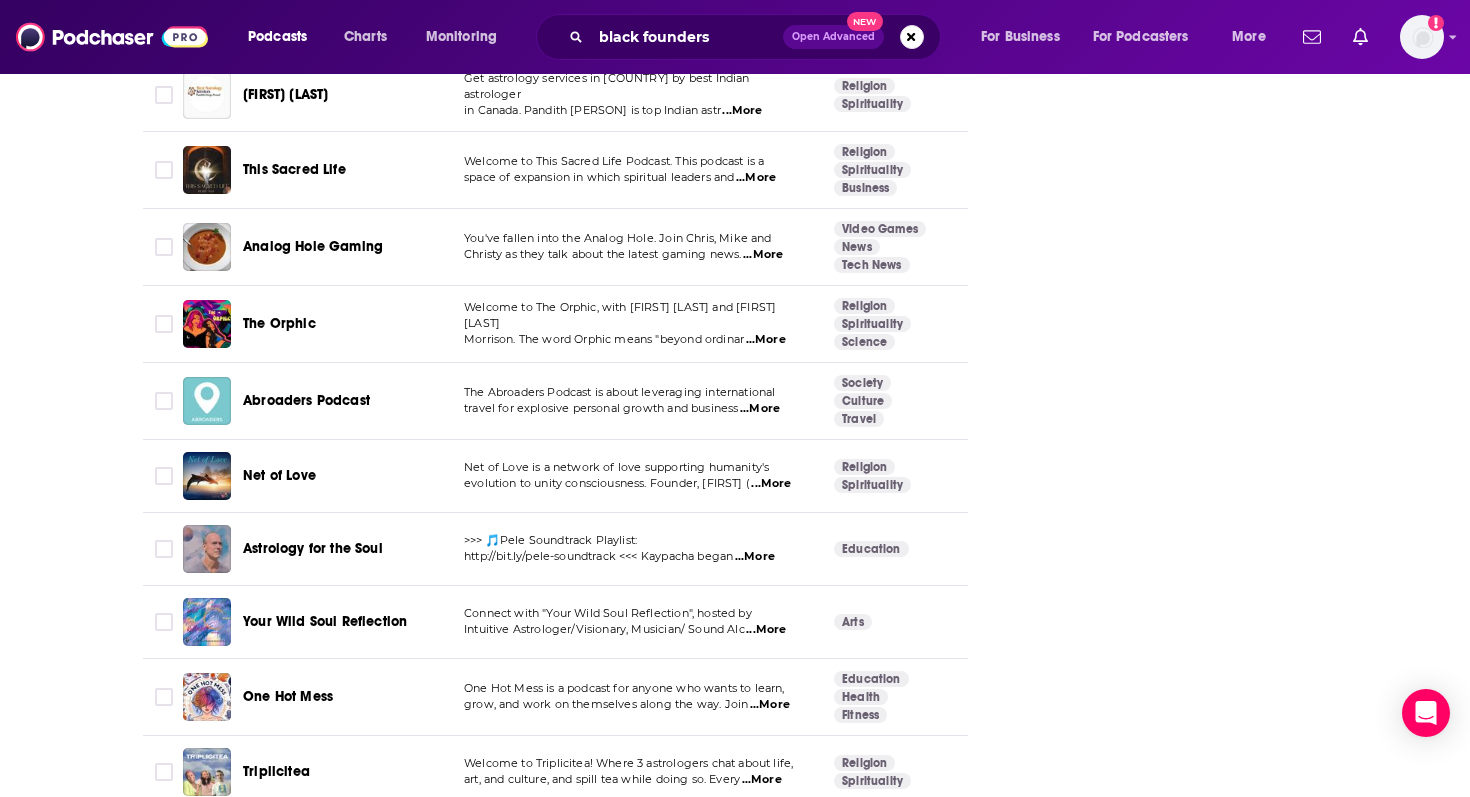 scroll, scrollTop: 7330, scrollLeft: 0, axis: vertical 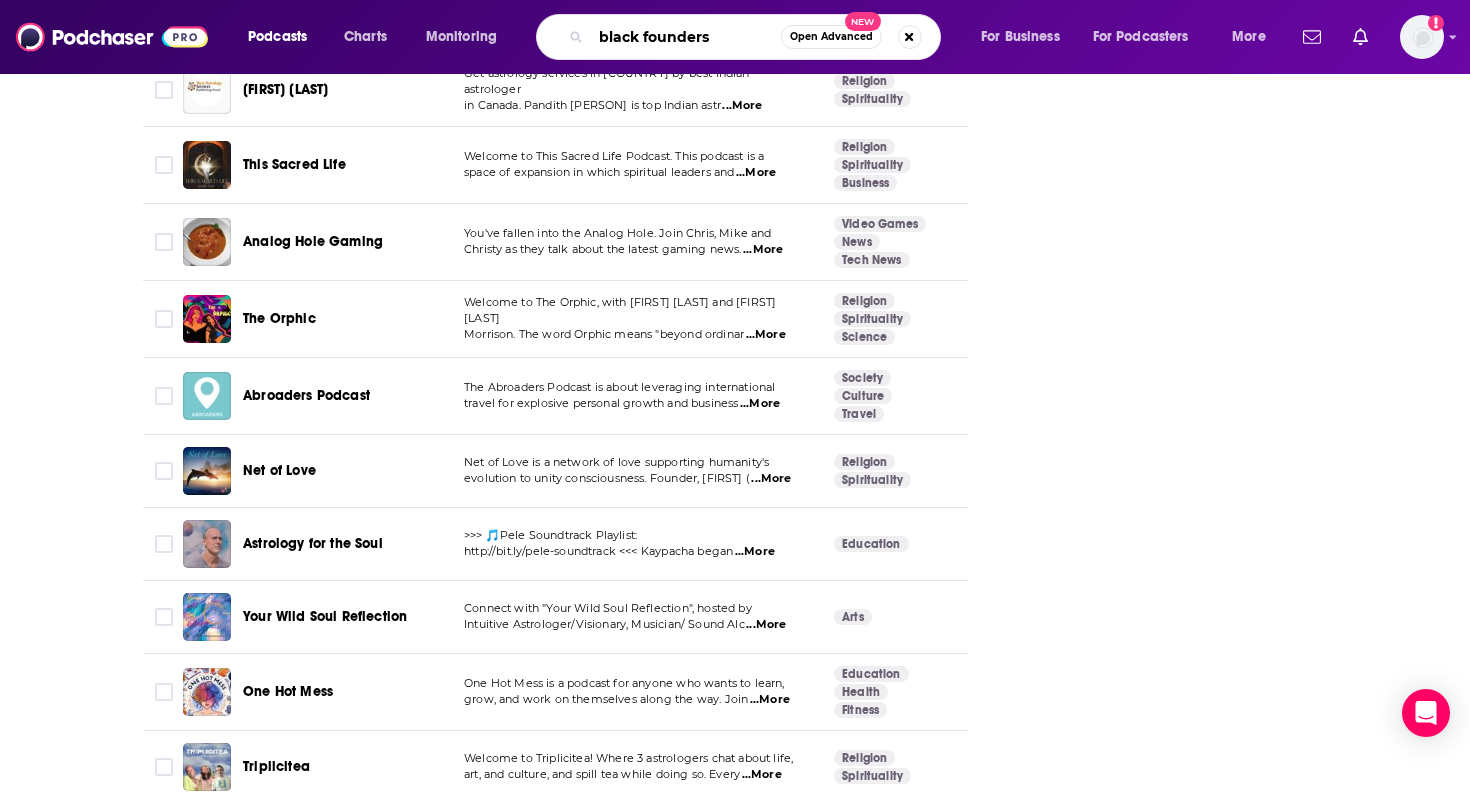 click on "black founders" at bounding box center [686, 37] 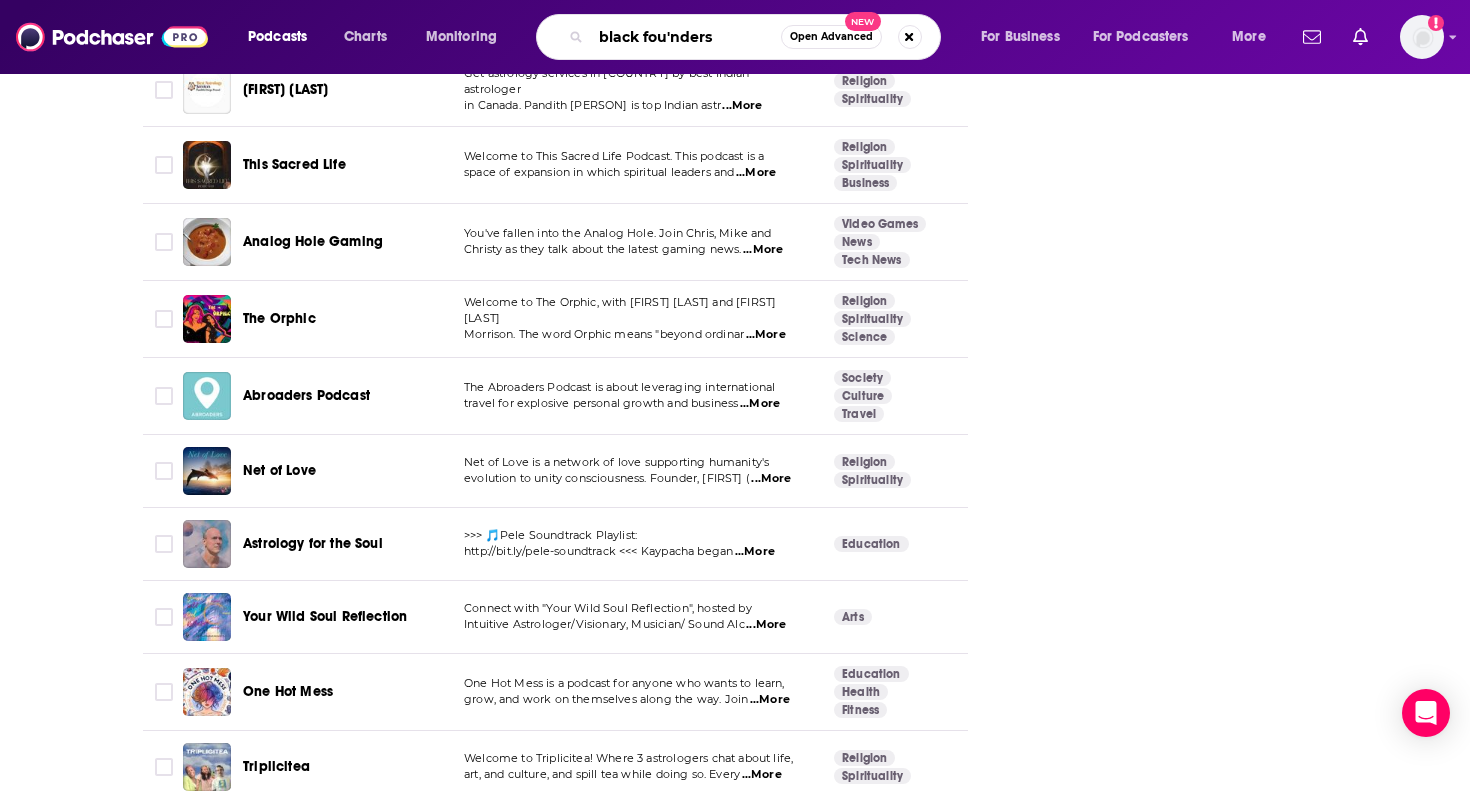 type on "black founders" 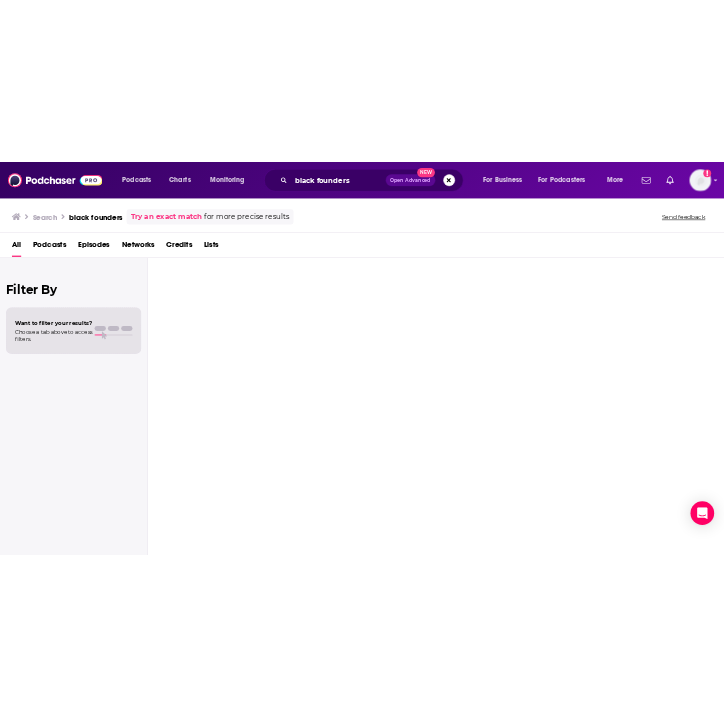 scroll, scrollTop: 0, scrollLeft: 0, axis: both 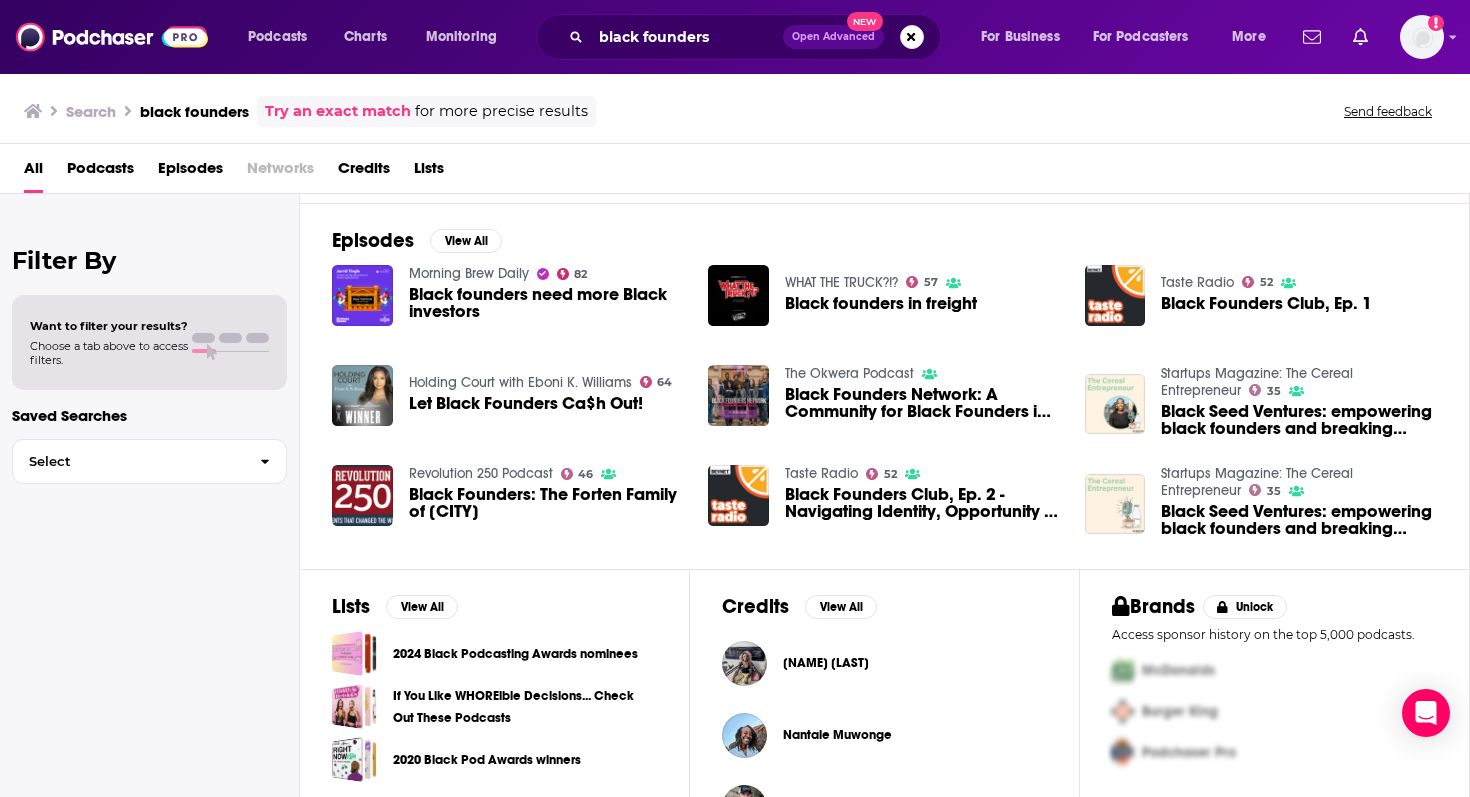 click on "All Podcasts Episodes Networks Credits Lists" at bounding box center (739, 172) 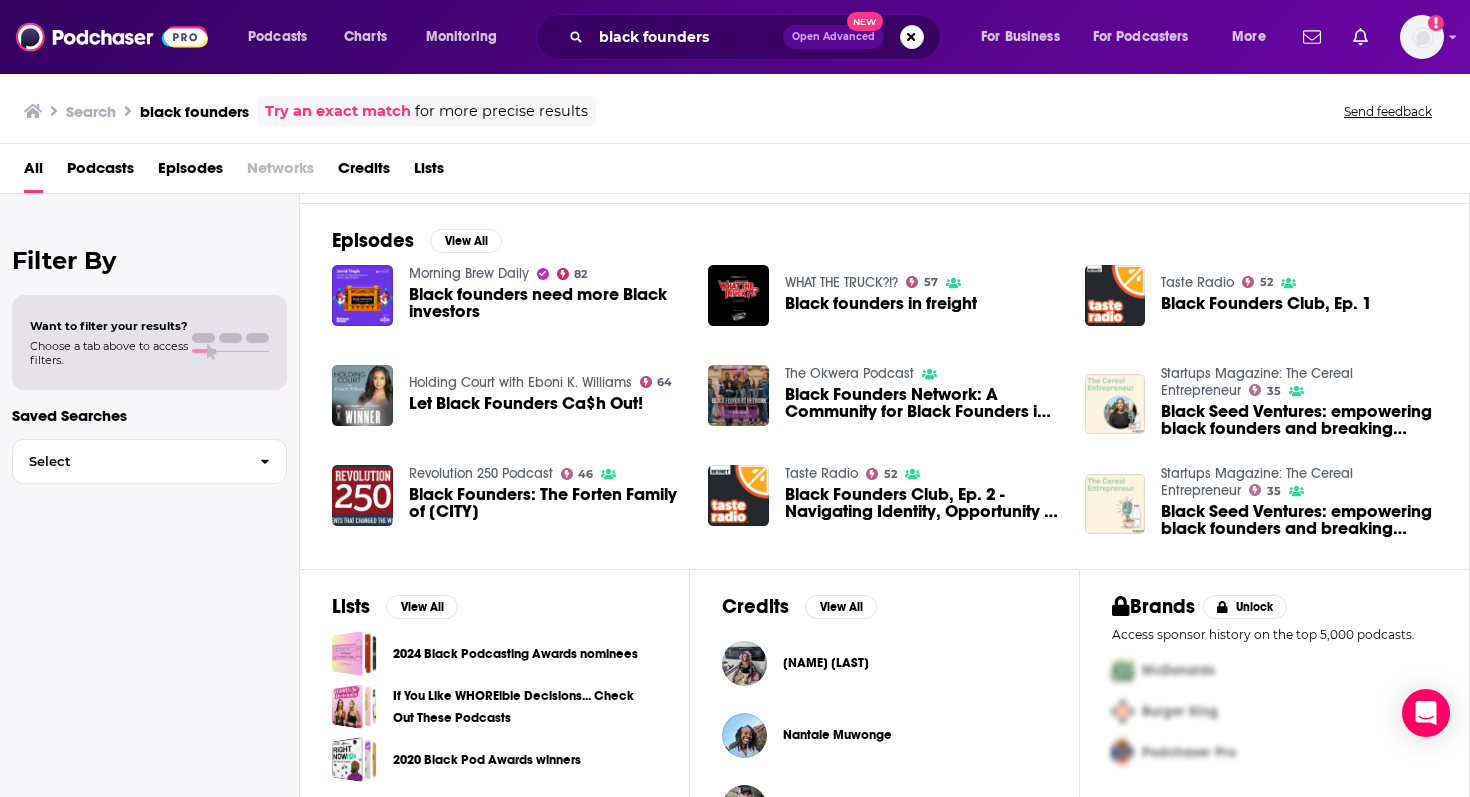 click on "Podcasts" at bounding box center (100, 172) 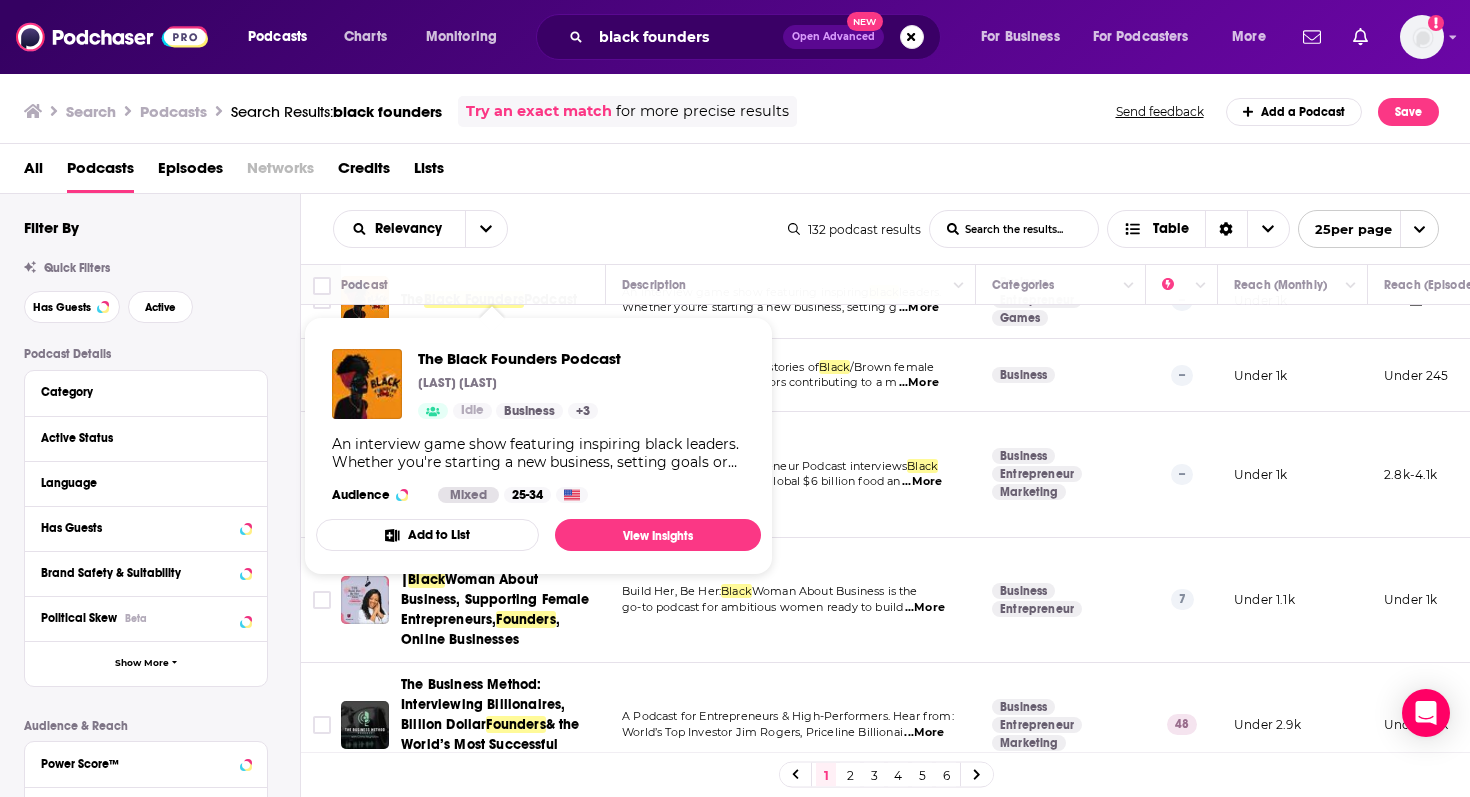 scroll, scrollTop: 57, scrollLeft: 0, axis: vertical 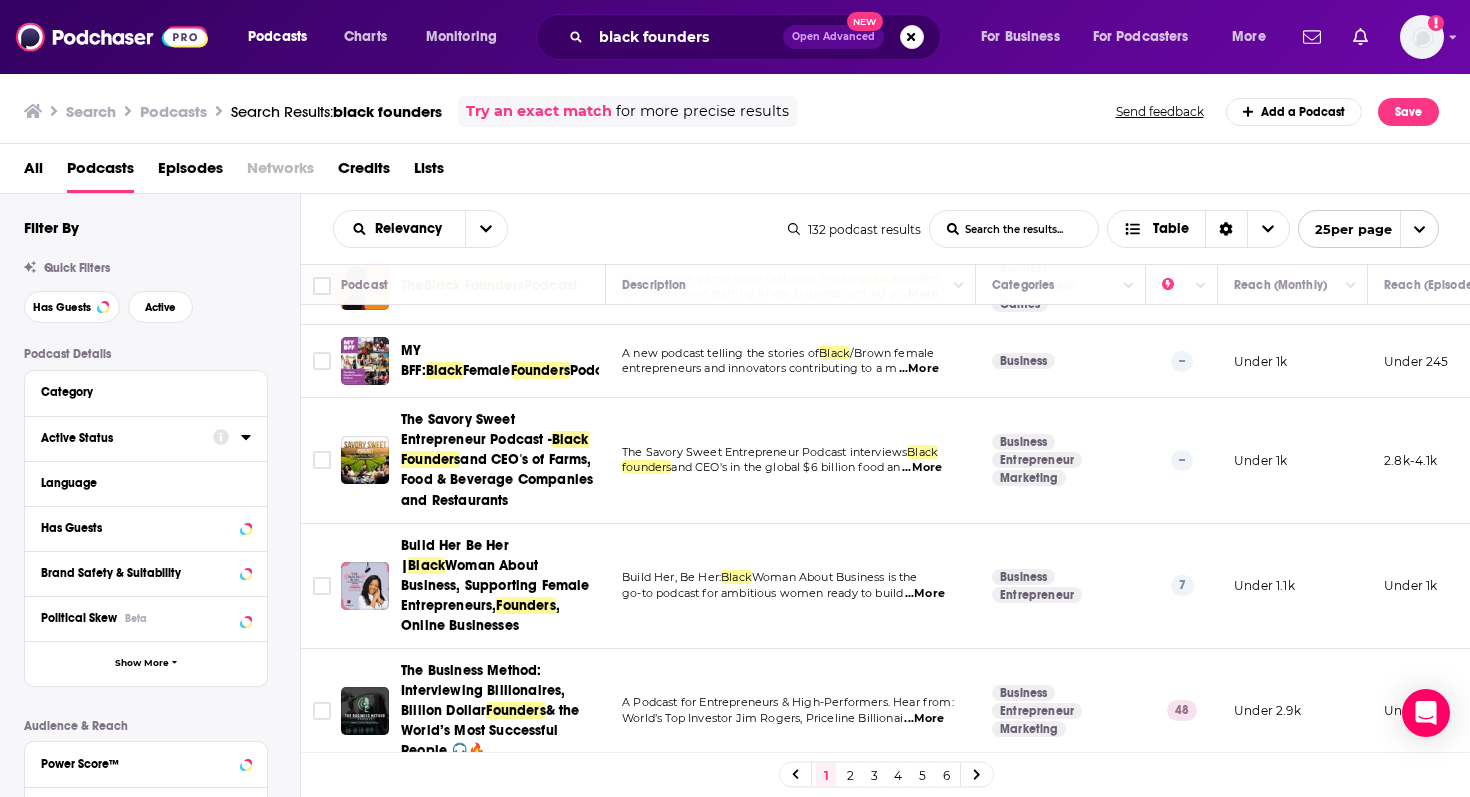 click on "Active Status" at bounding box center [120, 438] 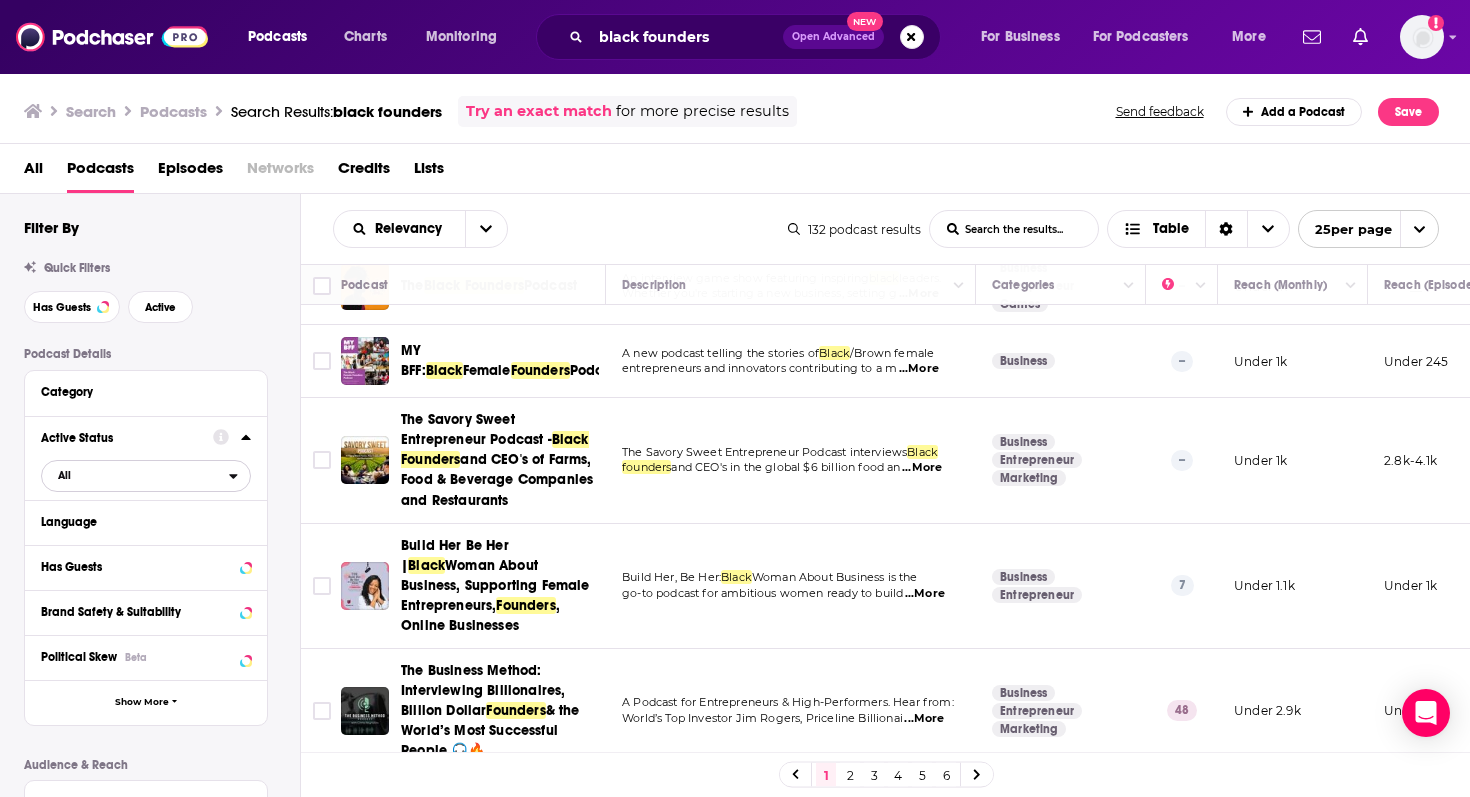 click on "All" at bounding box center (135, 475) 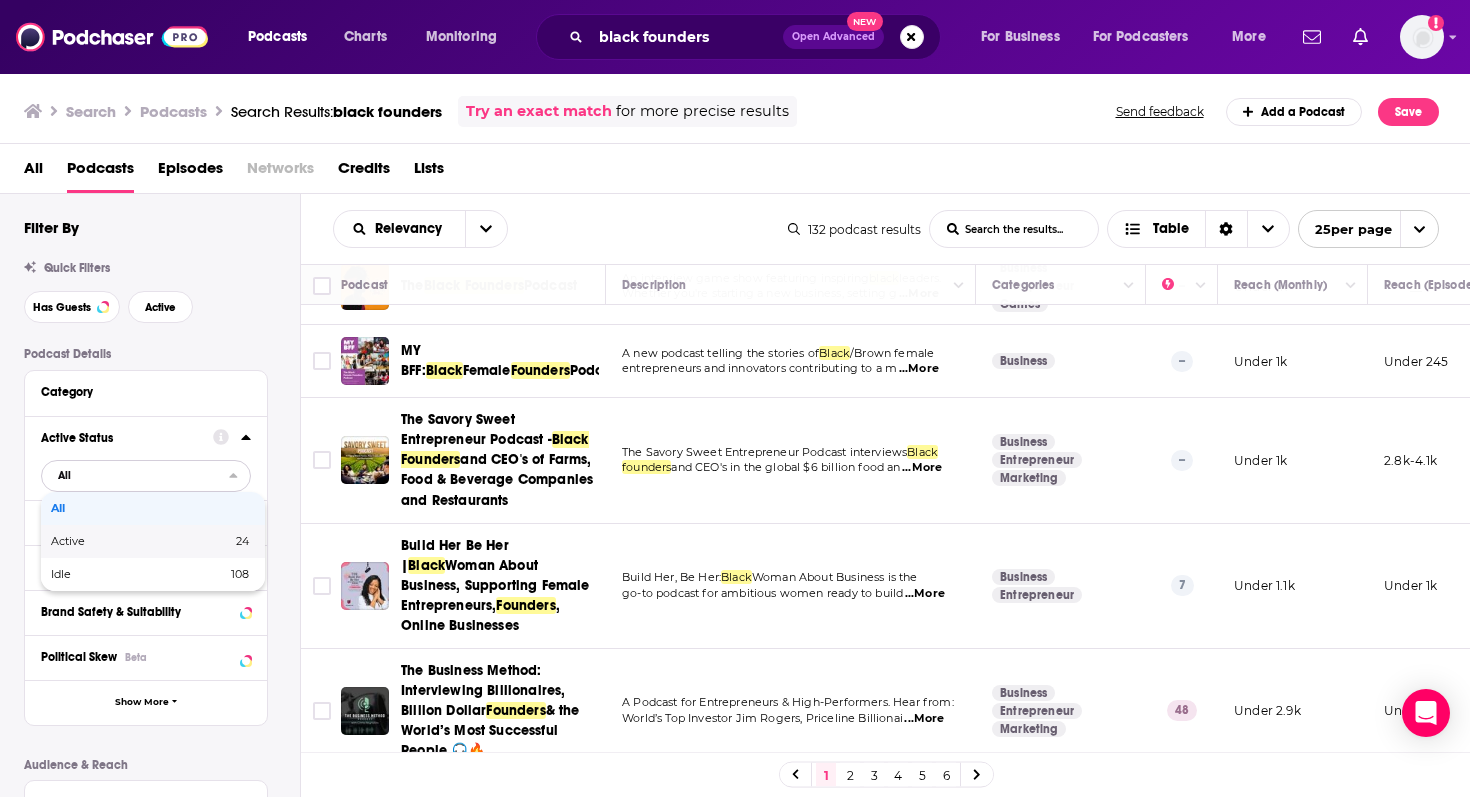 click on "Active" at bounding box center [104, 541] 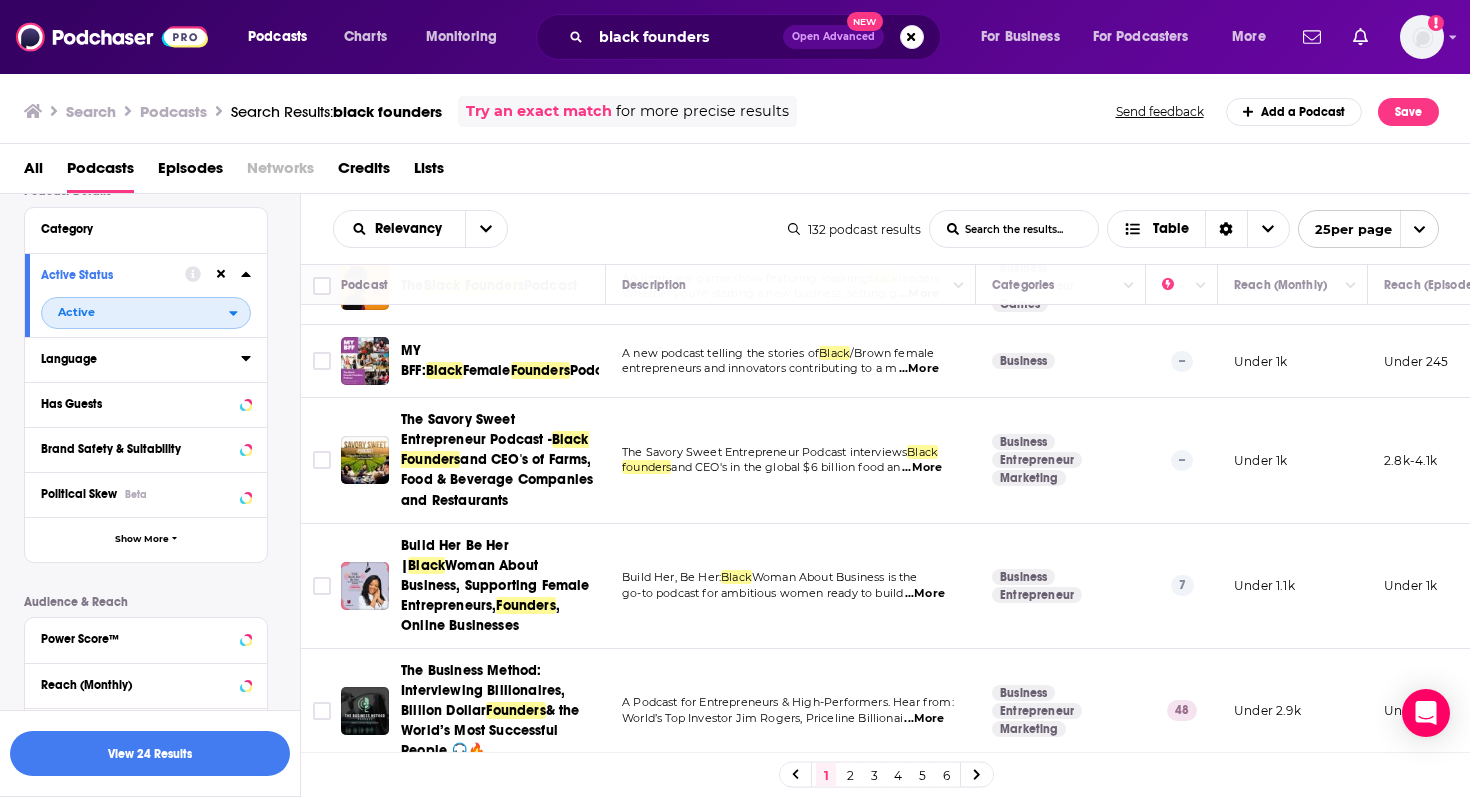 scroll, scrollTop: 192, scrollLeft: 0, axis: vertical 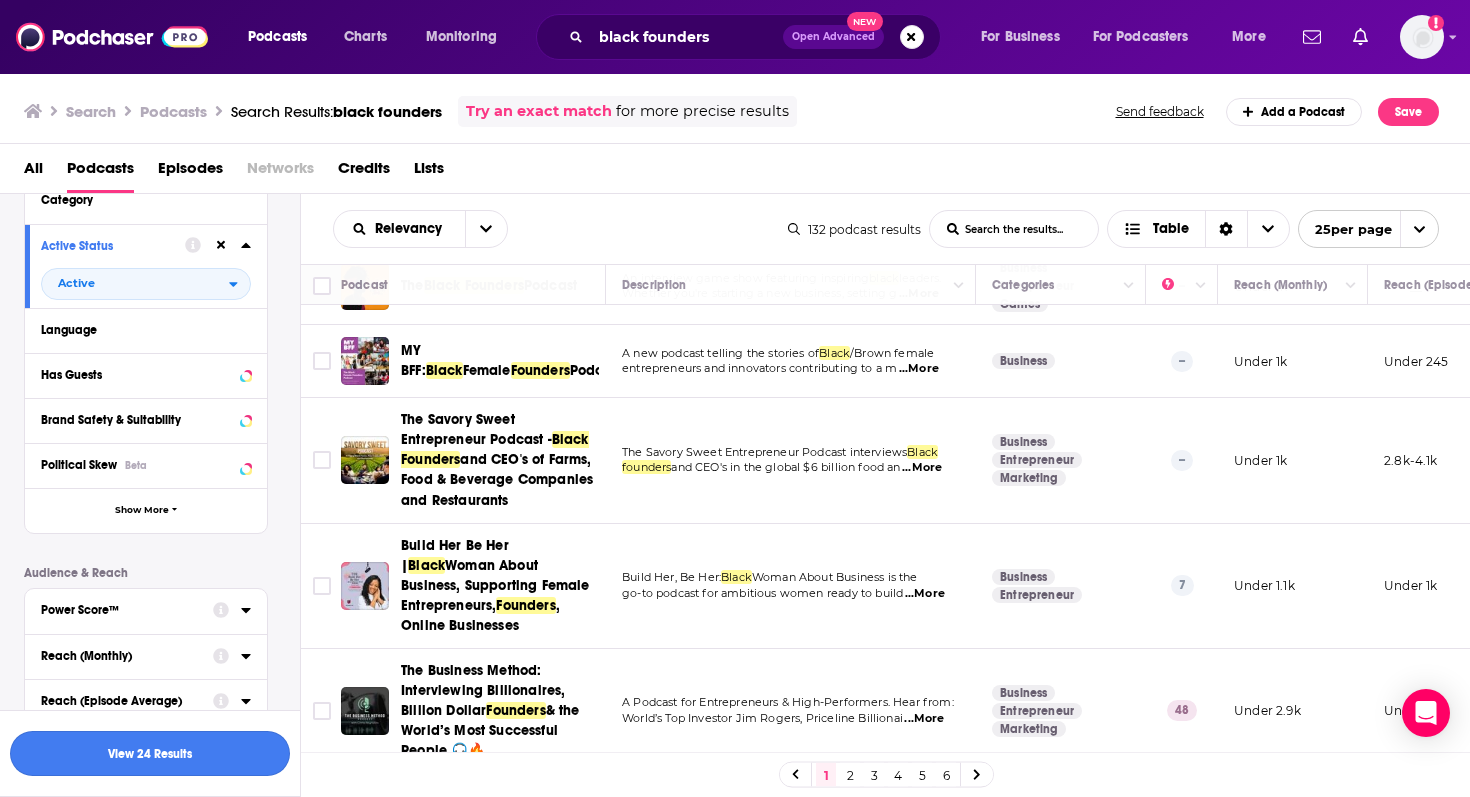 click on "View 24 Results" at bounding box center (150, 753) 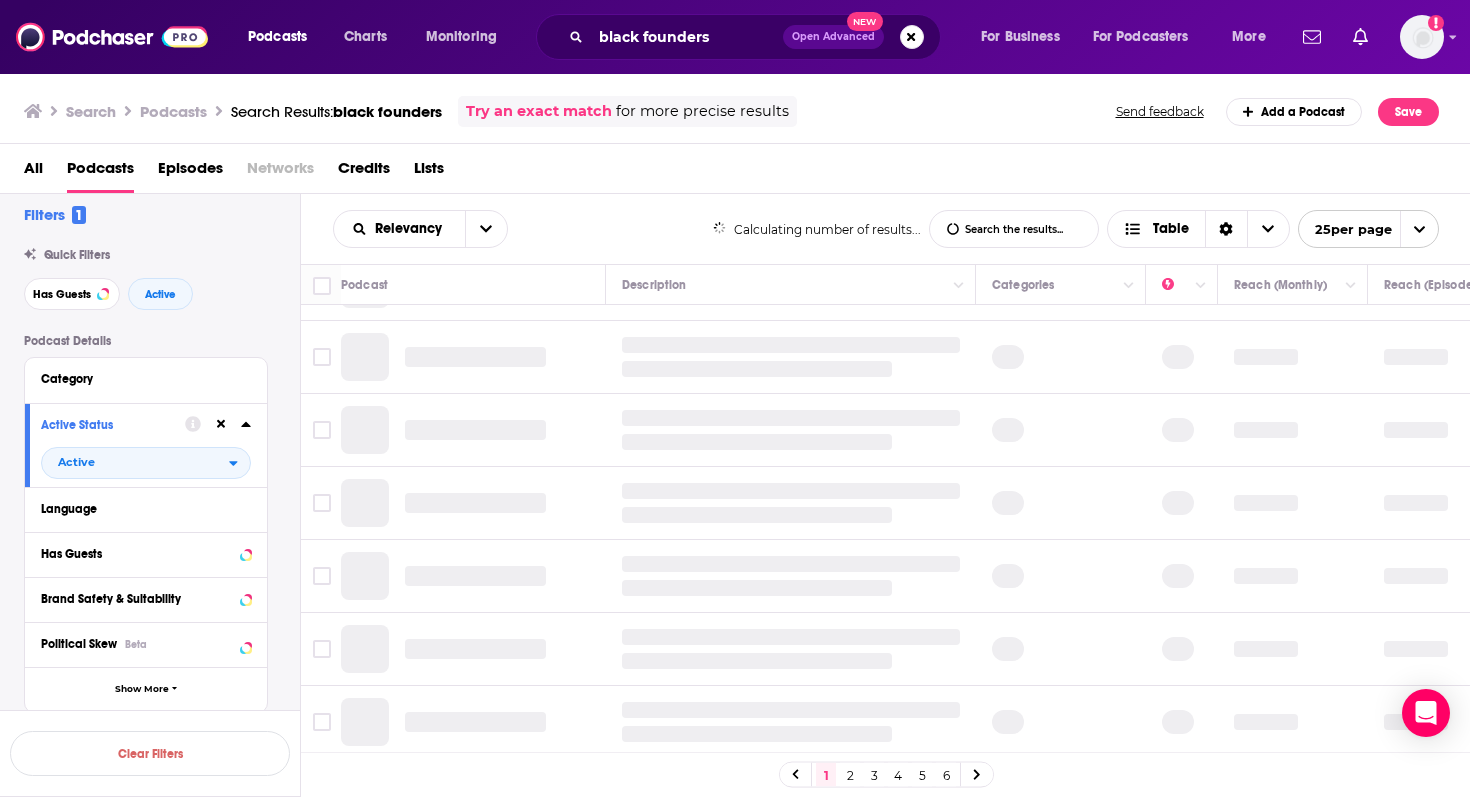 scroll, scrollTop: 0, scrollLeft: 0, axis: both 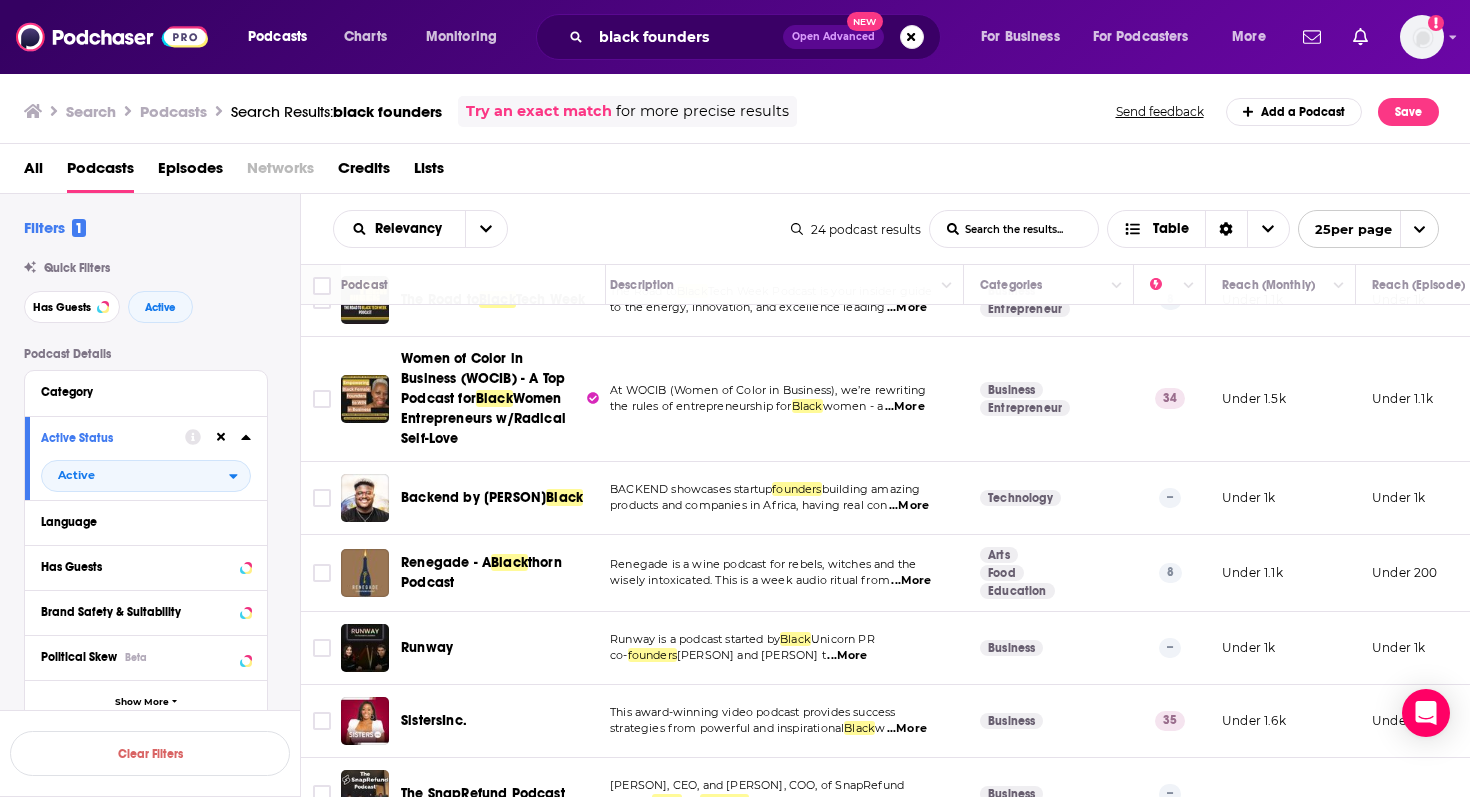 click on "Podcast Details Category Active Status Active Language Has Guests Brand Safety & Suitability Political Skew Beta Show More Audience & Reach Power Score™ Reach (Monthly) Reach (Episode Average) Gender Age Income Show More" at bounding box center (162, 722) 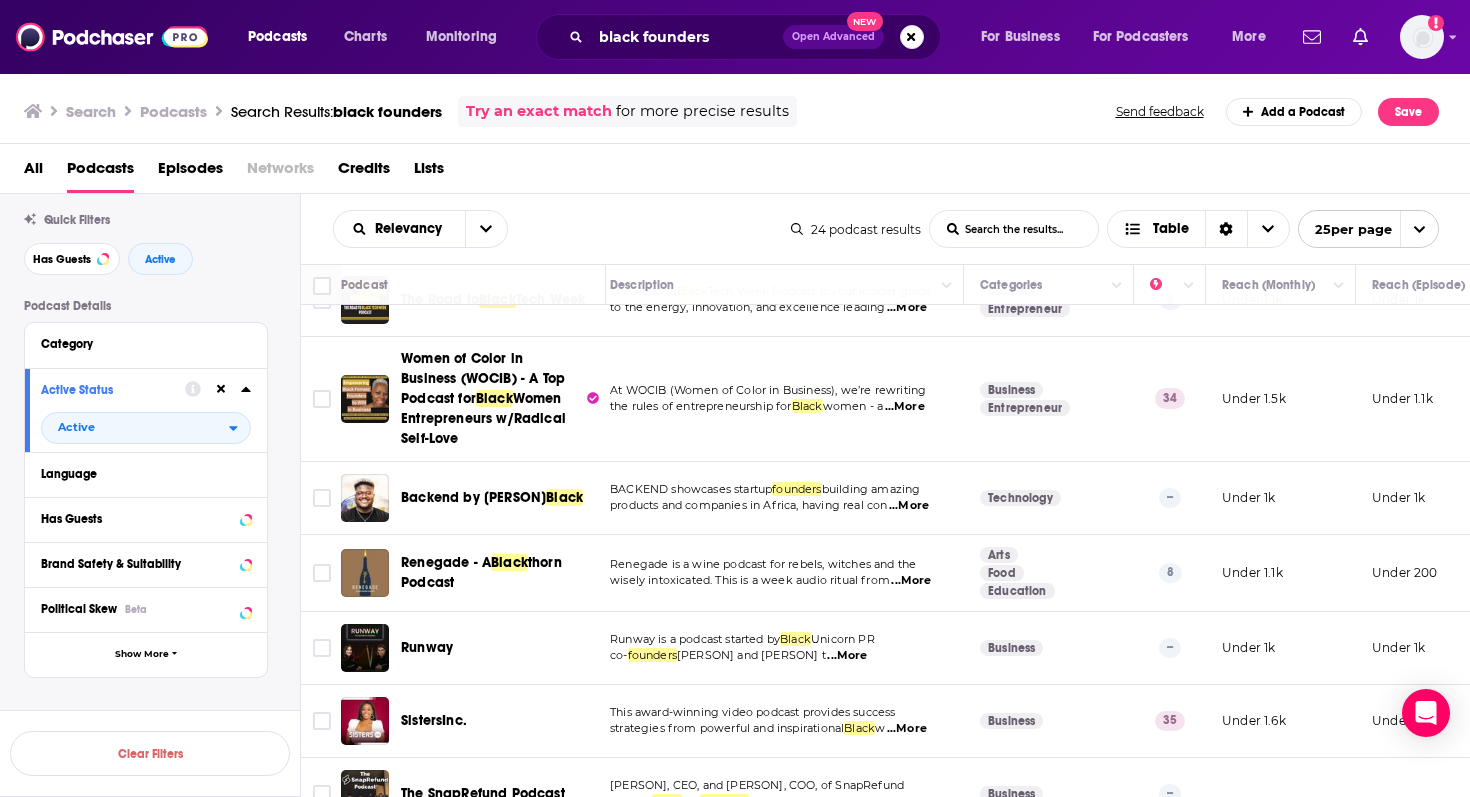 scroll, scrollTop: 52, scrollLeft: 0, axis: vertical 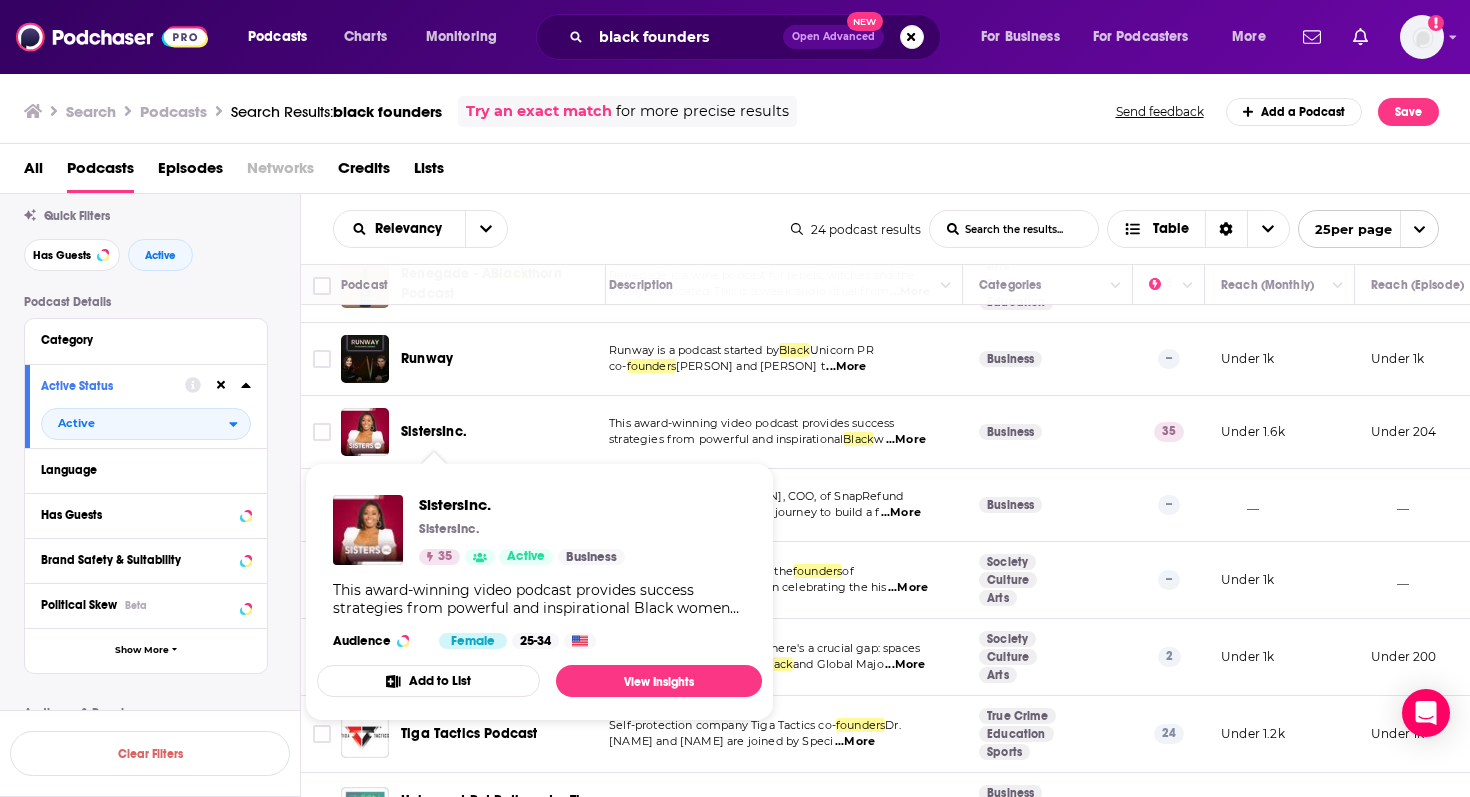 click on "Podcast Details Category Active Status Active Language Has Guests Brand Safety & Suitability Political Skew Beta Show More Audience & Reach Power Score™ Reach (Monthly) Reach (Episode Average) Gender Age Income Show More" at bounding box center [162, 670] 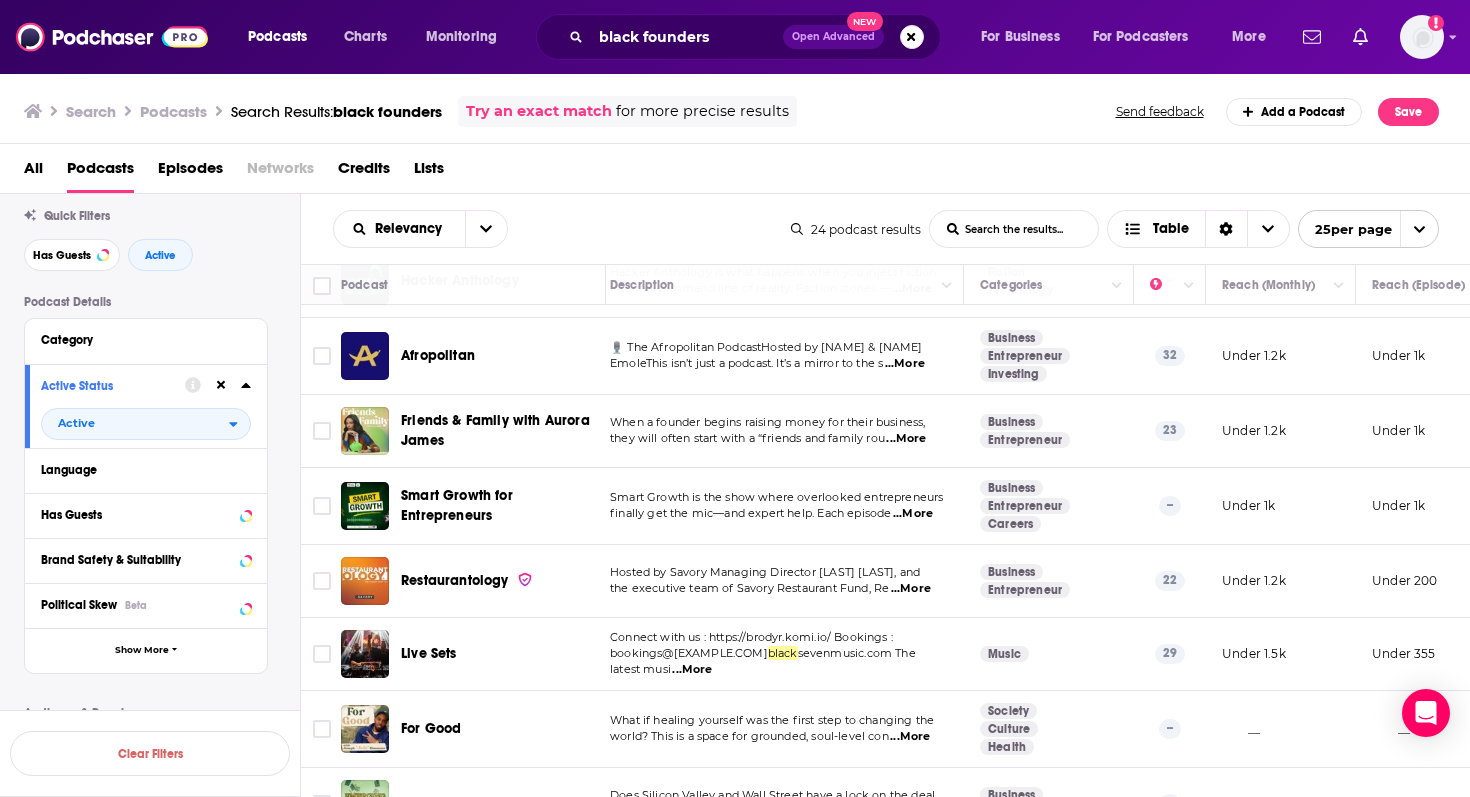scroll, scrollTop: 1336, scrollLeft: 12, axis: both 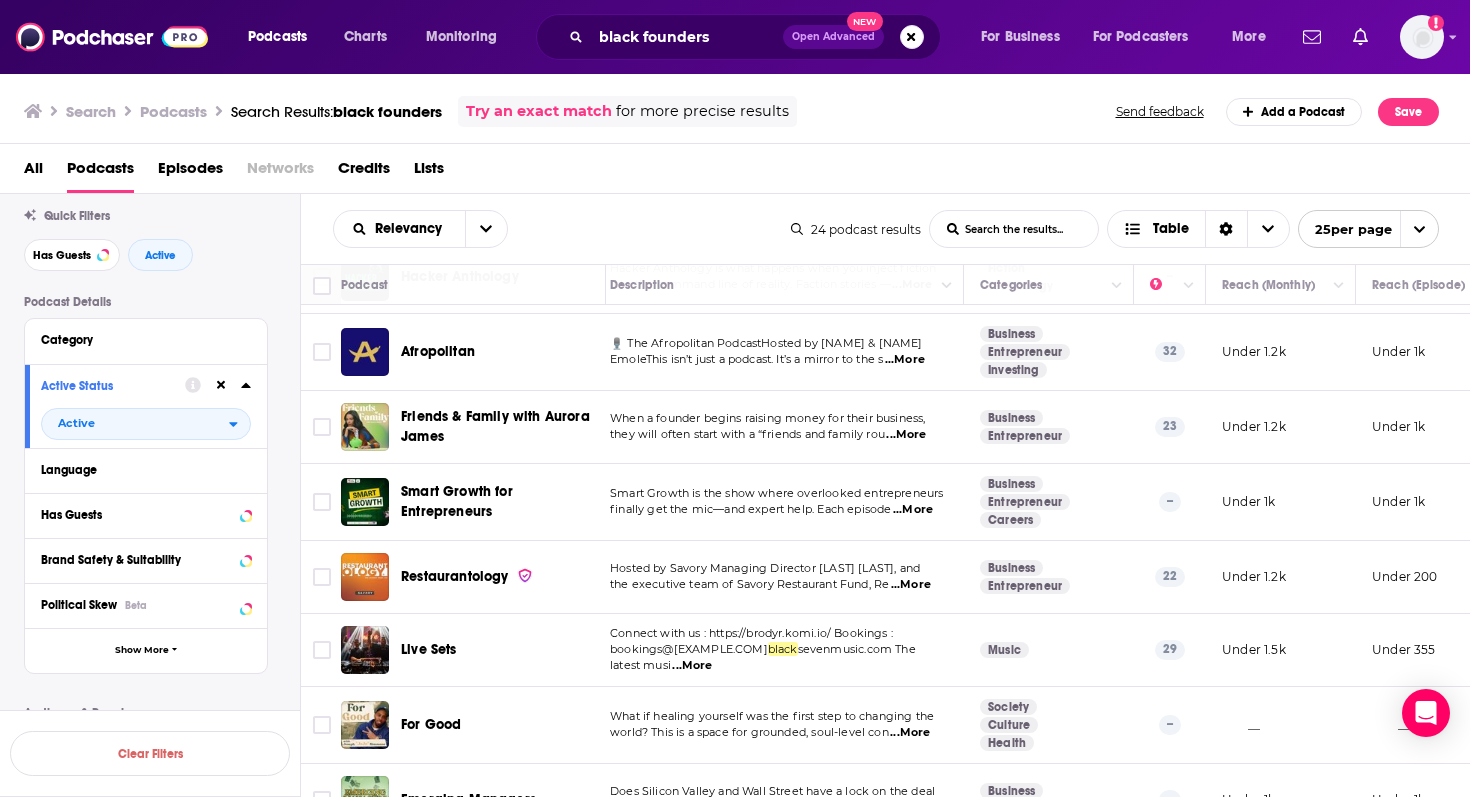 click on "...More" at bounding box center (906, 435) 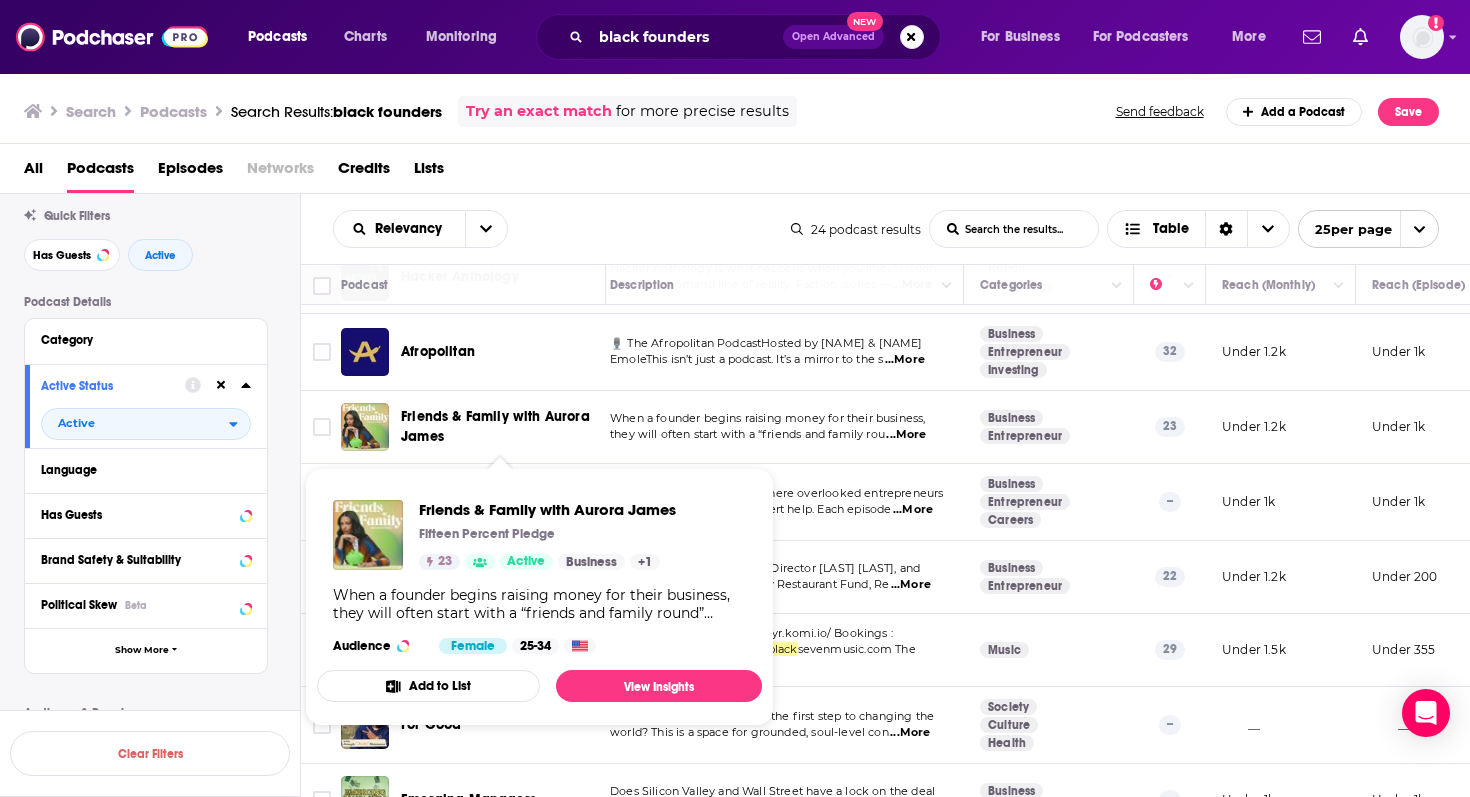 click on "Podcast Details Category Active Status Active Language Has Guests Brand Safety & Suitability Political Skew Beta Show More Audience & Reach Power Score™ Reach (Monthly) Reach (Episode Average) Gender Age Income Show More" at bounding box center [162, 670] 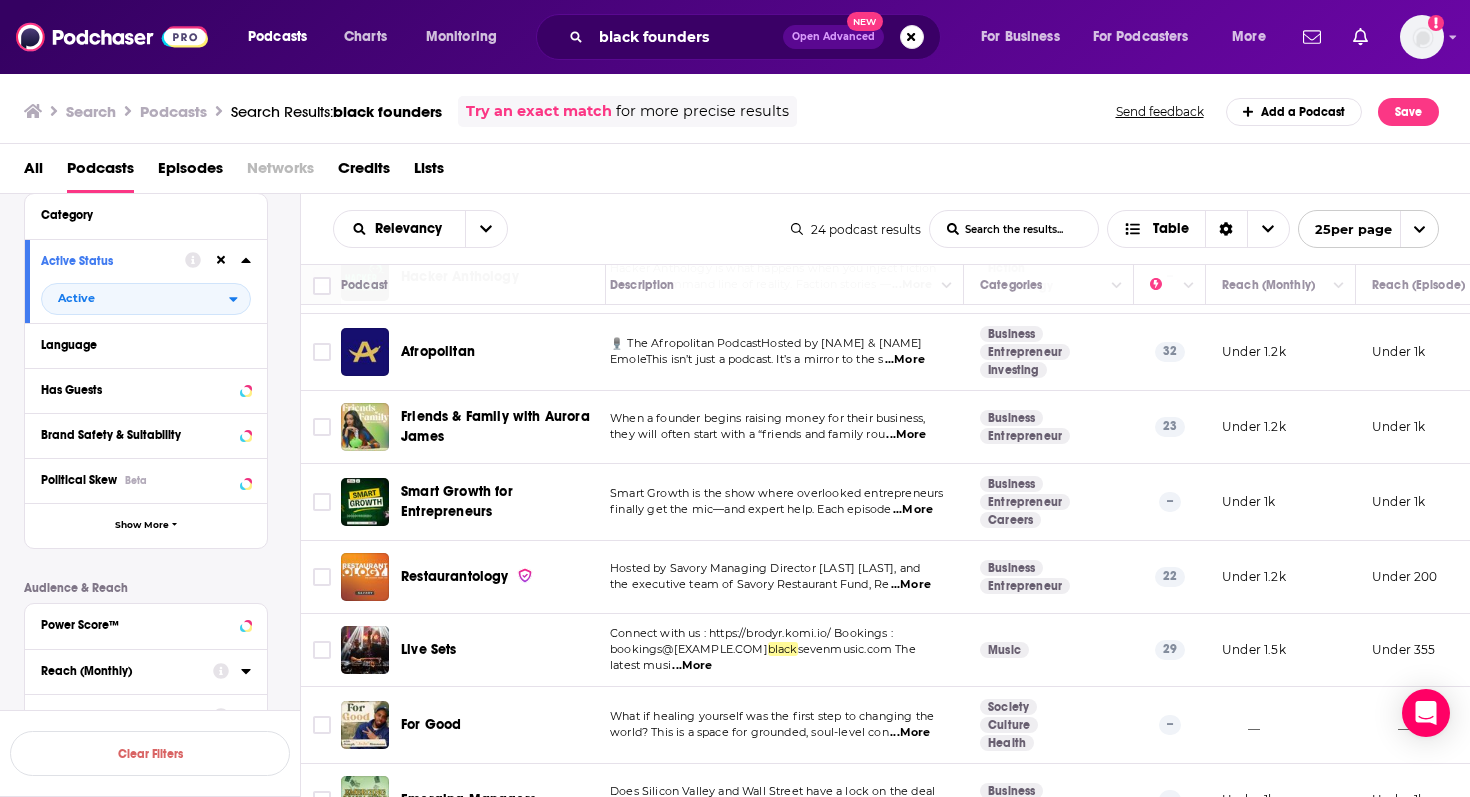 scroll, scrollTop: 171, scrollLeft: 0, axis: vertical 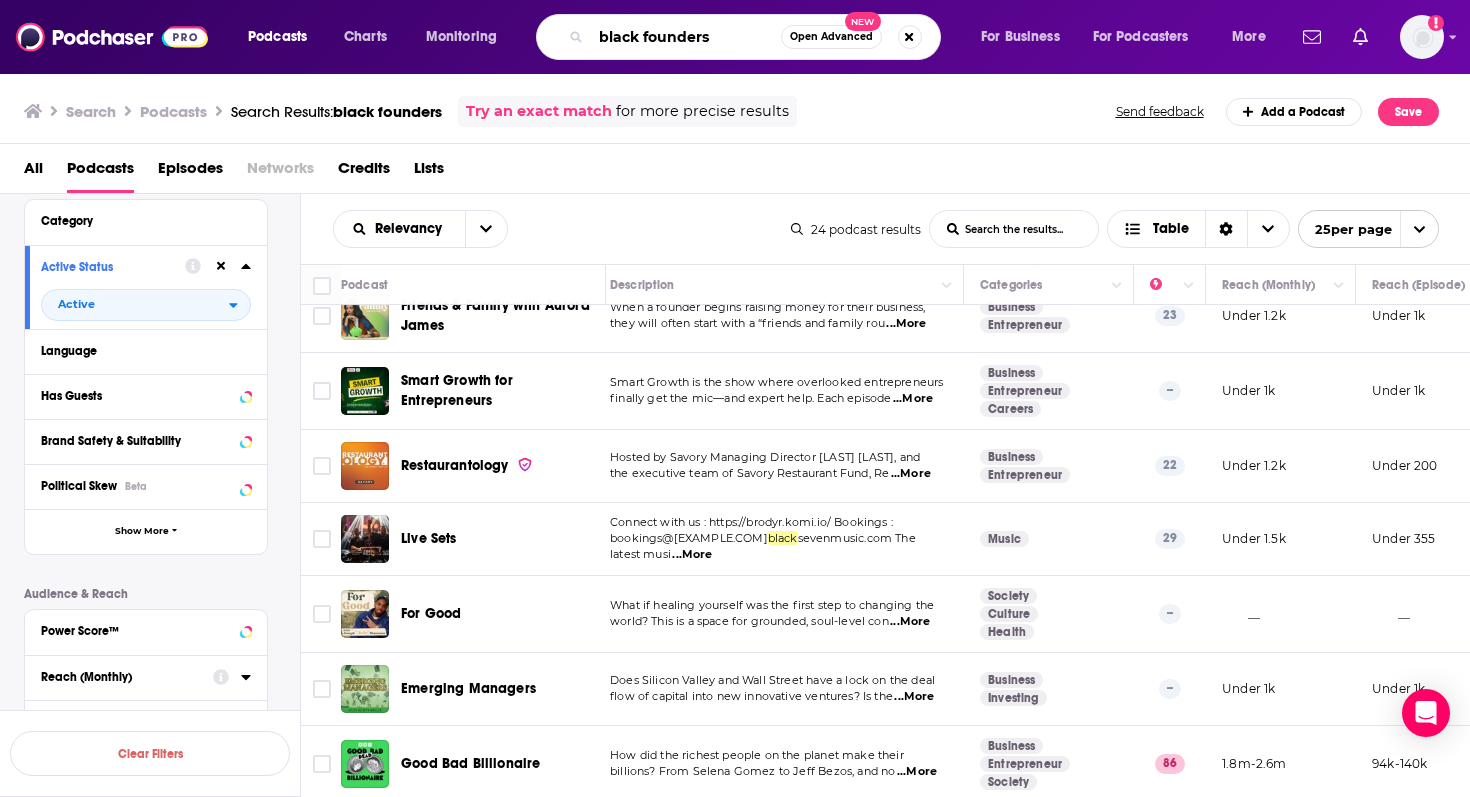 click on "black founders" at bounding box center [686, 37] 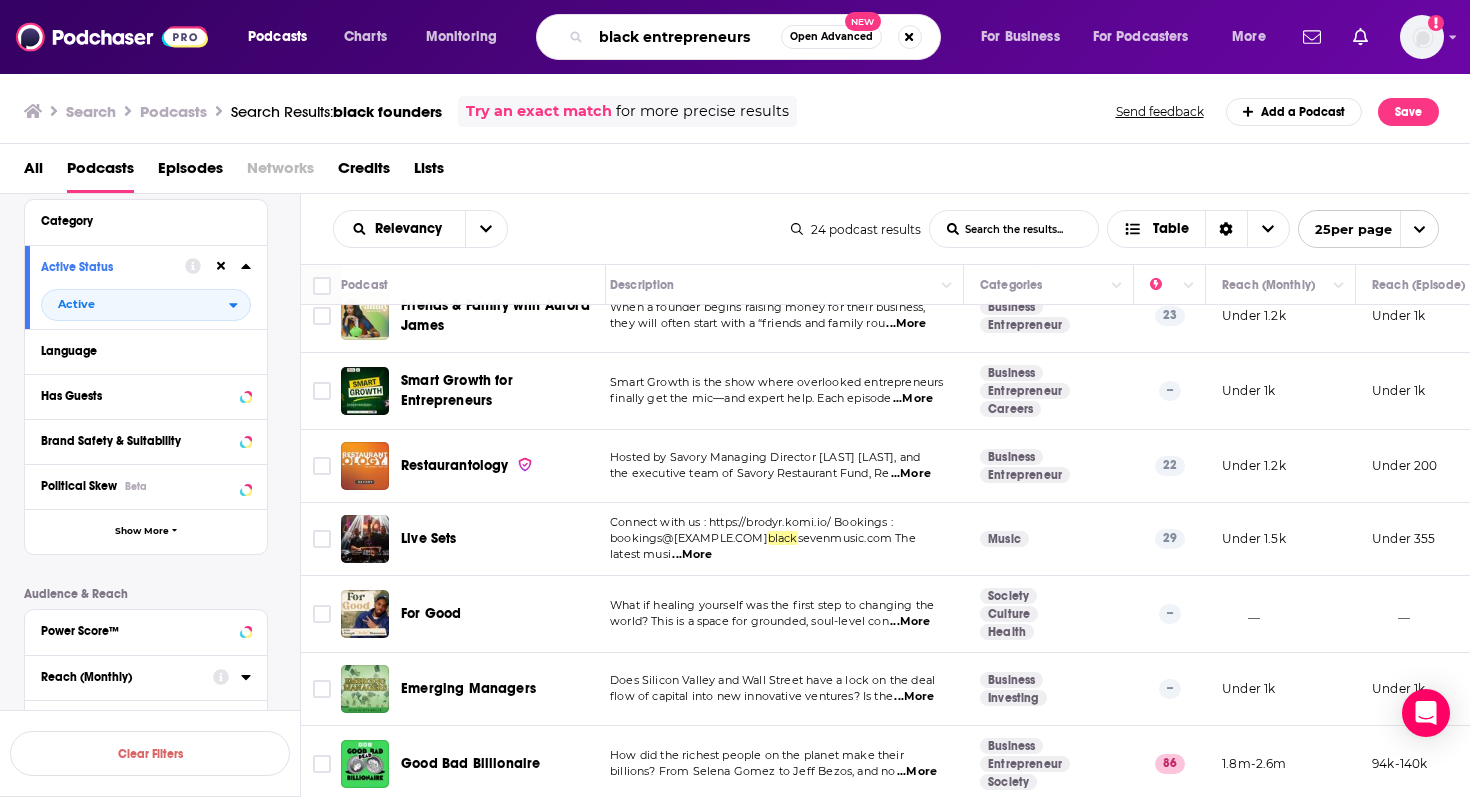 type on "black entrepreneurs" 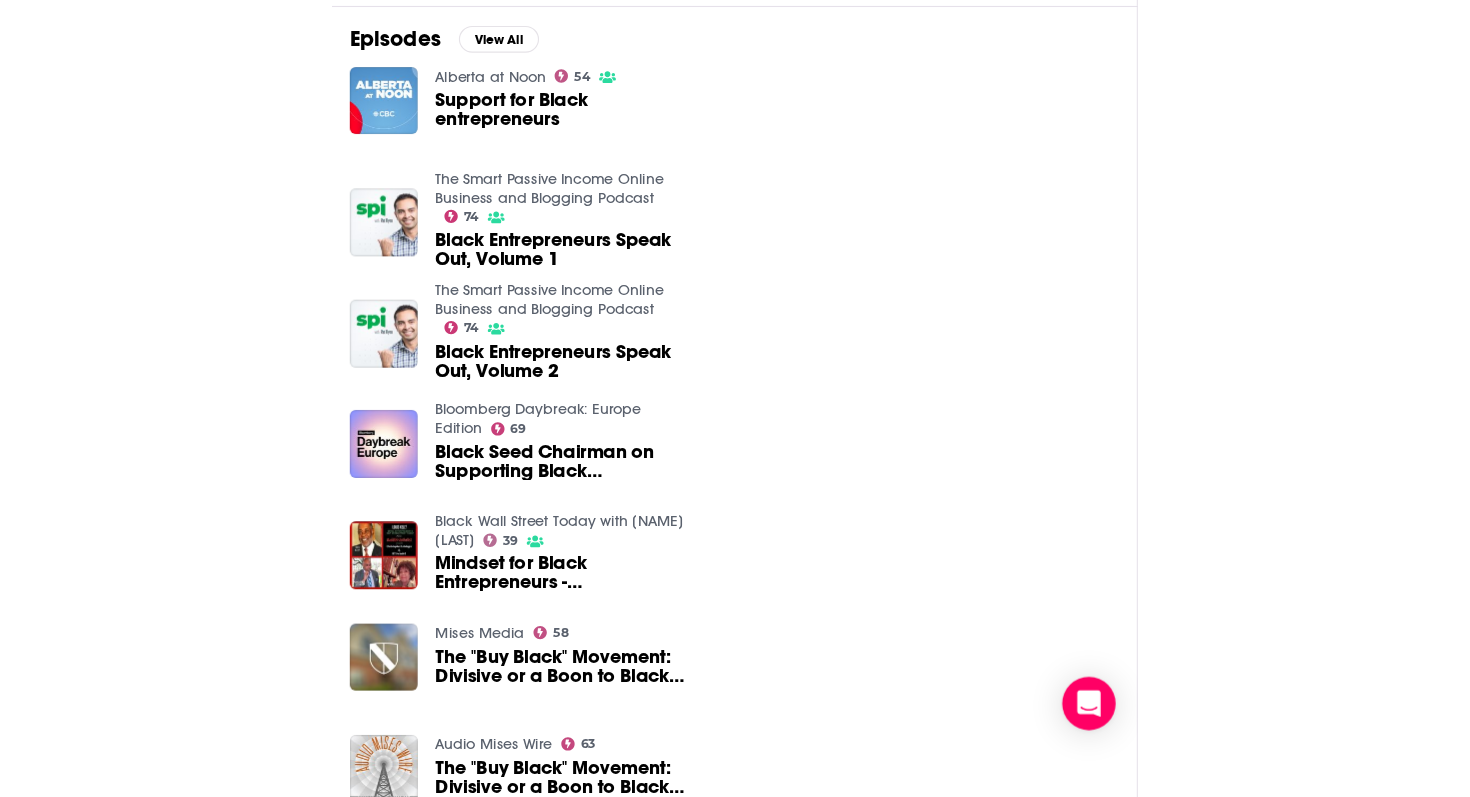 scroll, scrollTop: 0, scrollLeft: 0, axis: both 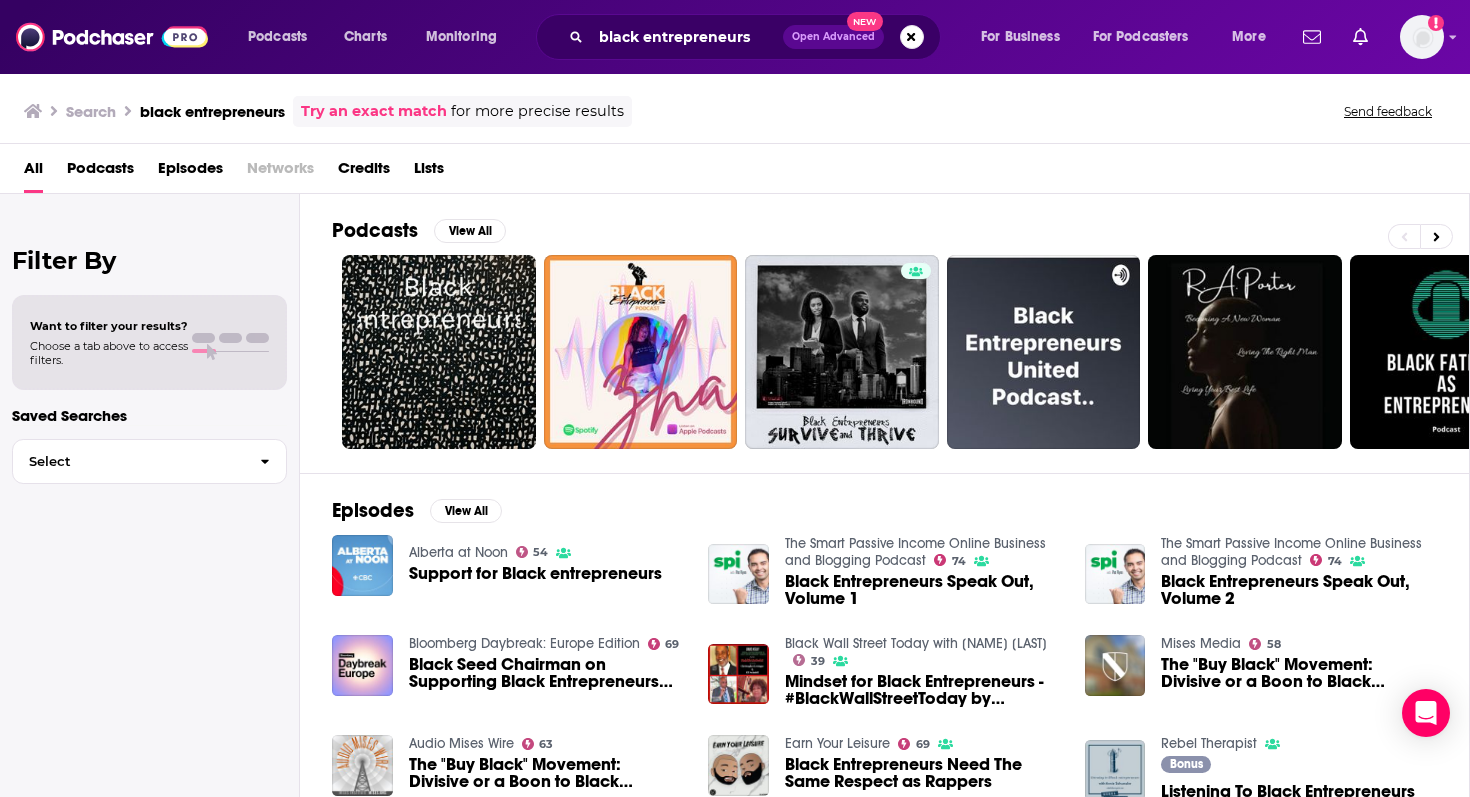 click on "Podcasts" at bounding box center [100, 172] 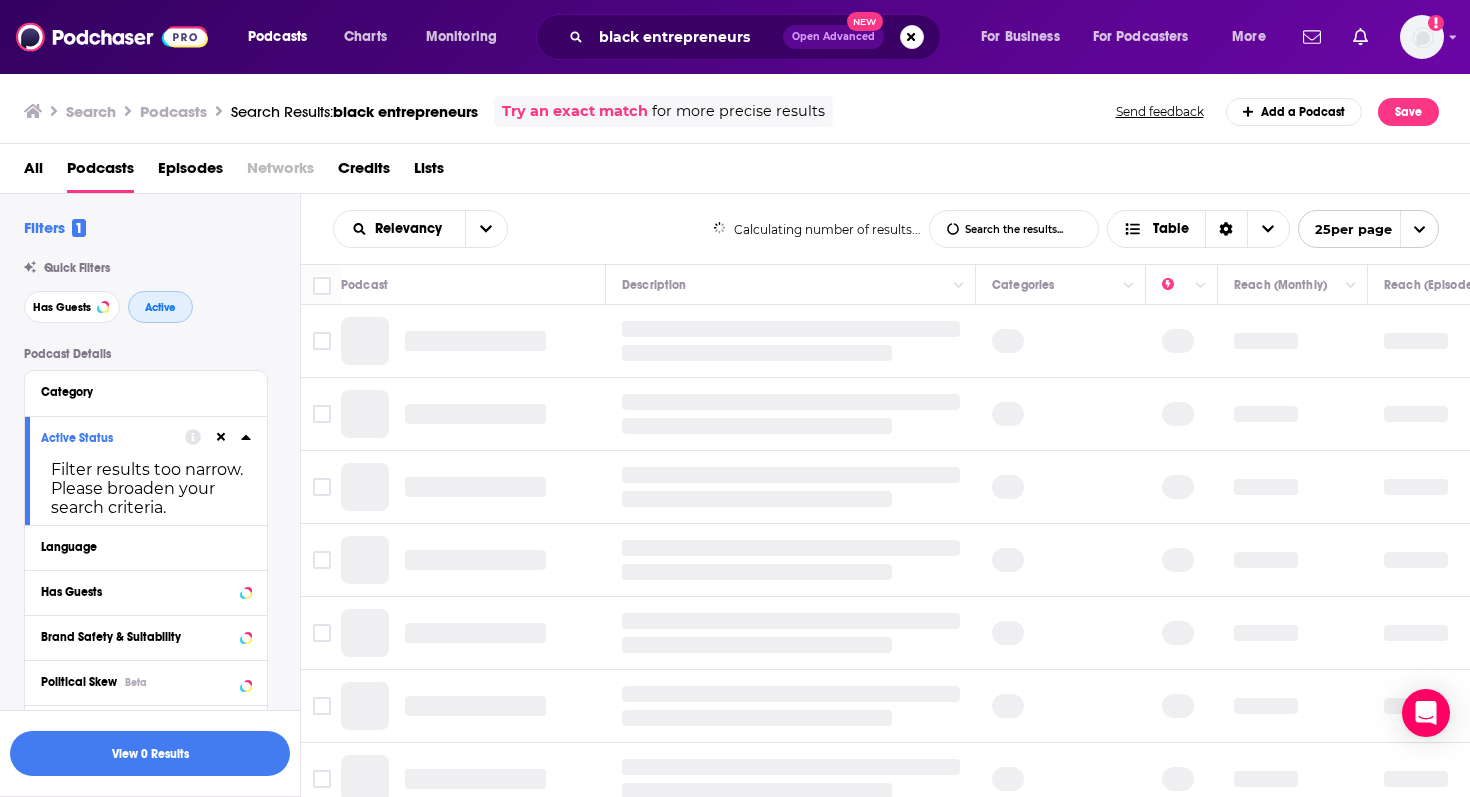 click on "Active" at bounding box center (160, 307) 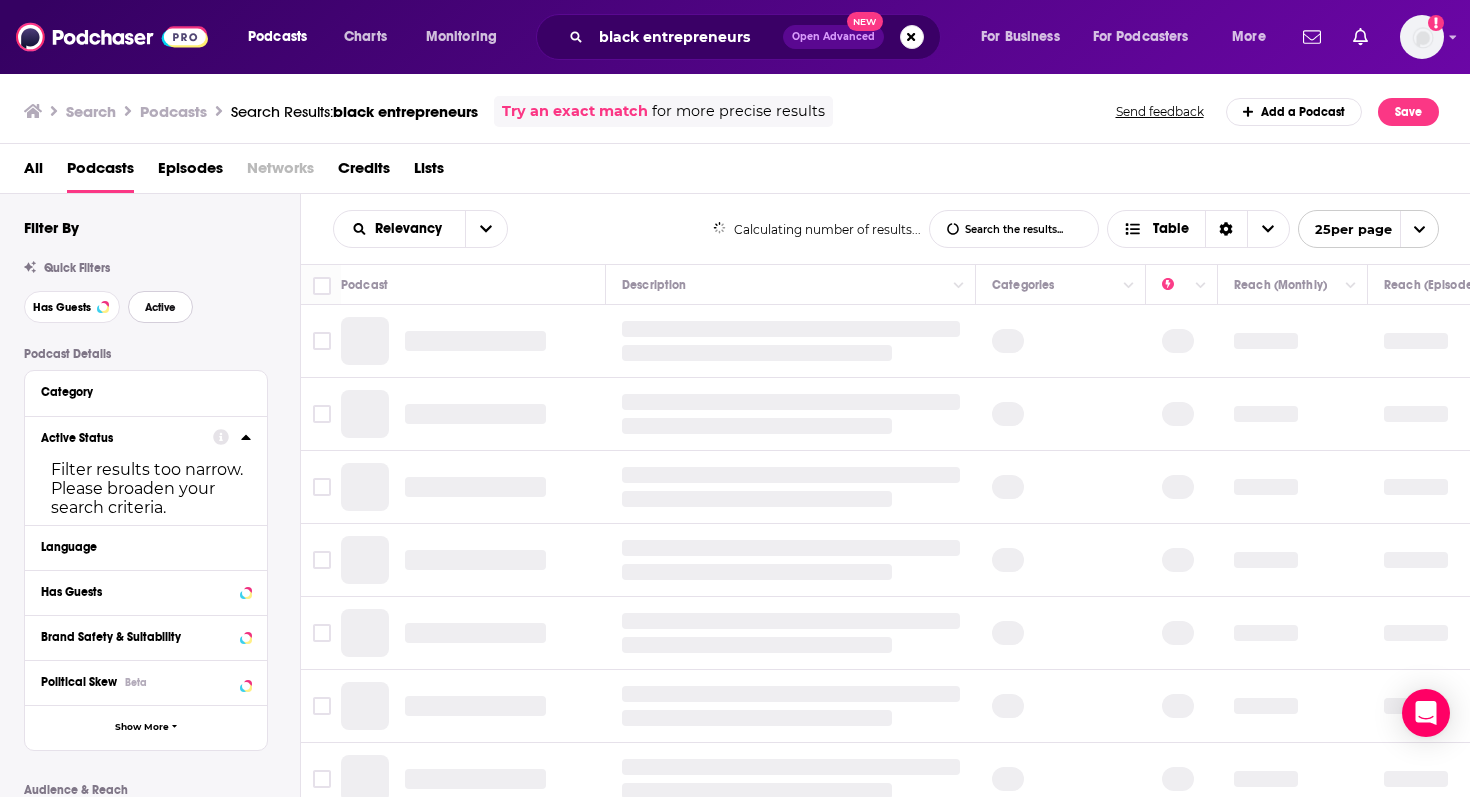 click on "Active" at bounding box center [160, 307] 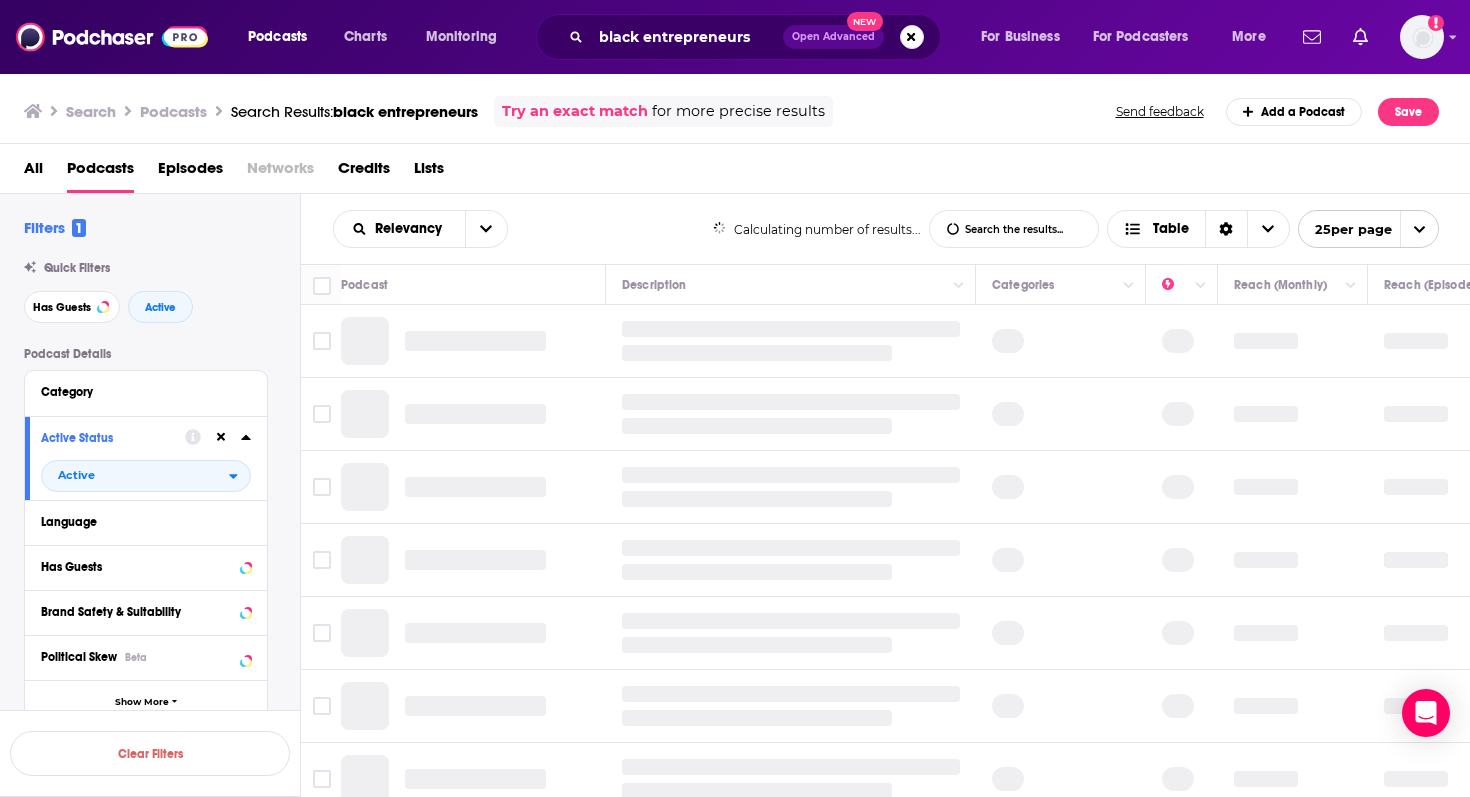 drag, startPoint x: 390, startPoint y: 483, endPoint x: 391, endPoint y: 459, distance: 24.020824 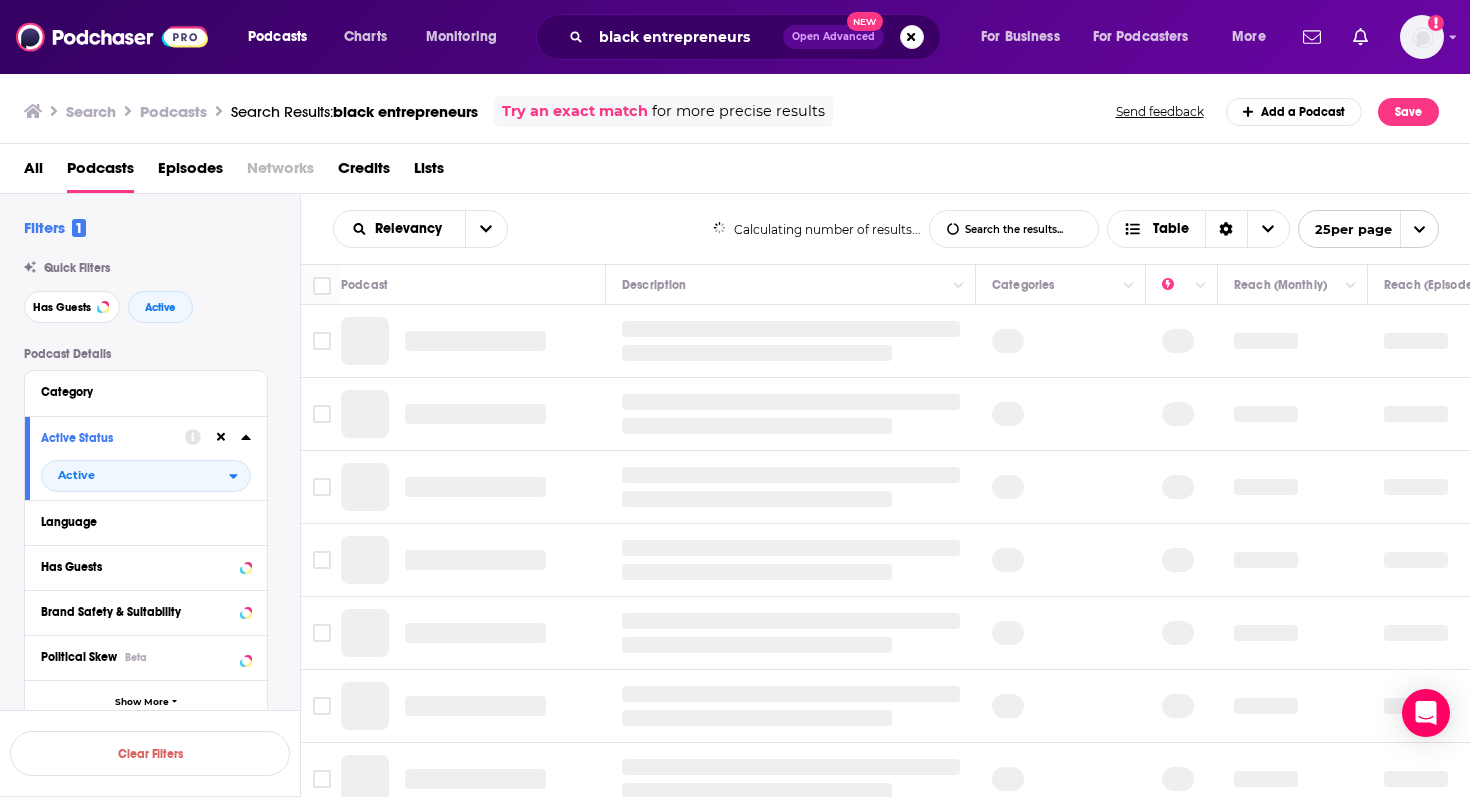 click at bounding box center [473, 487] 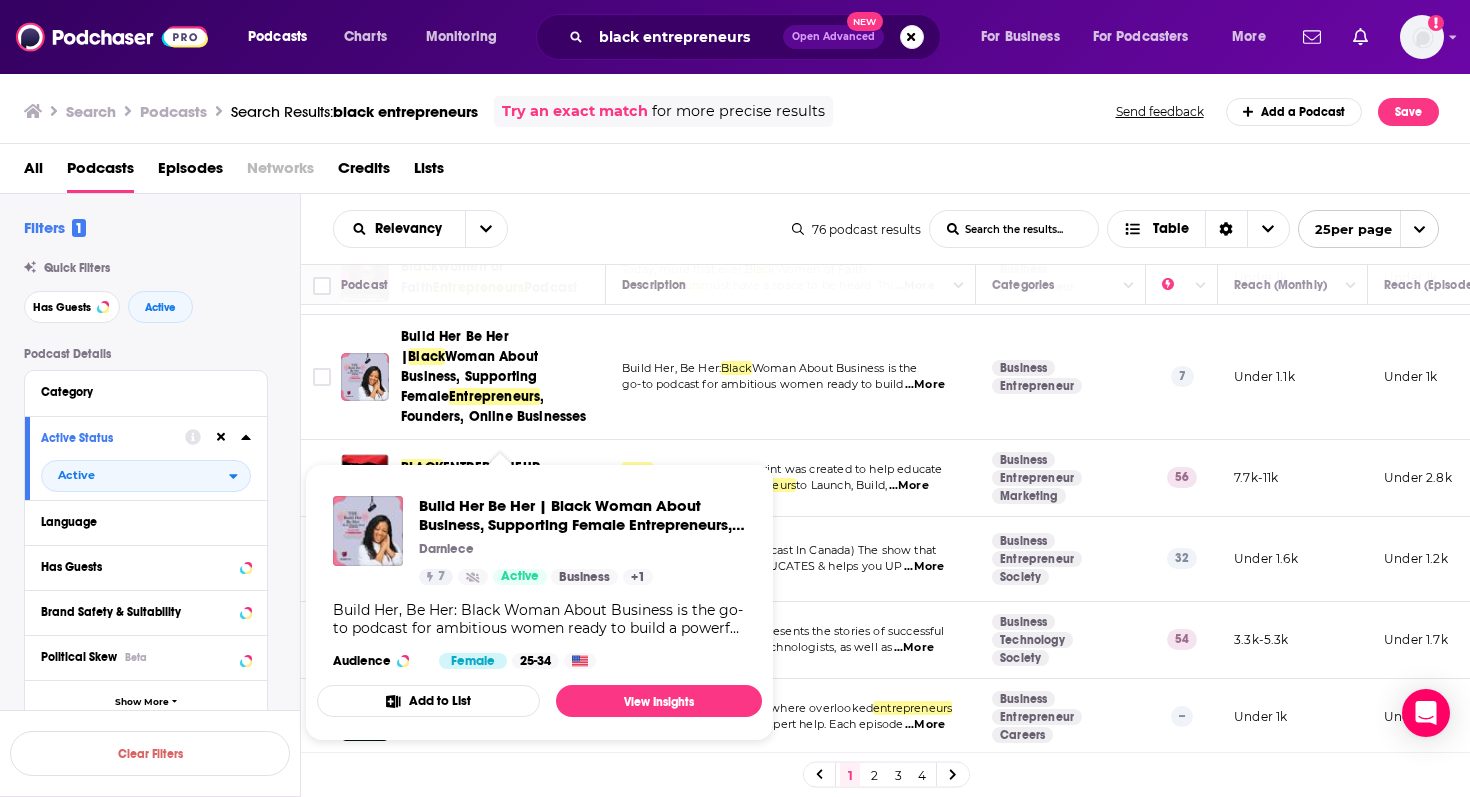 scroll, scrollTop: 178, scrollLeft: 0, axis: vertical 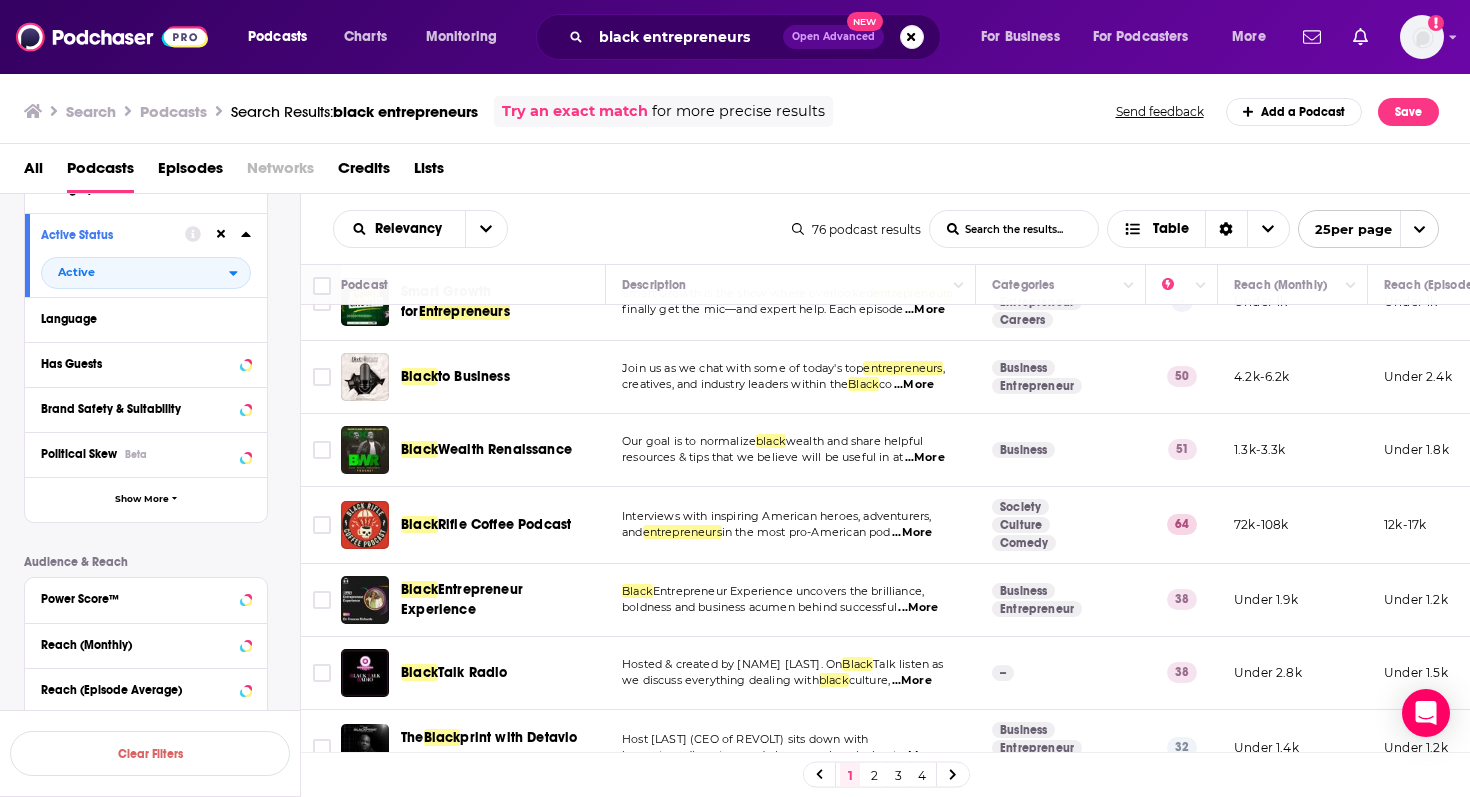 click on "...More" at bounding box center [914, 385] 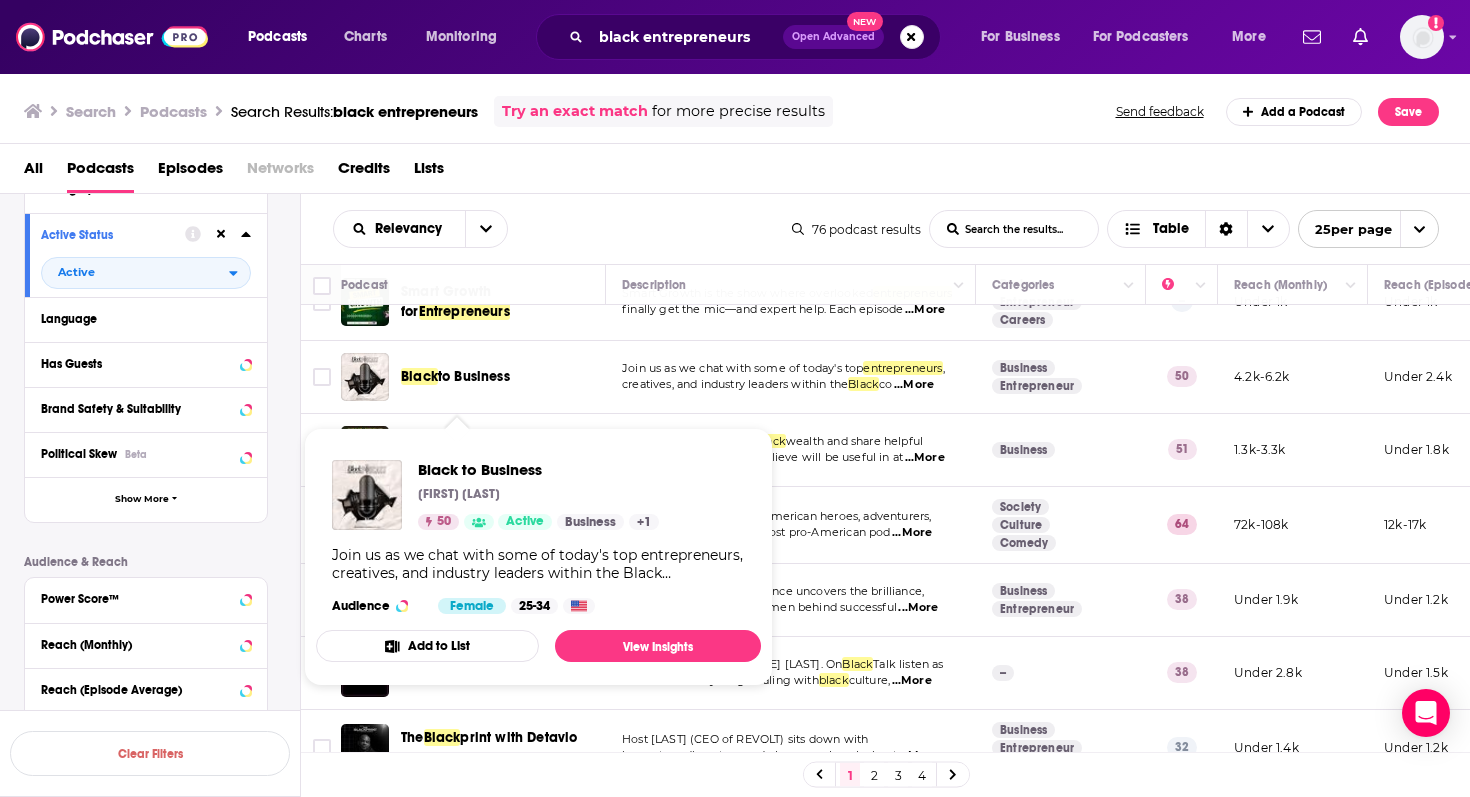 click on "Podcast Details Category Active Status Active Language Has Guests Brand Safety & Suitability Political Skew Beta Show More Audience & Reach Power Score™ Reach (Monthly) Reach (Episode Average) Gender Age Income Show More" at bounding box center (162, 519) 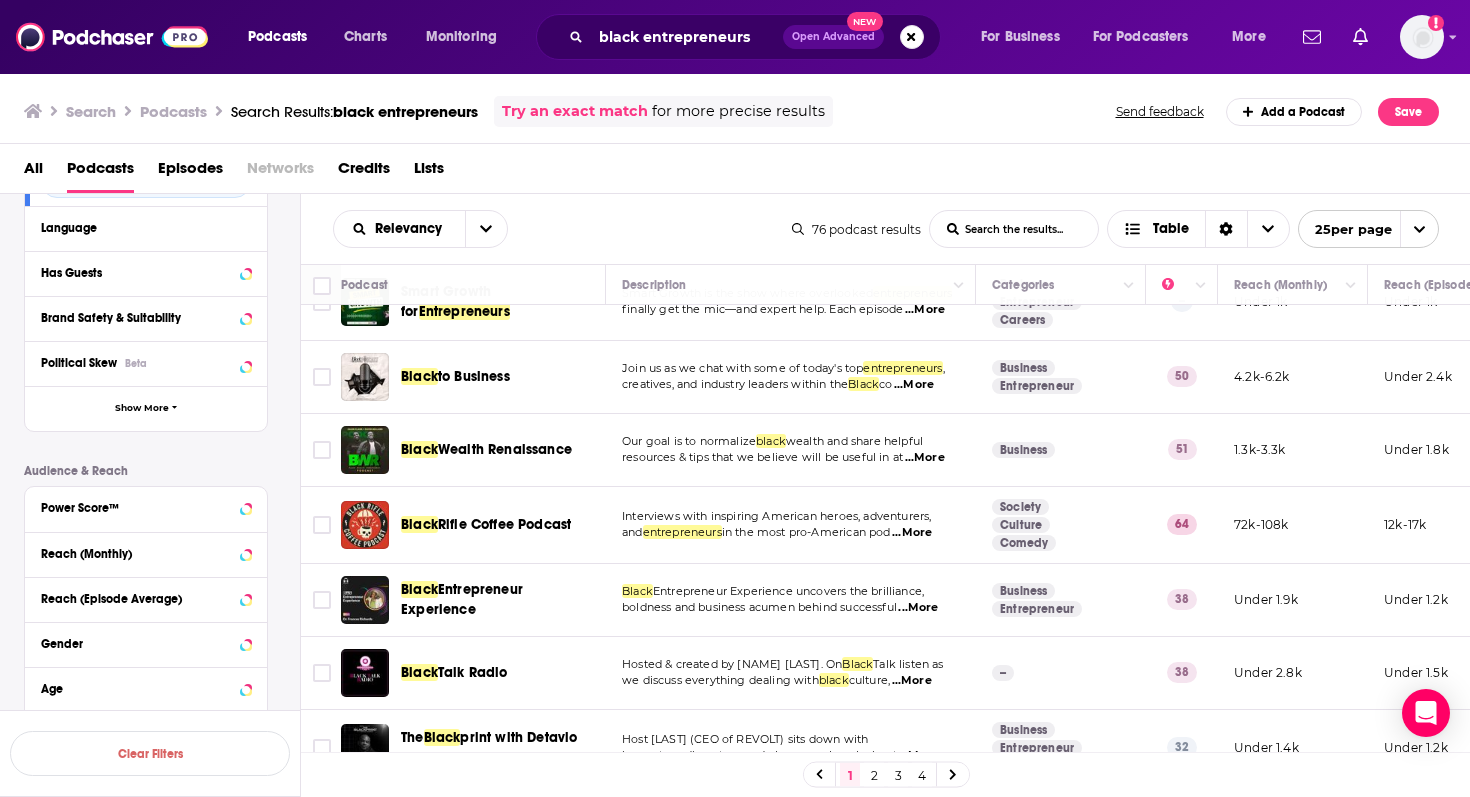 scroll, scrollTop: 295, scrollLeft: 0, axis: vertical 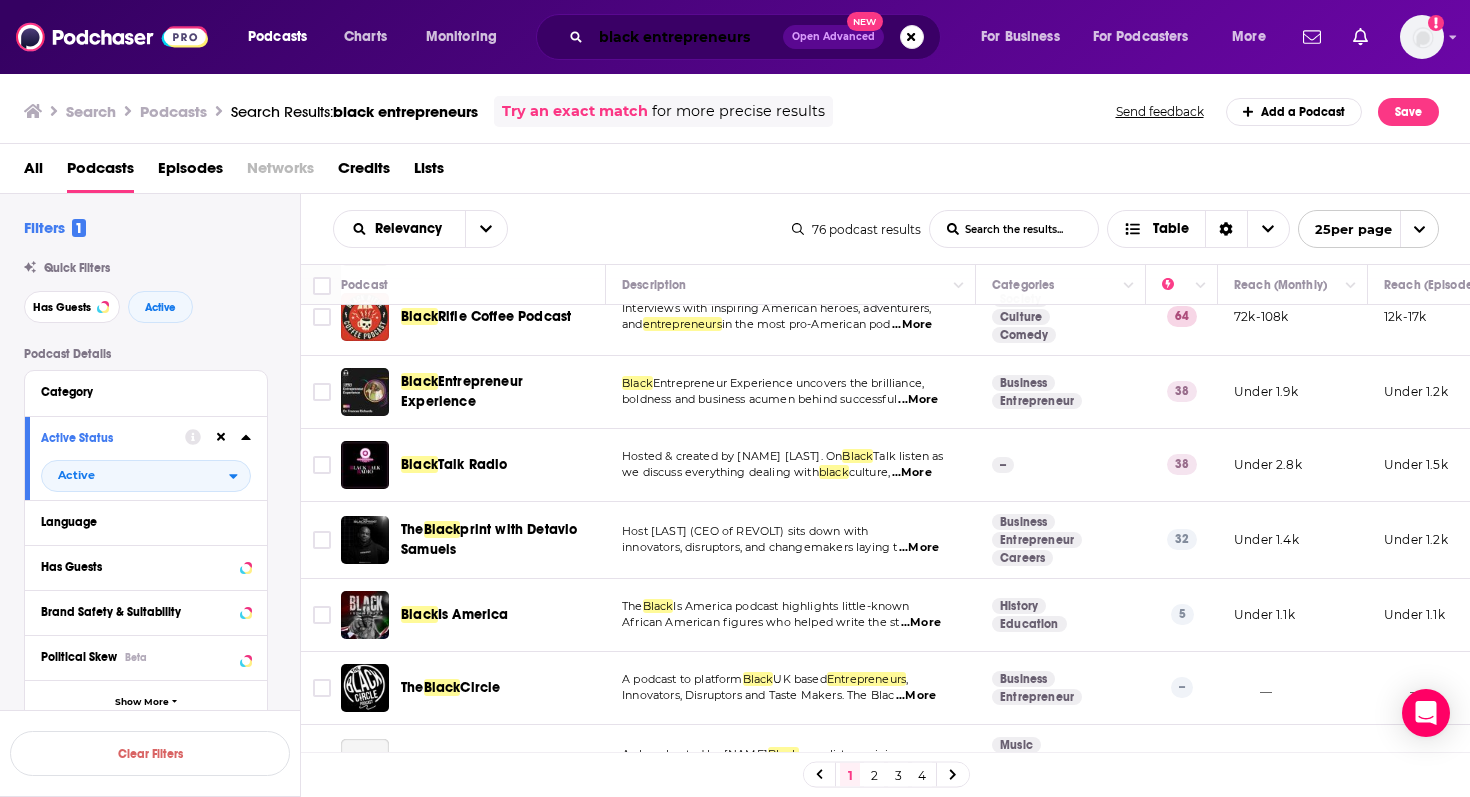 click on "black entrepreneurs" at bounding box center (687, 37) 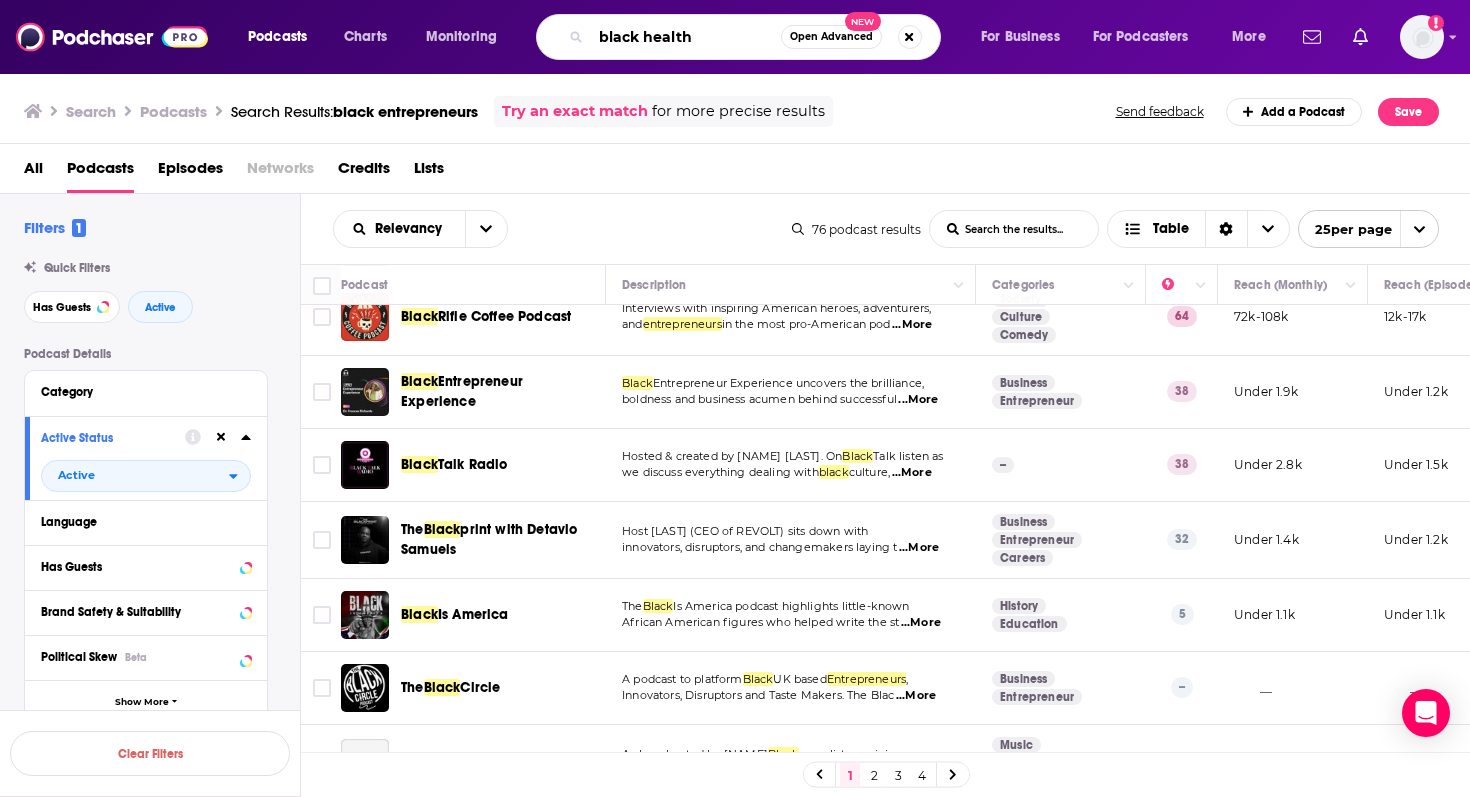type on "black health" 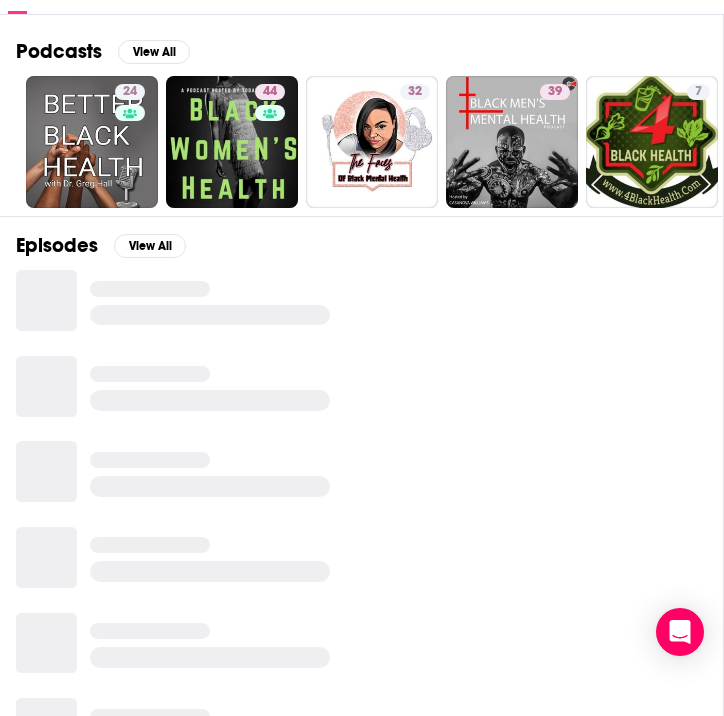 scroll, scrollTop: 223, scrollLeft: 0, axis: vertical 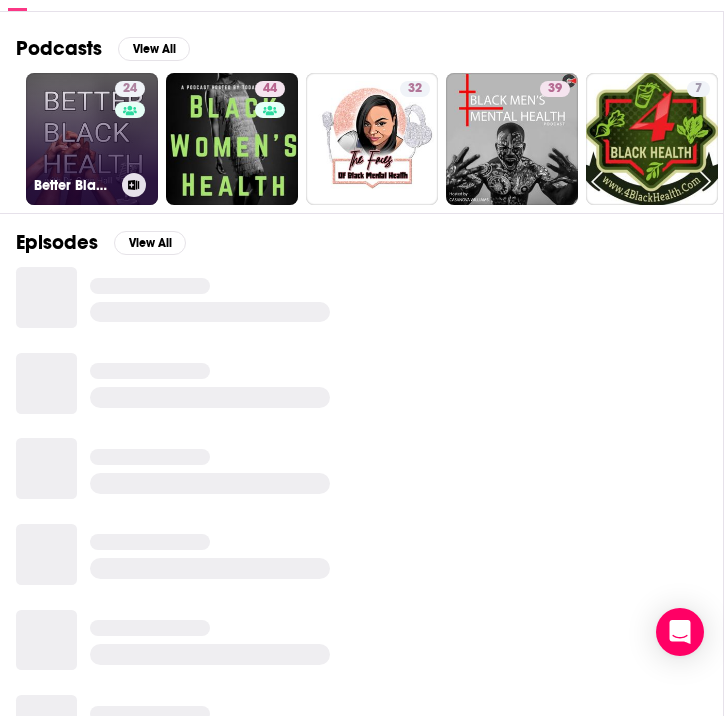 click on "24 Better Black Health" at bounding box center [92, 139] 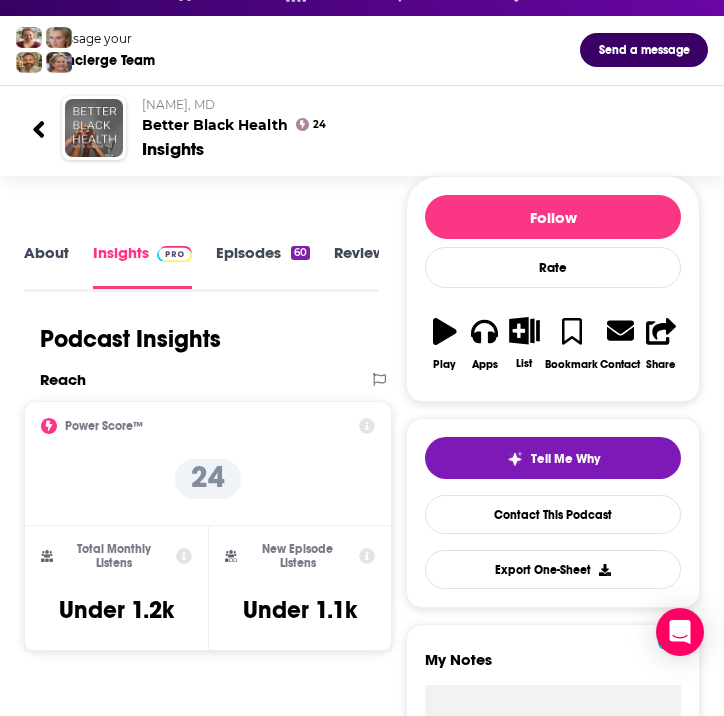 scroll, scrollTop: 106, scrollLeft: 0, axis: vertical 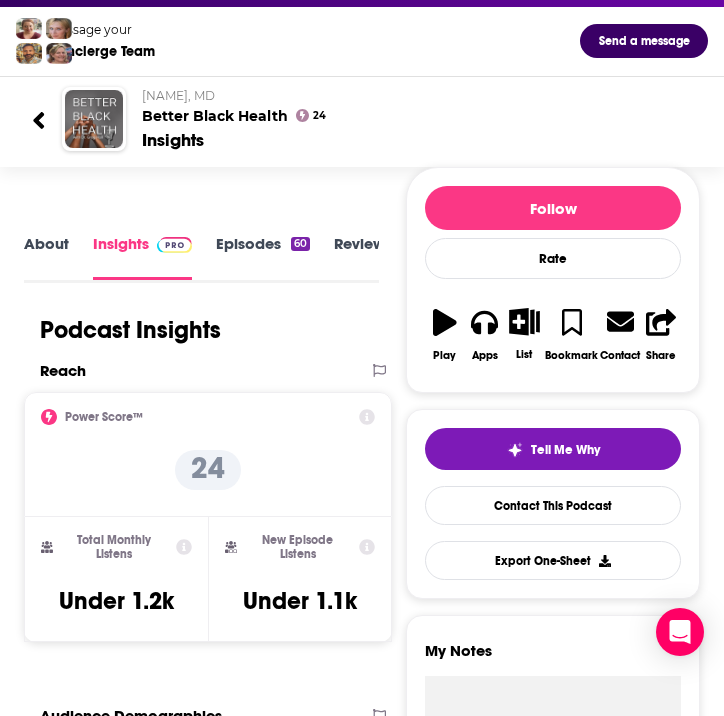click on "About Insights Episodes 60 Reviews Credits Lists Similar Podcast Insights Reach & Audience Content Social Contacts Charts Sponsors Details Similar Contact Podcast Open Website  Reach Power Score™ 24 Total Monthly Listens Under 1.2k New Episode Listens Under 1.1k Export One-Sheet Audience Demographics Gender Female Age 35 yo Parental Status Not Parents Countries 1 United States 2 United Kingdom 3 Canada 4 Australia Education Level Mostly  Higher Education Content Political Skew Medium Left Socials This podcast does not have social handles yet. Contacts   RSS   Podcast Email Gregory L. Hall, MD drhall@drgreghall.com drhall@drgreghall.com That's all there is! Charts All Charts All Categories All Countries This podcast isn't ranking on any Apple or Spotify charts today. Recent Sponsors of  Better Black Health Beta Add to We do not have sponsor history for this podcast yet or there are no sponsors. Podcast Details Podcast Status Active Release Period Monthly Explicit No First Episode Jul 24th, 2021 33 minutes 60" at bounding box center [362, 3169] 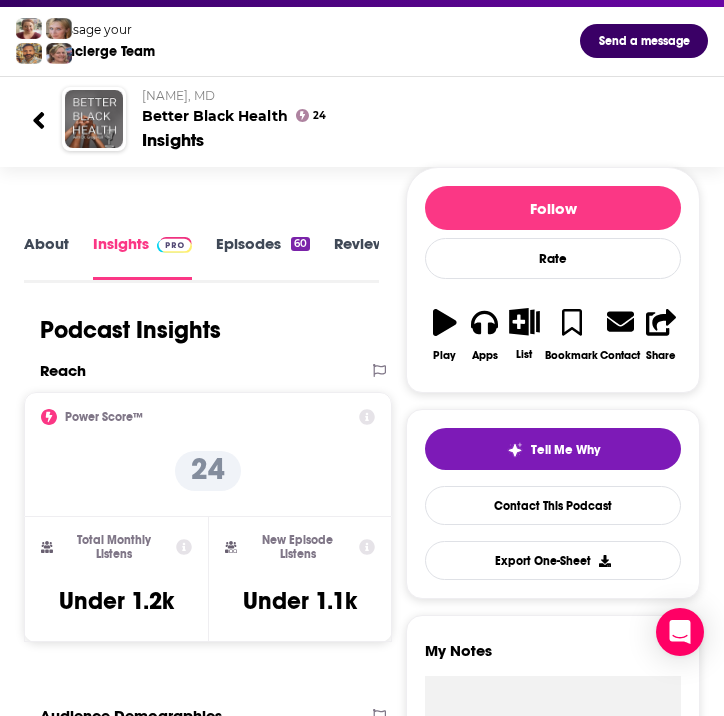 click on "About" at bounding box center (46, 256) 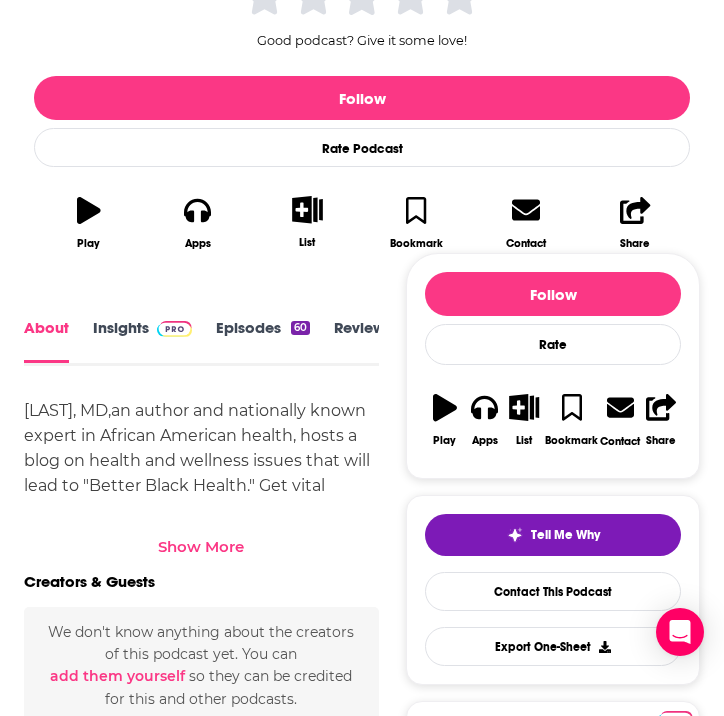 scroll, scrollTop: 496, scrollLeft: 0, axis: vertical 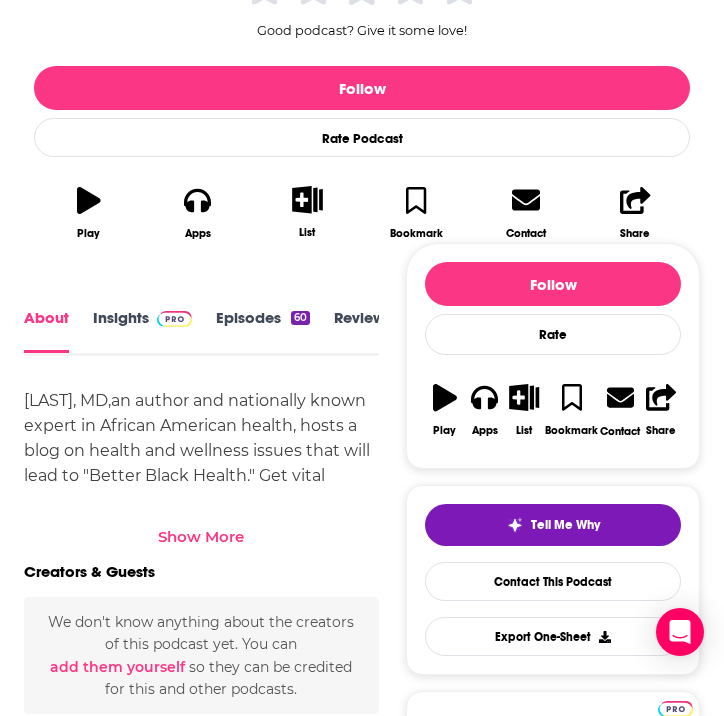 click on "Show More" at bounding box center (201, 536) 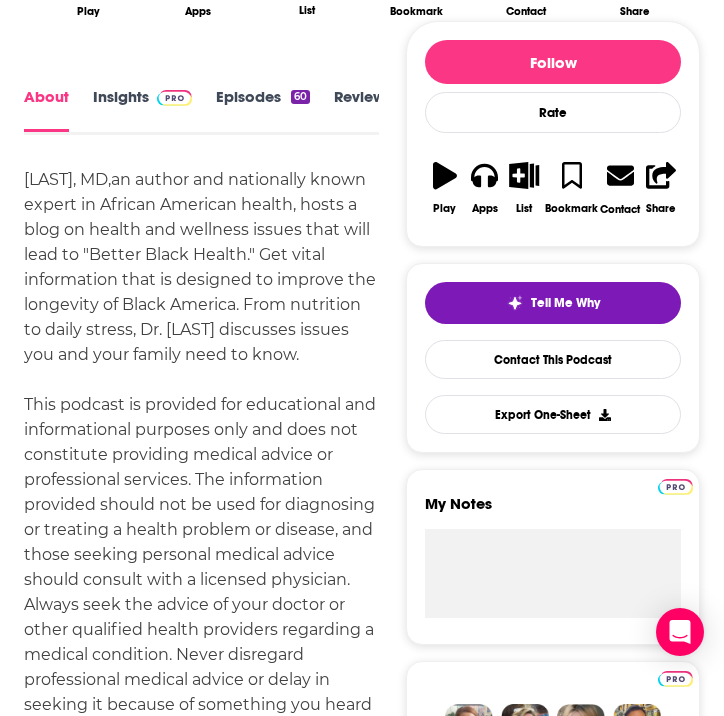 scroll, scrollTop: 664, scrollLeft: 0, axis: vertical 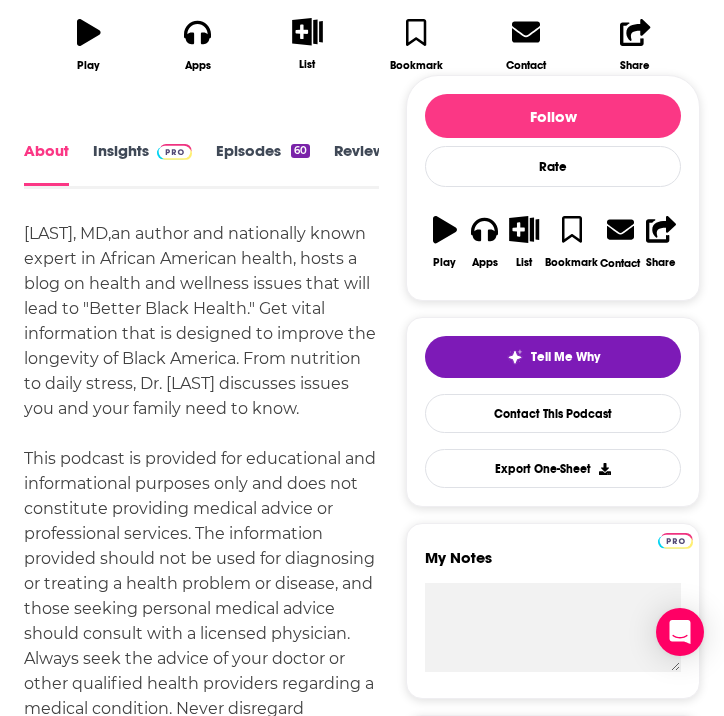 click on "Insights" at bounding box center (142, 164) 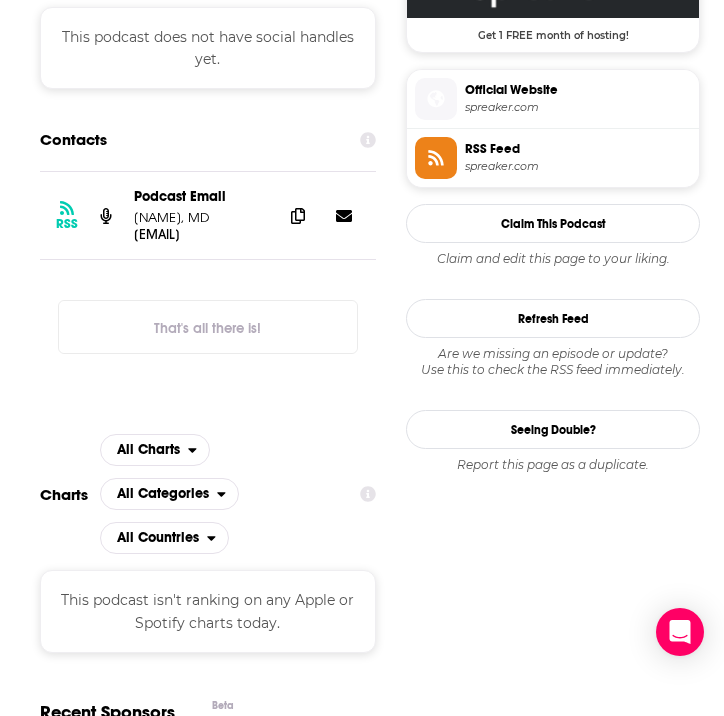 scroll, scrollTop: 1438, scrollLeft: 0, axis: vertical 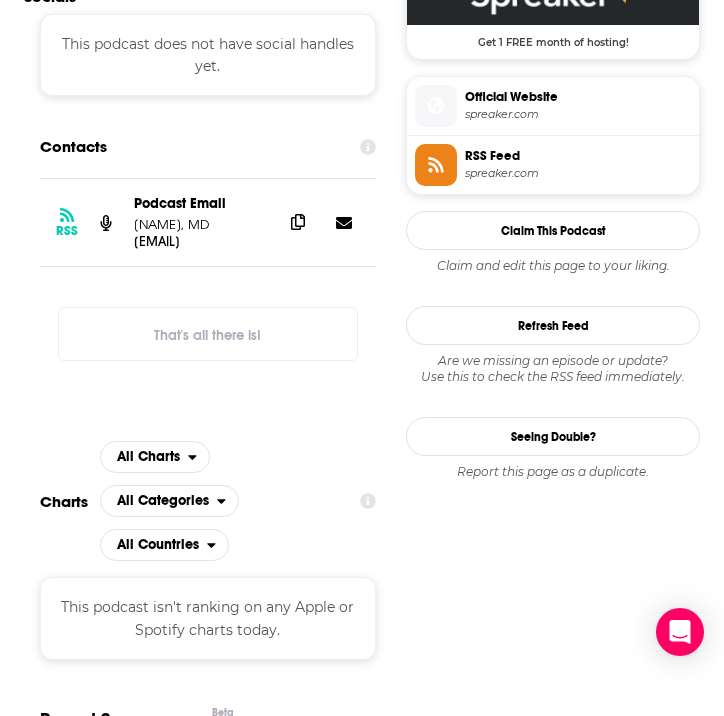 click 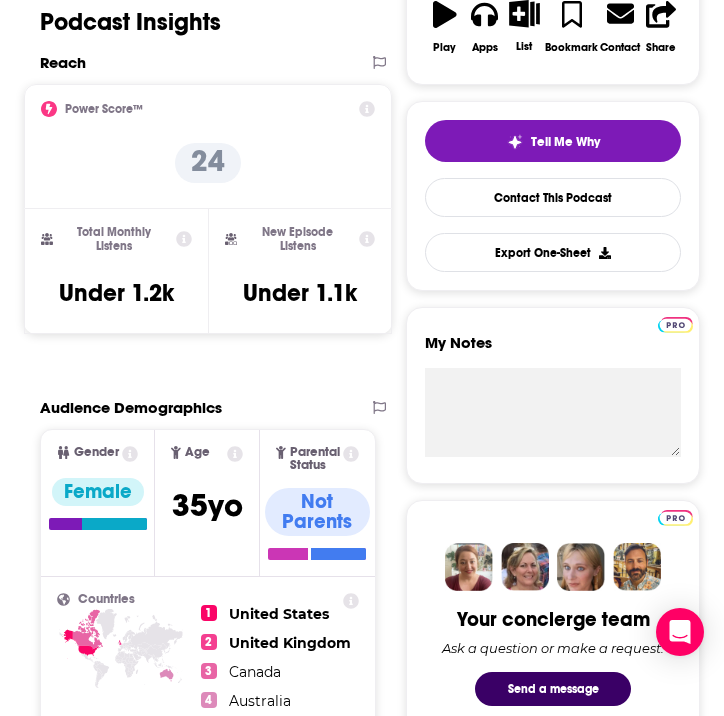 scroll, scrollTop: 0, scrollLeft: 0, axis: both 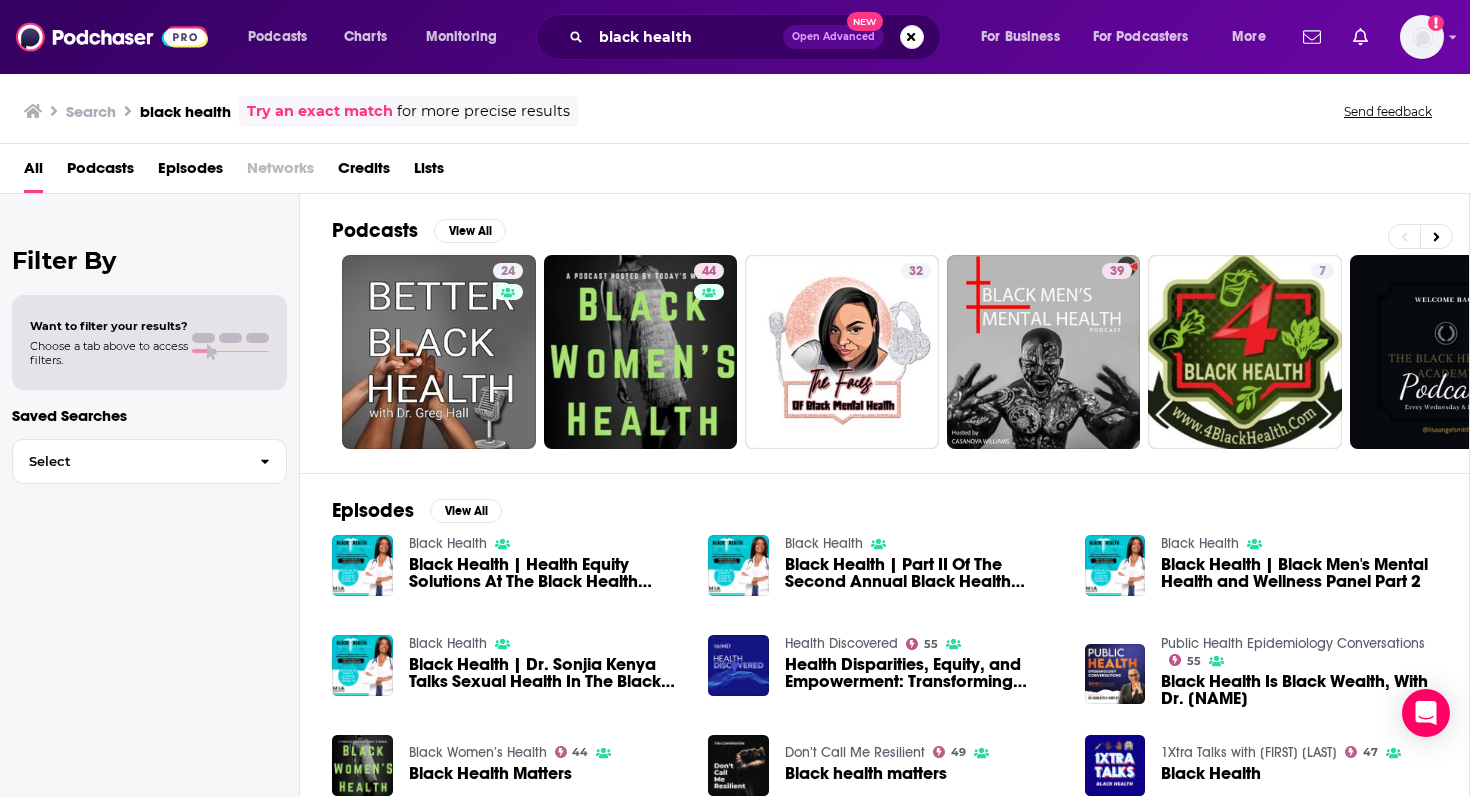 click on "Podcasts" at bounding box center [100, 172] 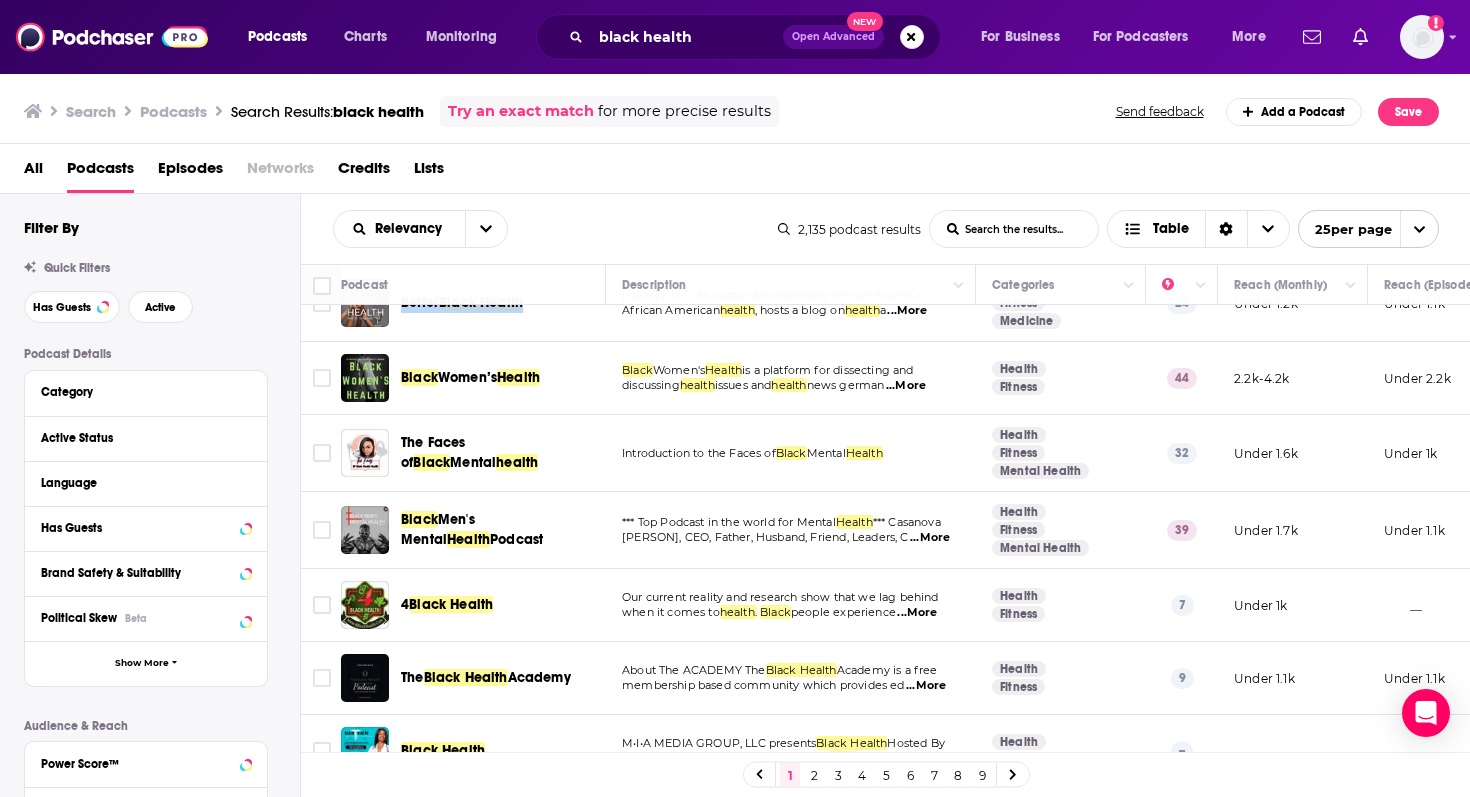 scroll, scrollTop: 2, scrollLeft: 0, axis: vertical 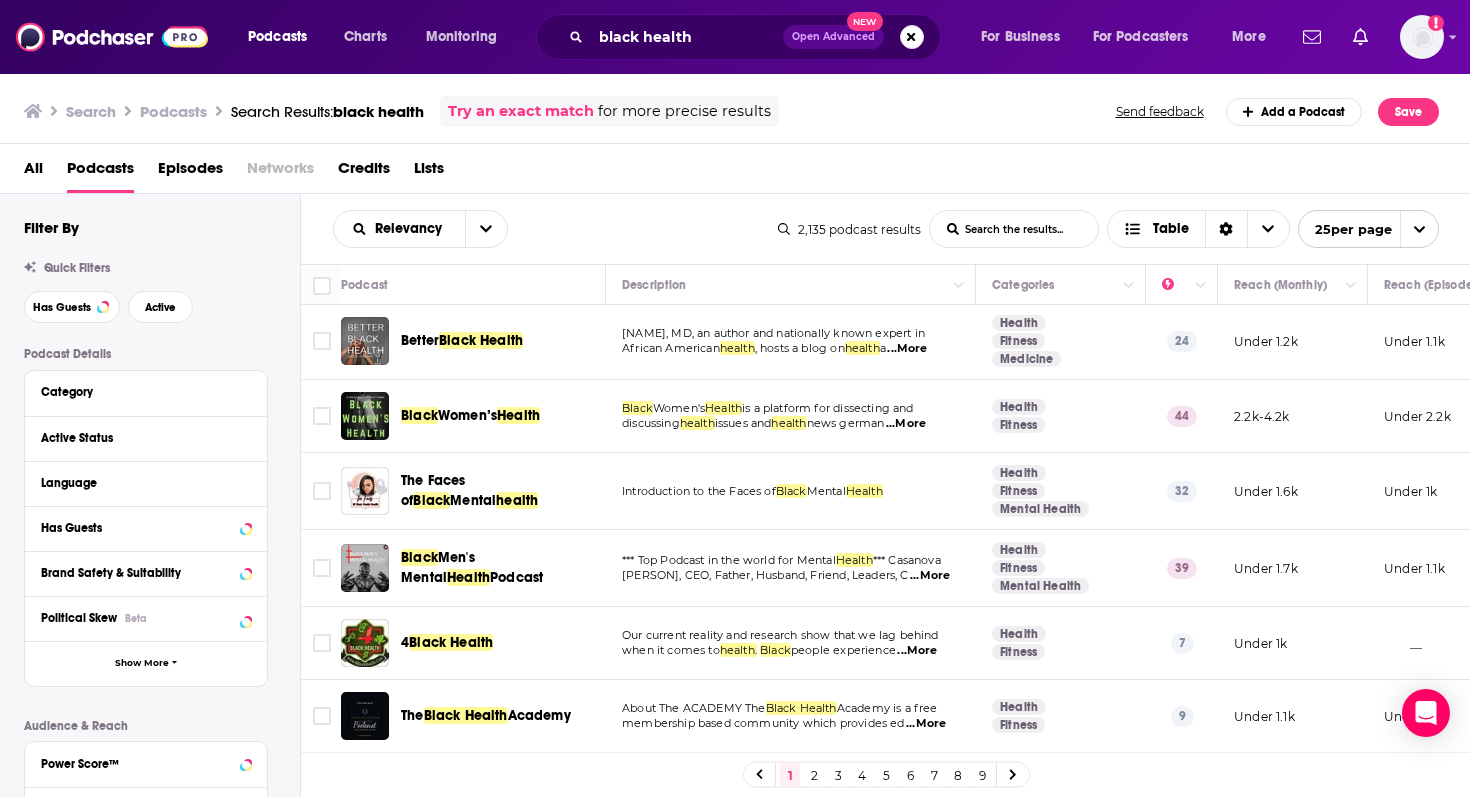 click on "Podcast Details Category Active Status Language Has Guests Brand Safety & Suitability Political Skew Beta Show More Audience & Reach Power Score™ Reach (Monthly) Reach (Episode Average) Gender Age Income Show More" at bounding box center (162, 702) 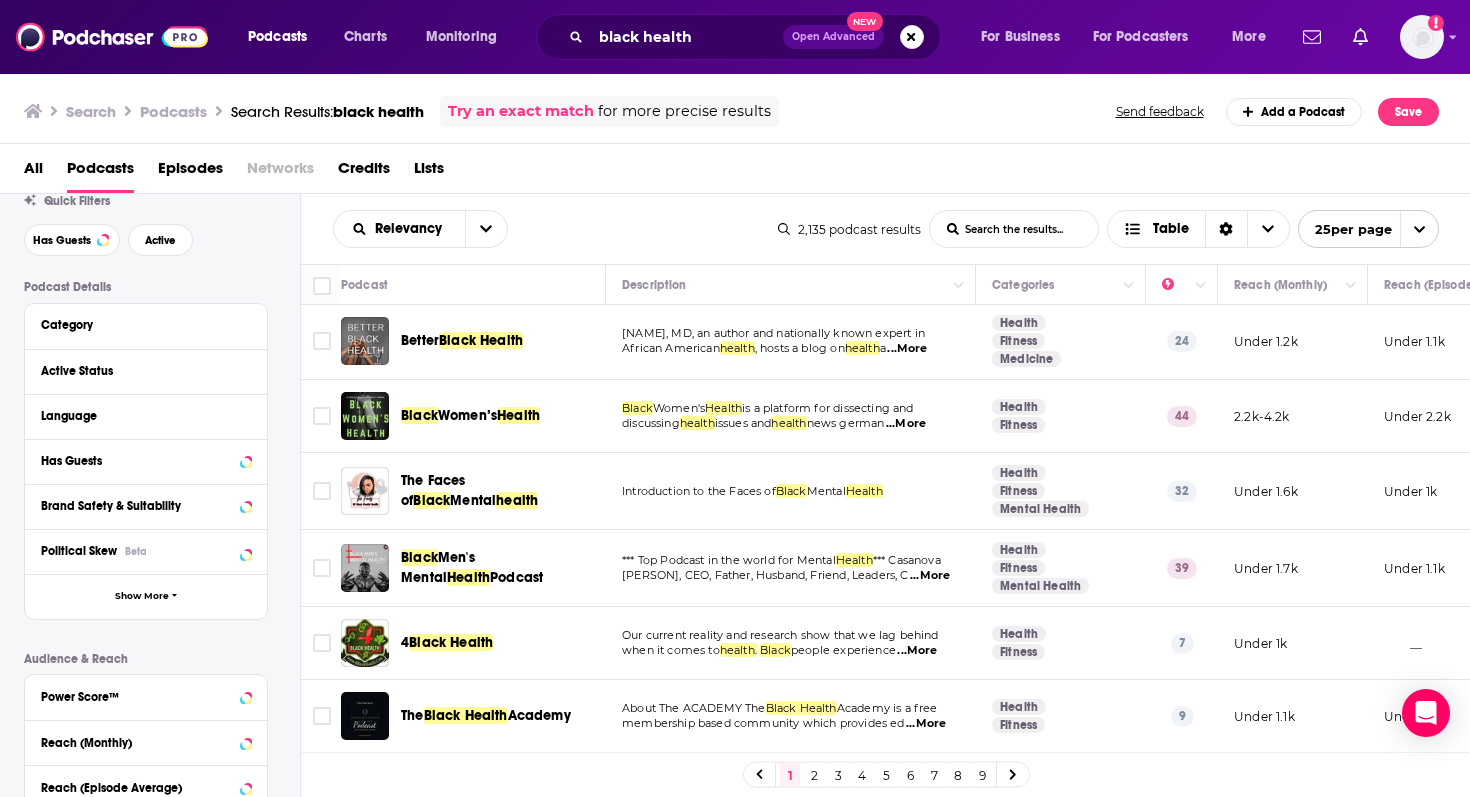 scroll, scrollTop: 100, scrollLeft: 0, axis: vertical 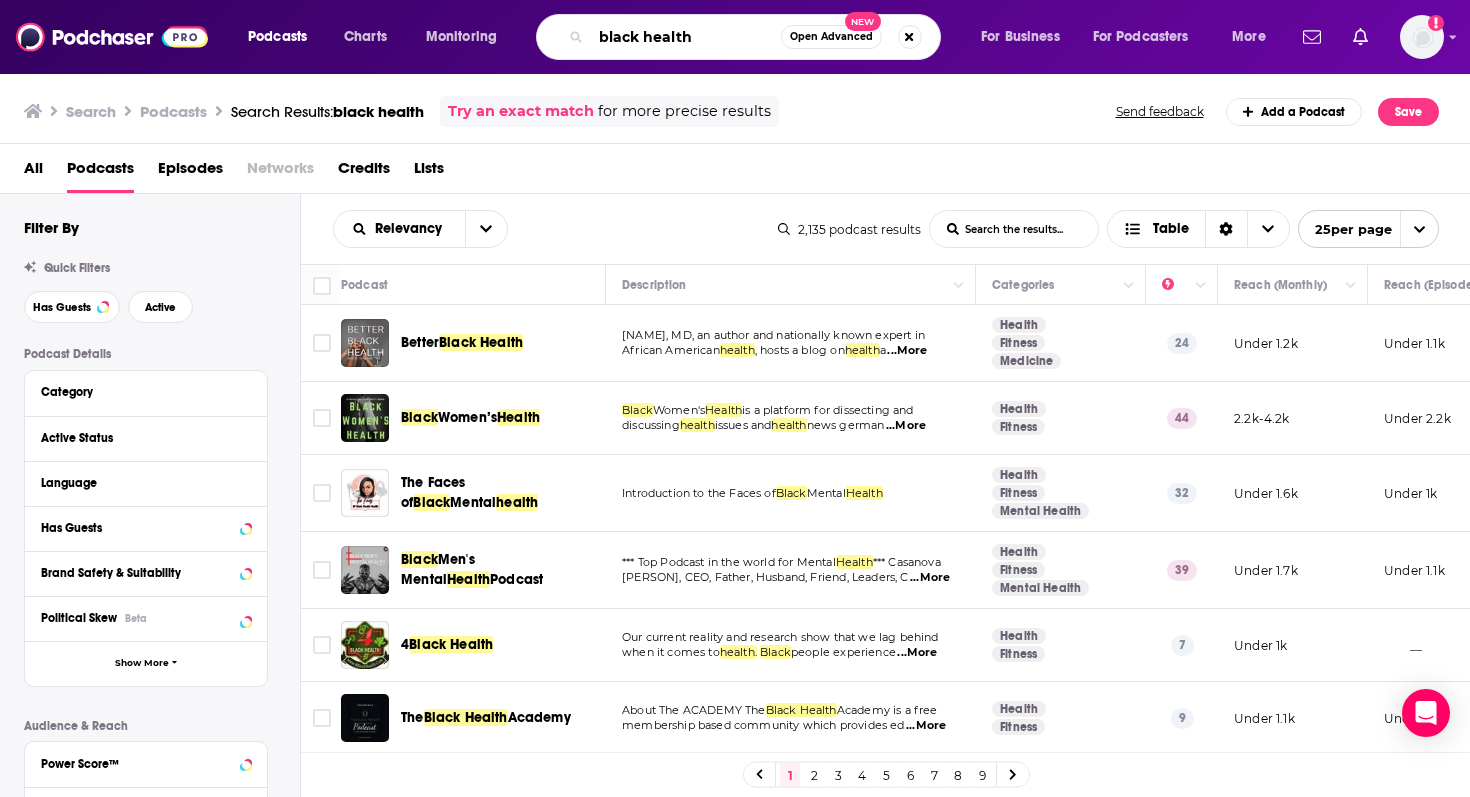 click on "black health" at bounding box center [686, 37] 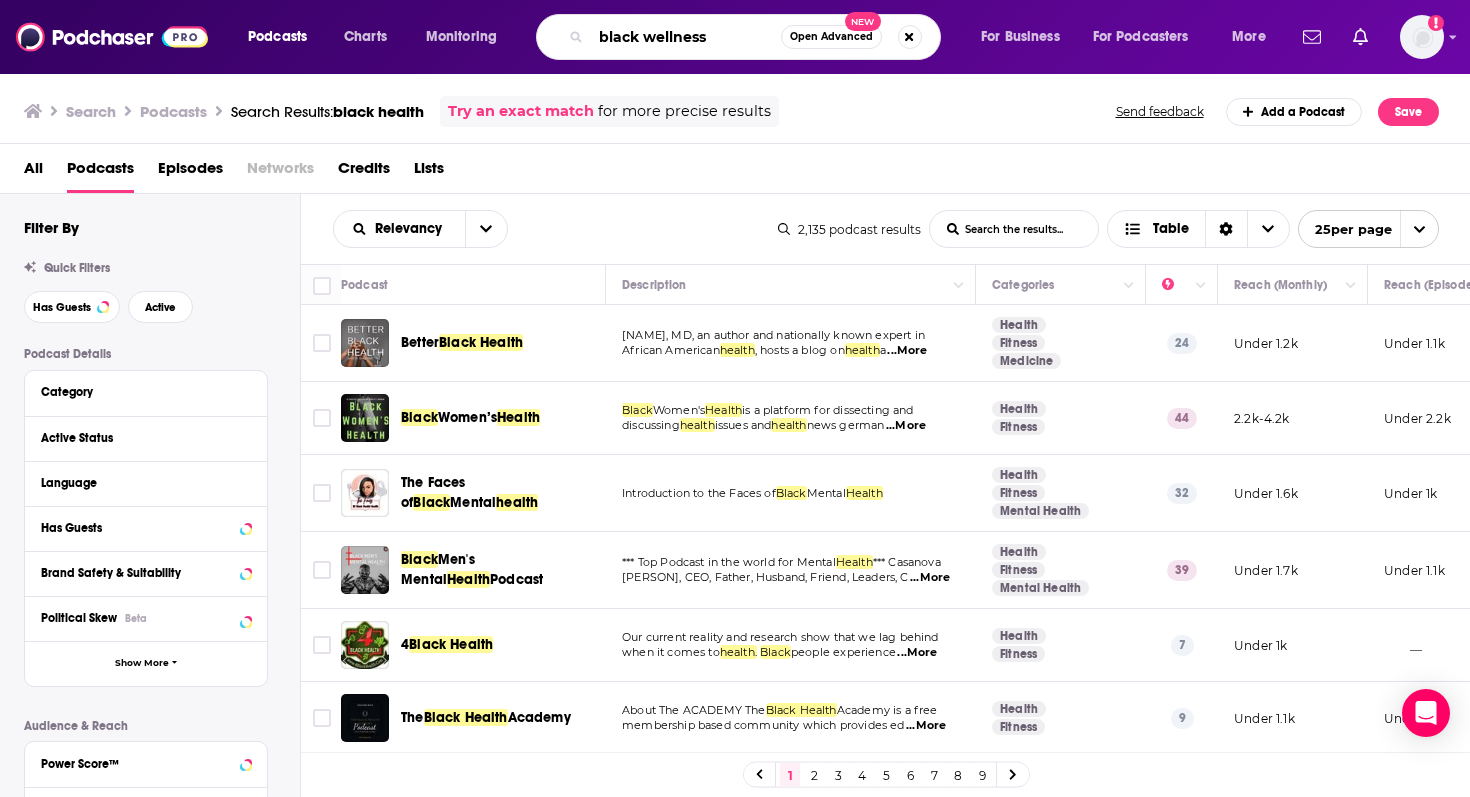 type on "black wellness" 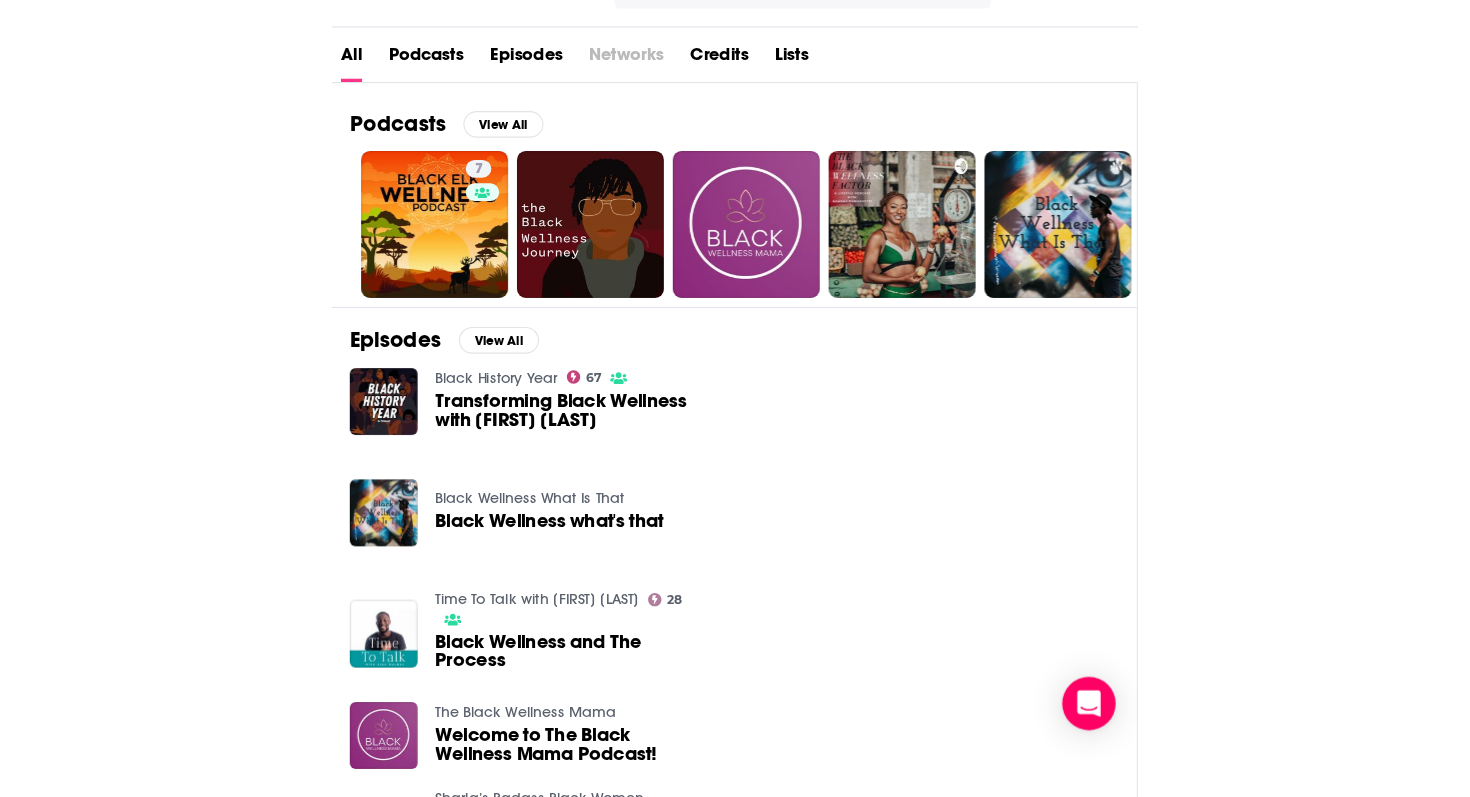 scroll, scrollTop: 0, scrollLeft: 0, axis: both 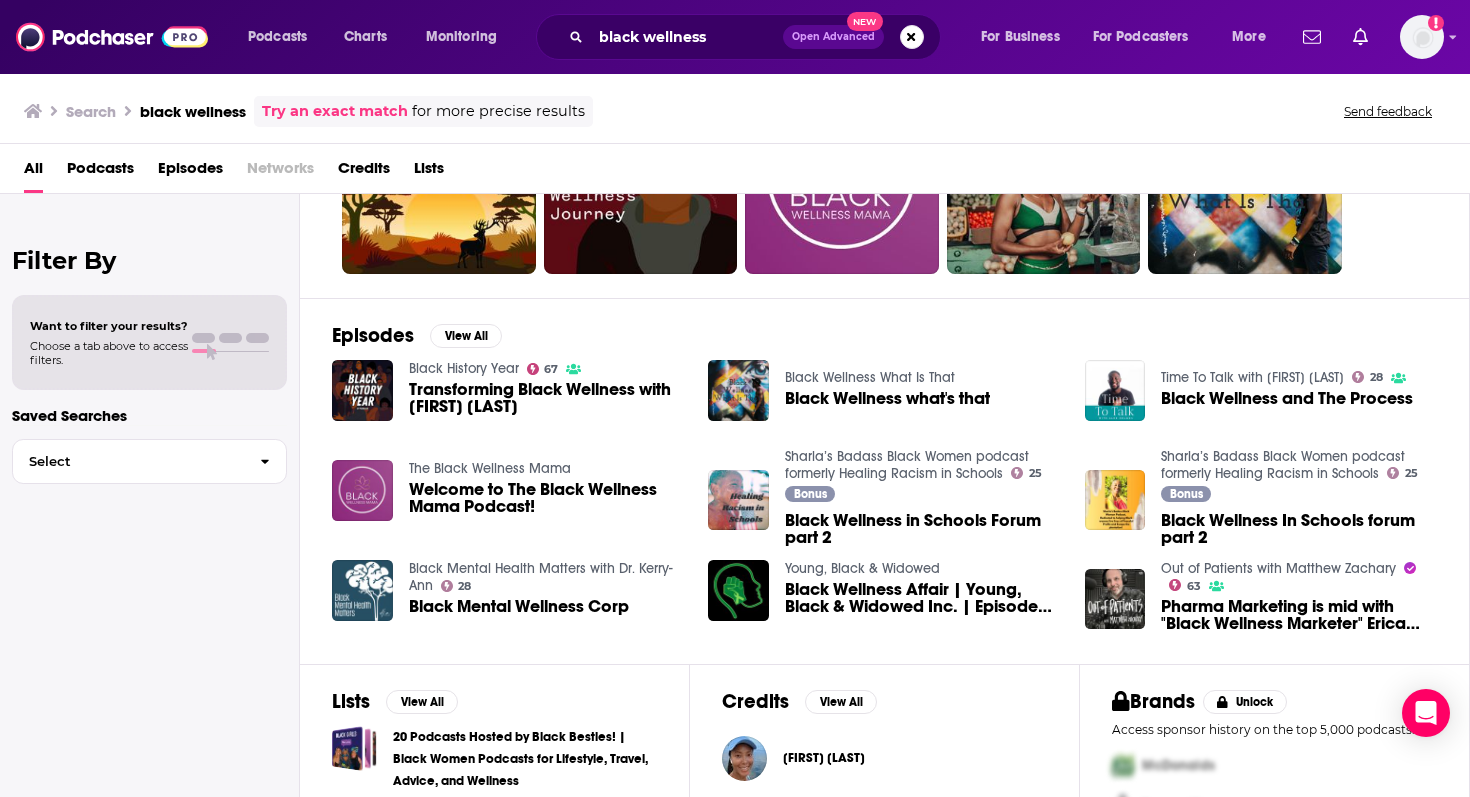 click on "Podcasts" at bounding box center (100, 172) 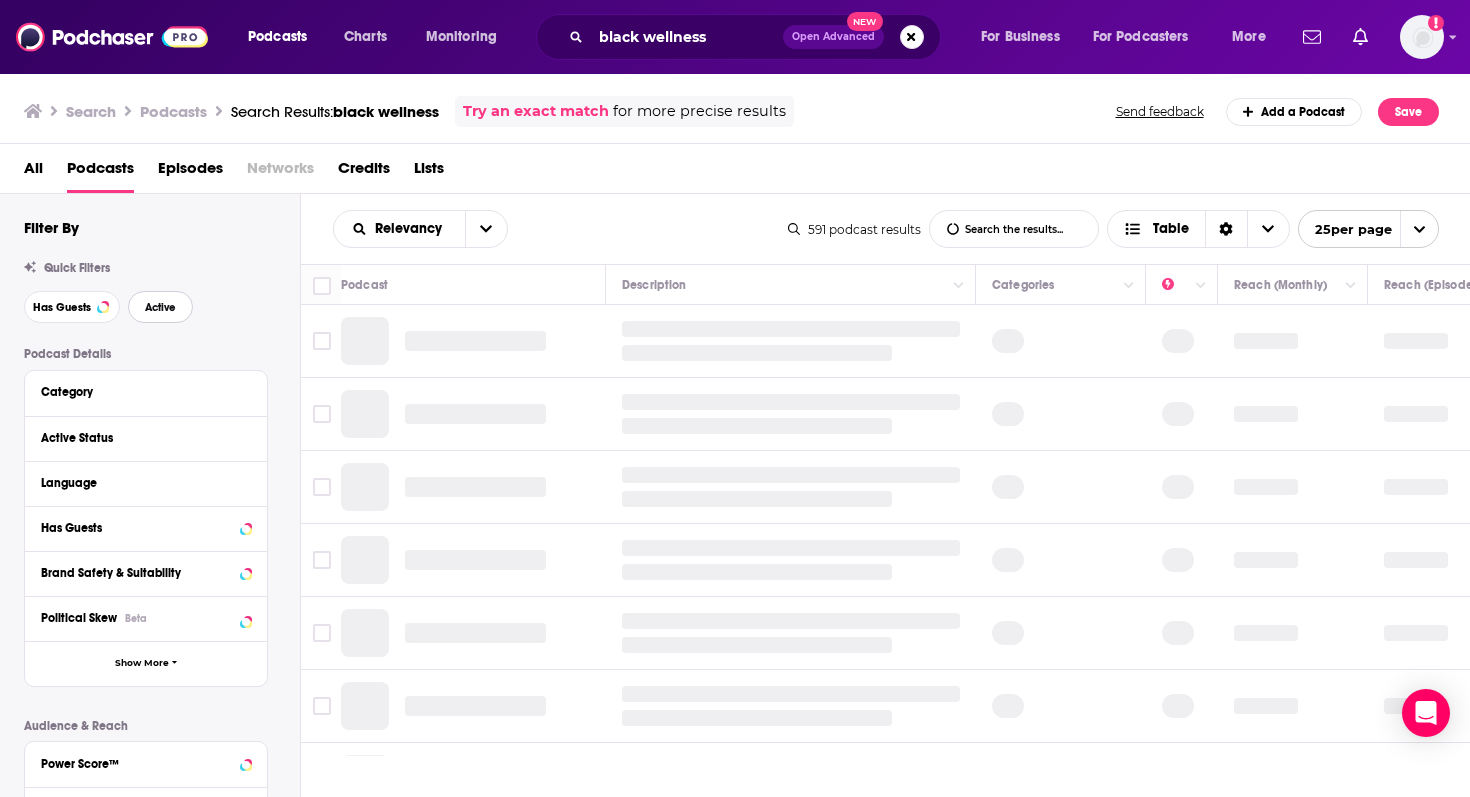 click on "Active" at bounding box center (160, 307) 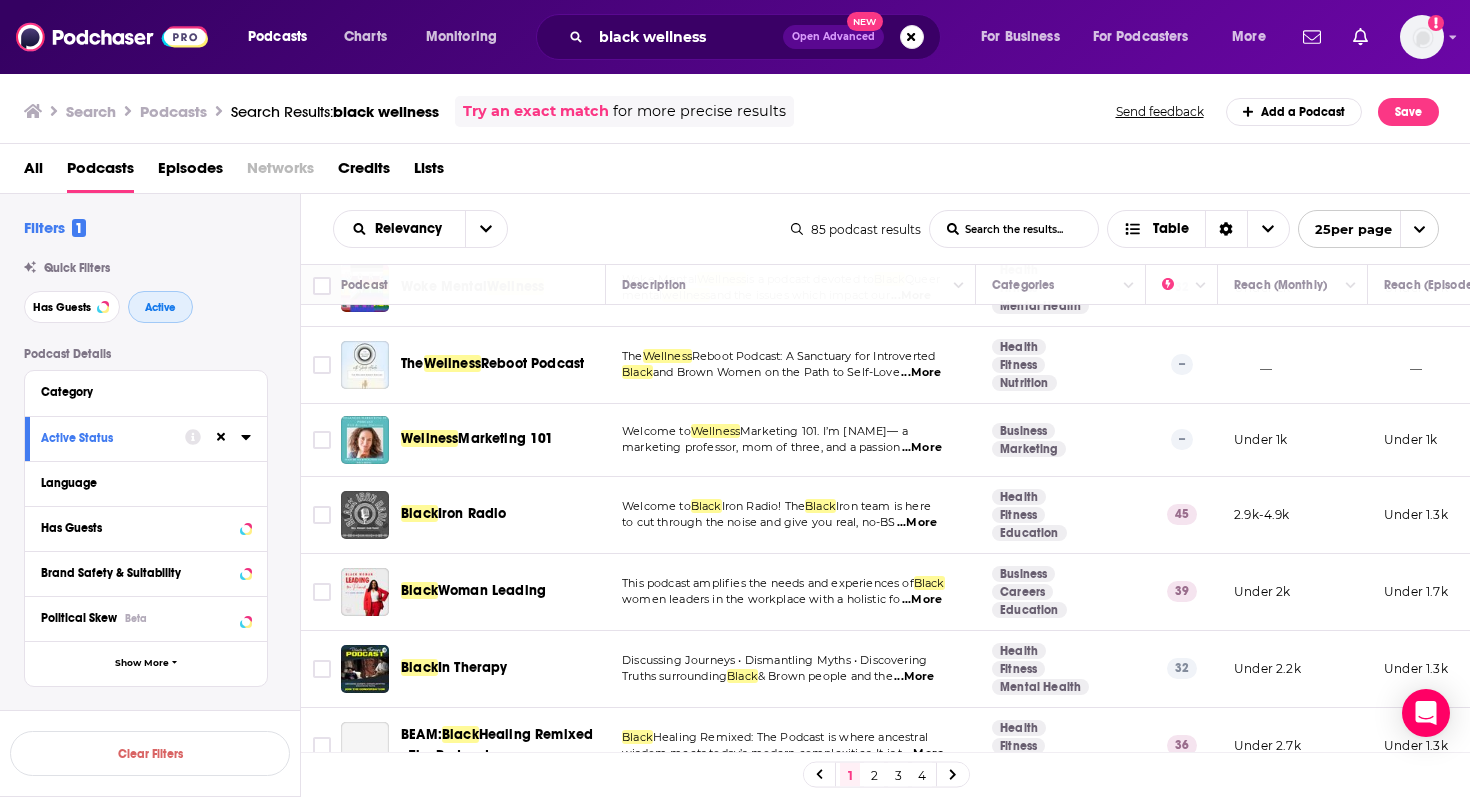 scroll, scrollTop: 166, scrollLeft: 0, axis: vertical 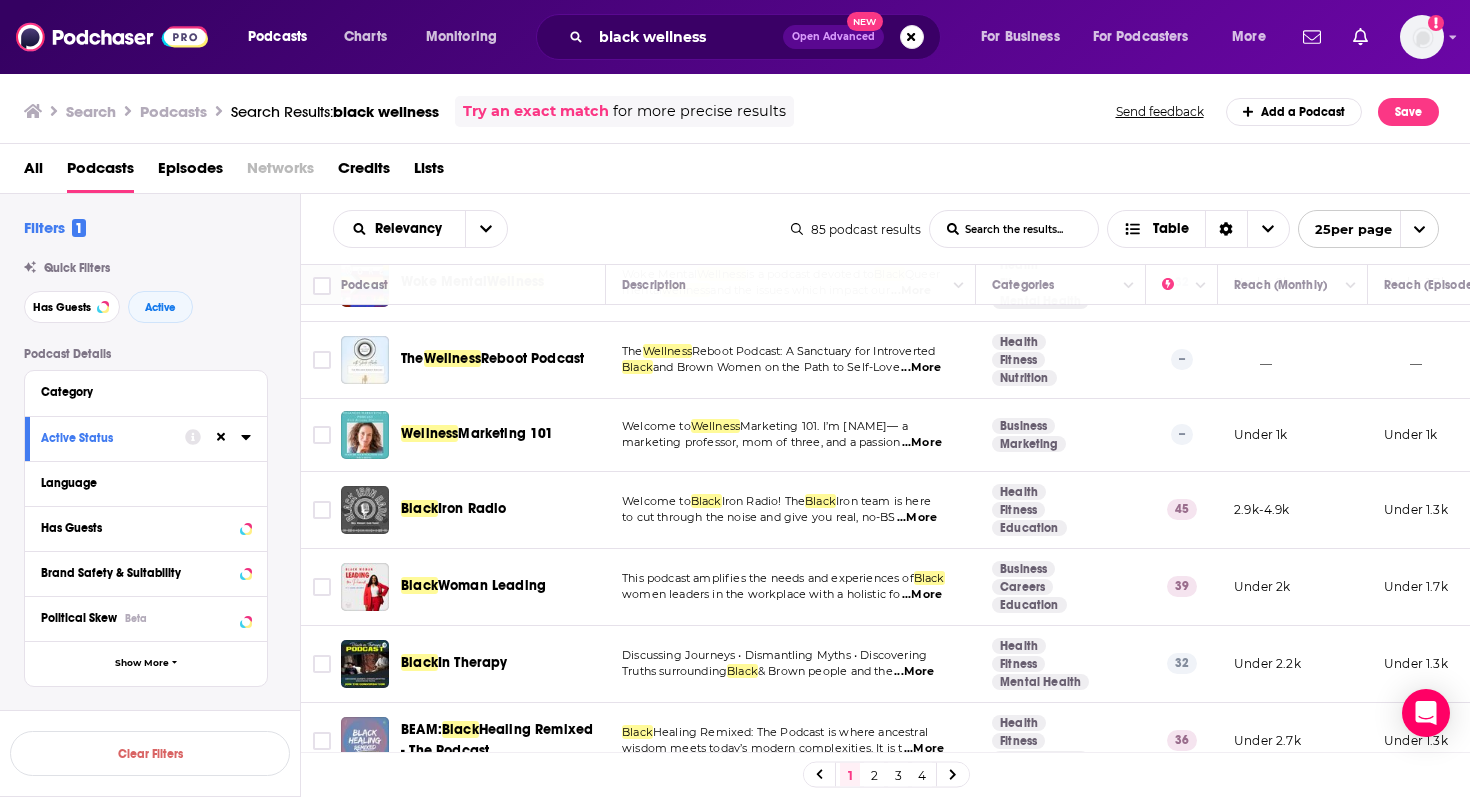 click on "...More" at bounding box center [917, 518] 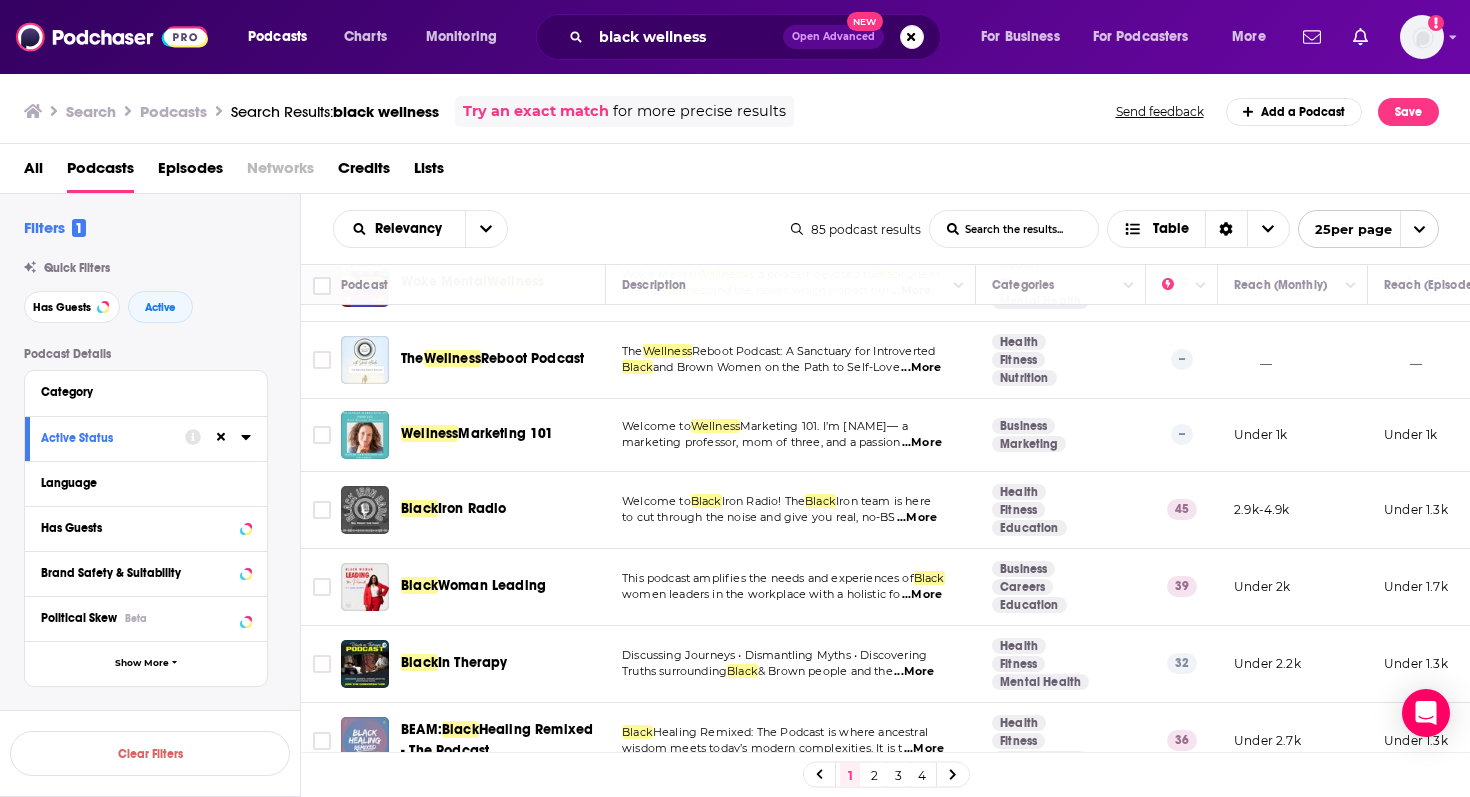 click on "Welcome to  Wellness  Marketing 101. I’m Boryana— a marketing professor, mom of three, and a passion  ...More" at bounding box center (791, 435) 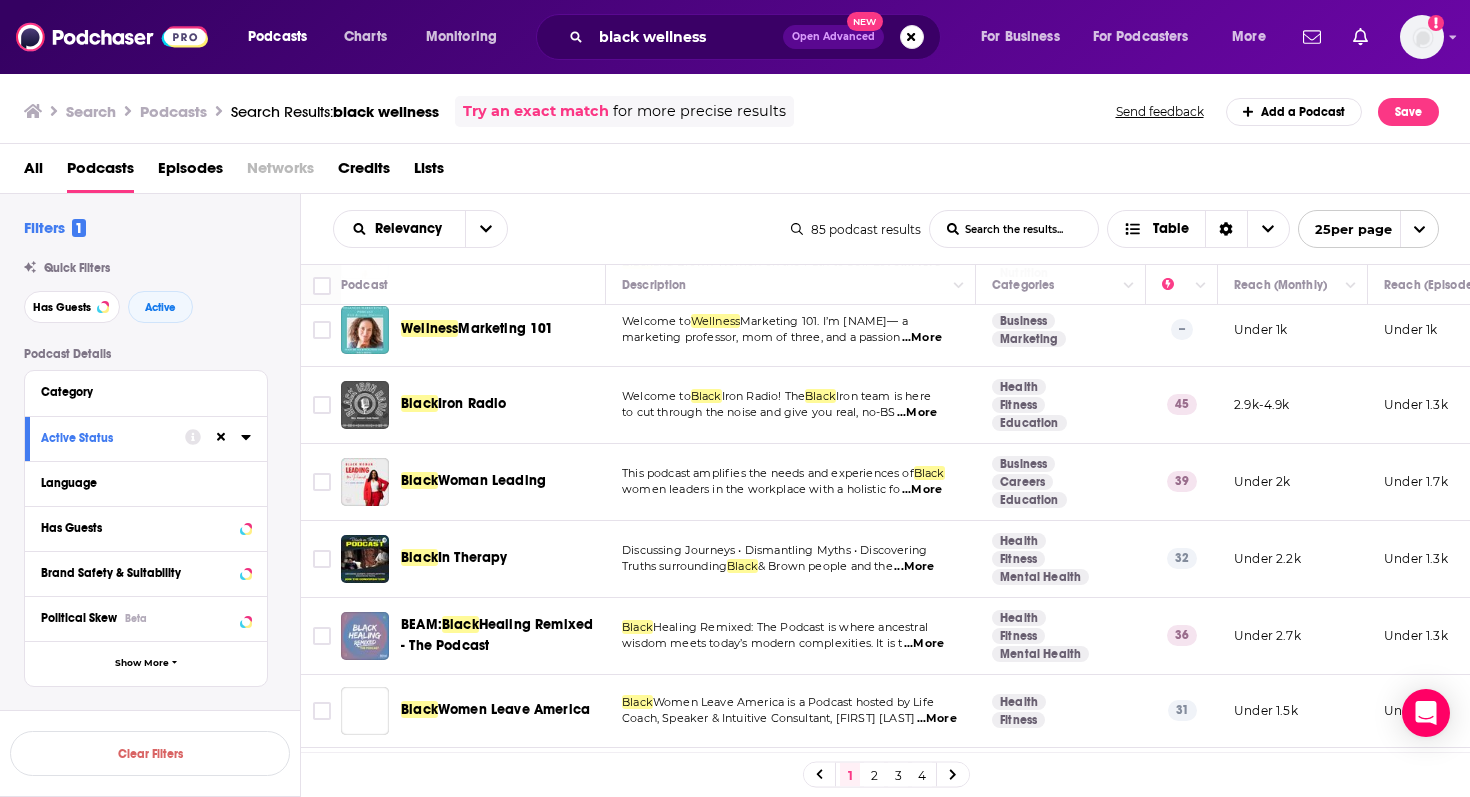 scroll, scrollTop: 279, scrollLeft: 0, axis: vertical 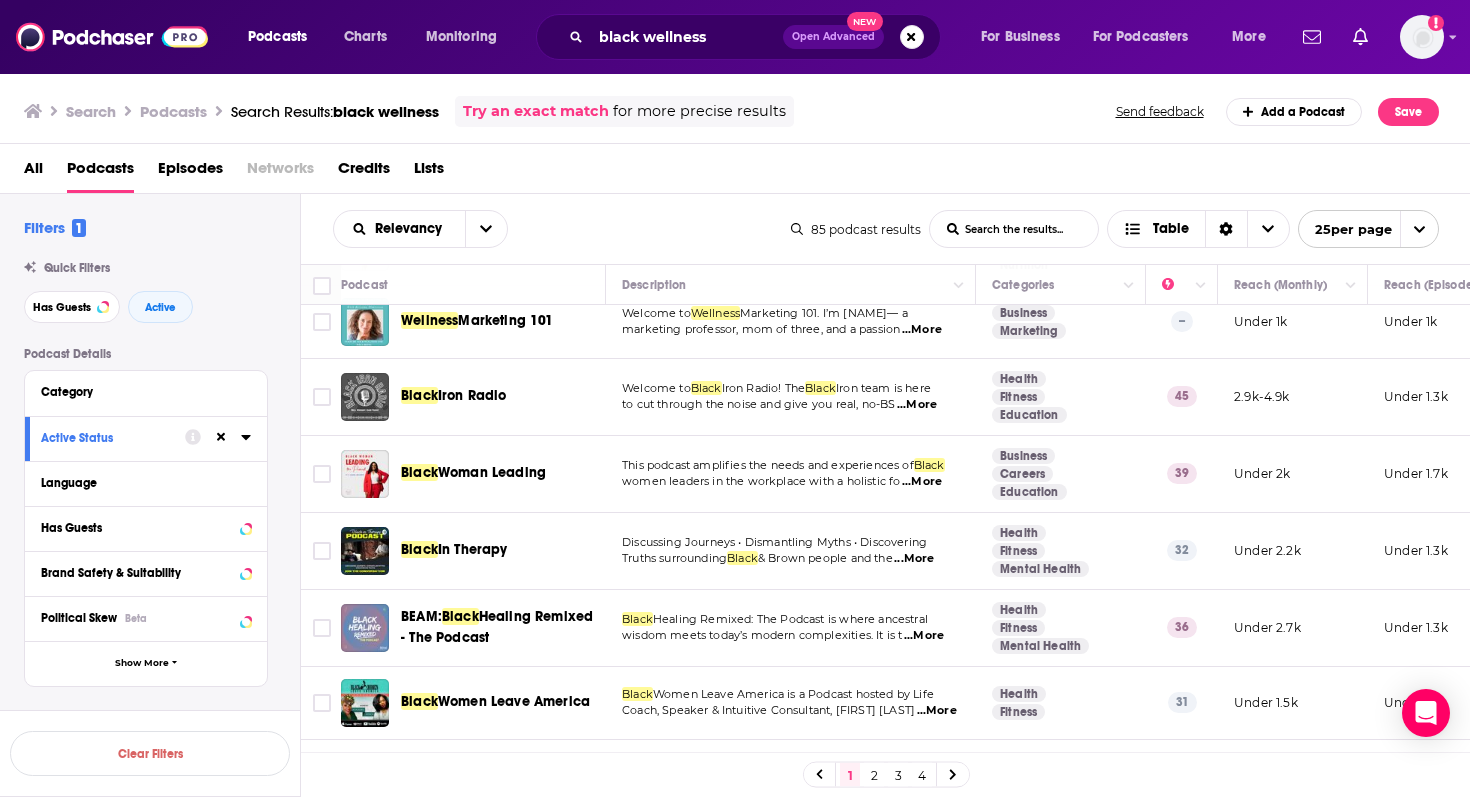 click on "...More" at bounding box center (922, 482) 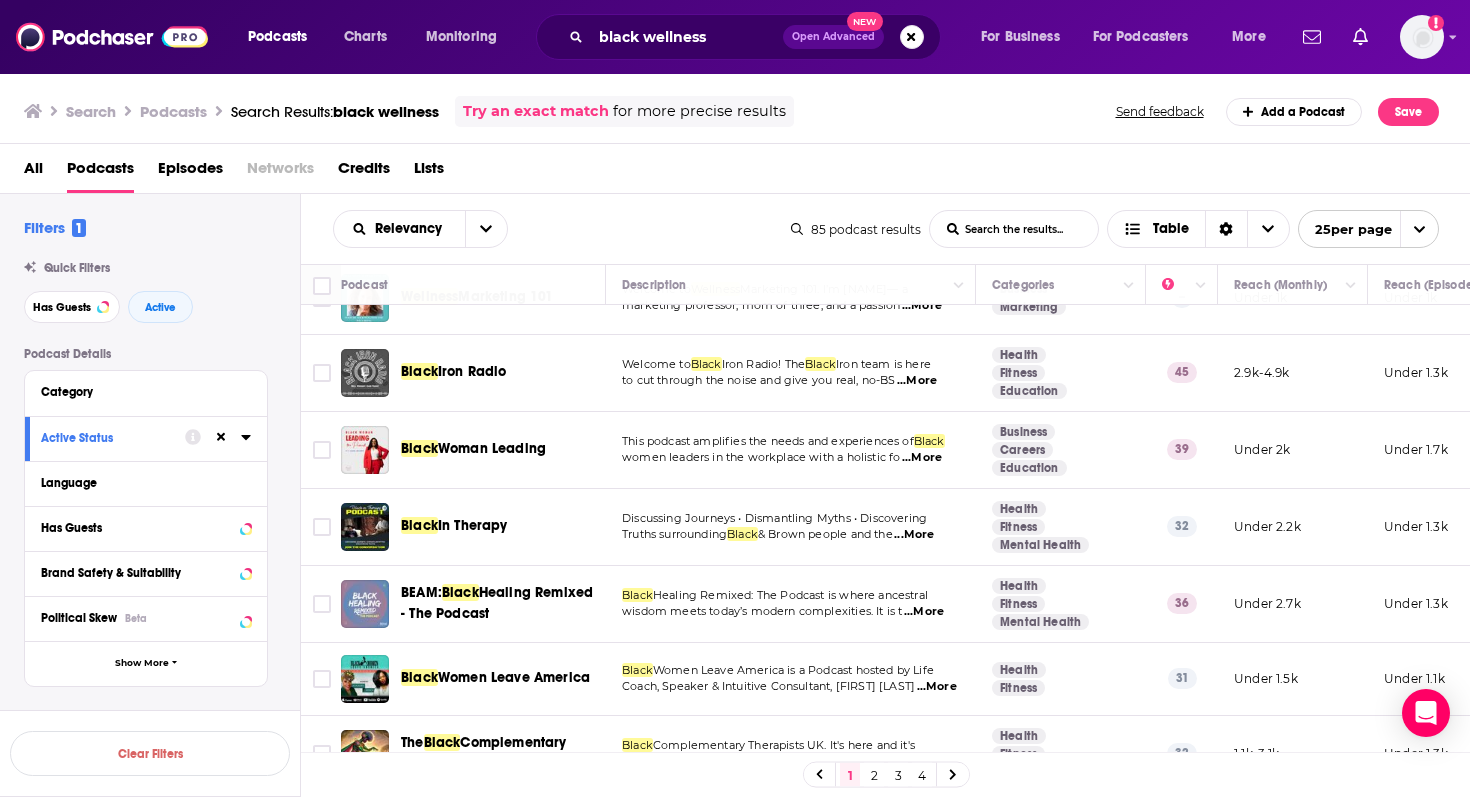 scroll, scrollTop: 304, scrollLeft: 3, axis: both 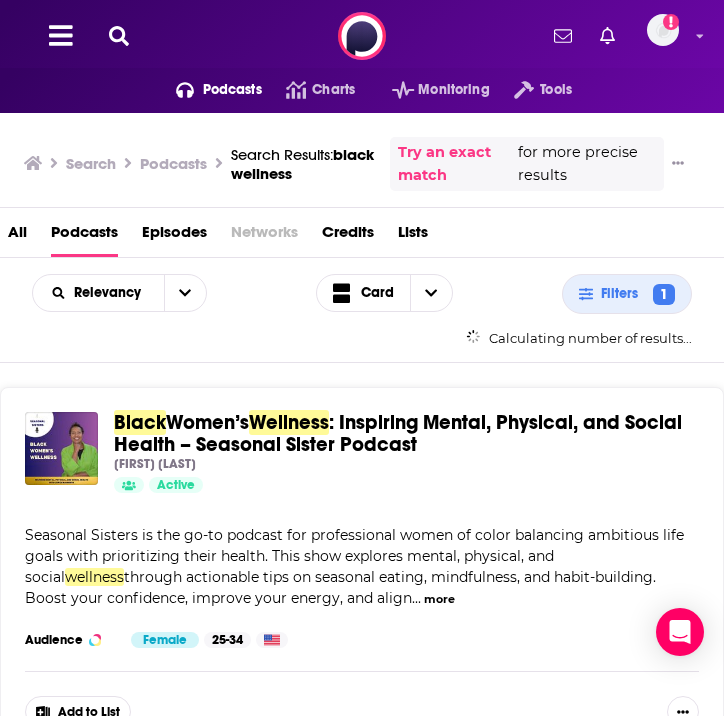click at bounding box center (119, 36) 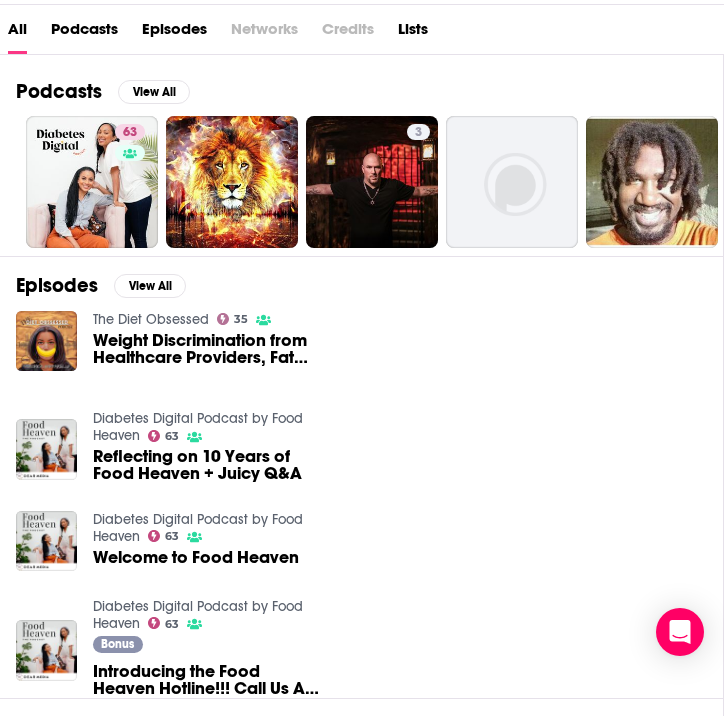 scroll, scrollTop: 0, scrollLeft: 0, axis: both 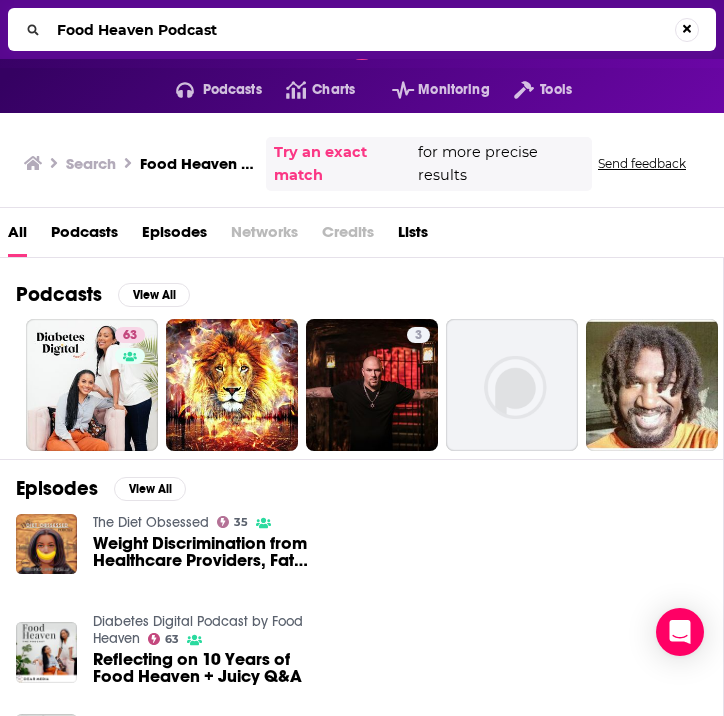 click on "Food Heaven Podcast" at bounding box center [362, 30] 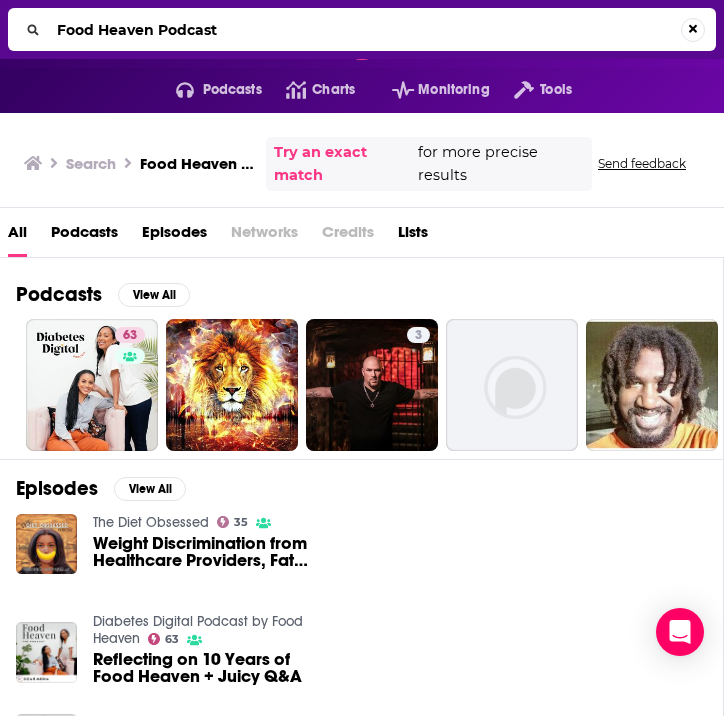 click on "Food Heaven Podcast" at bounding box center (365, 30) 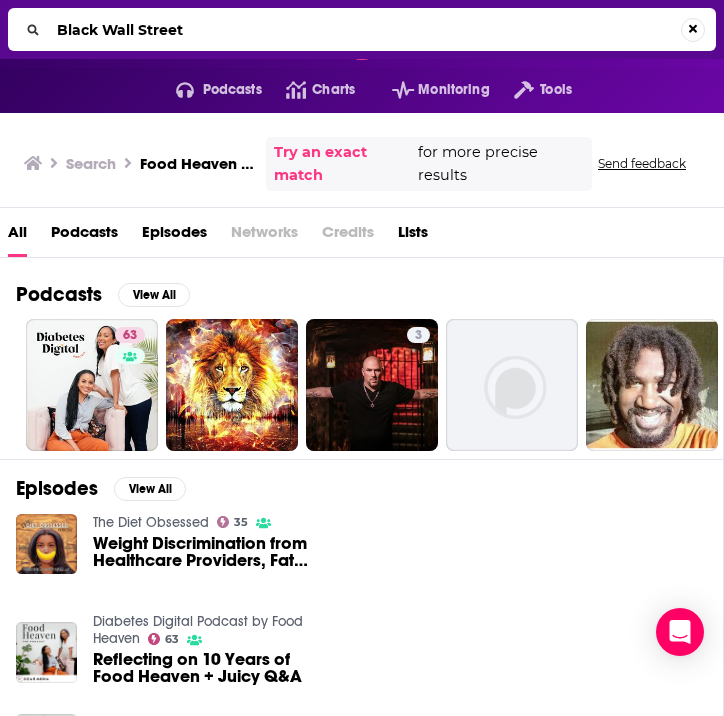 type on "Black Wall Street" 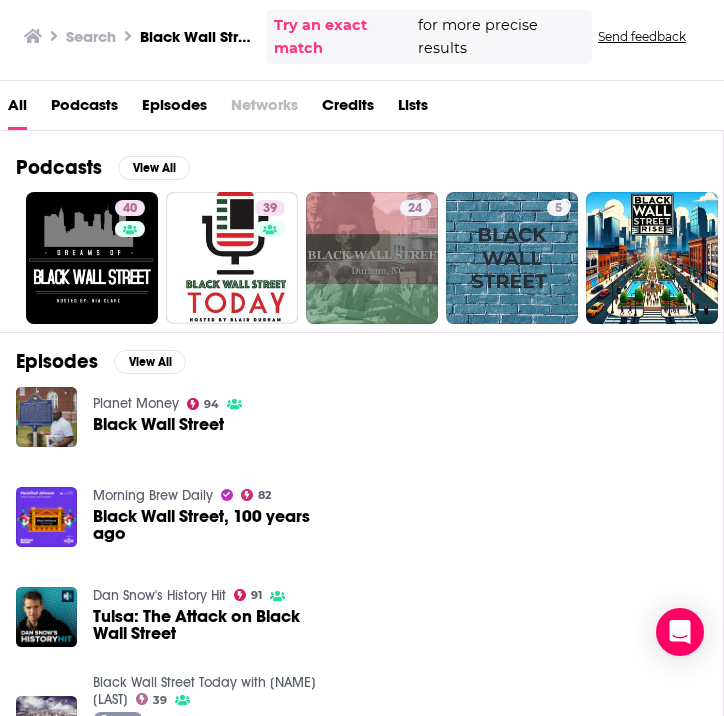 scroll, scrollTop: 128, scrollLeft: 0, axis: vertical 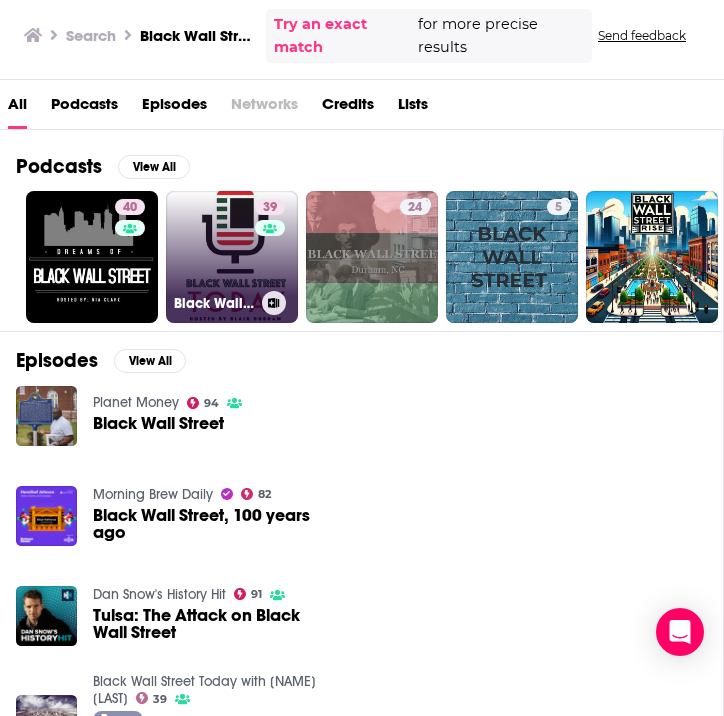 click on "Black Wall Street Today with Blair Durham" at bounding box center [232, 303] 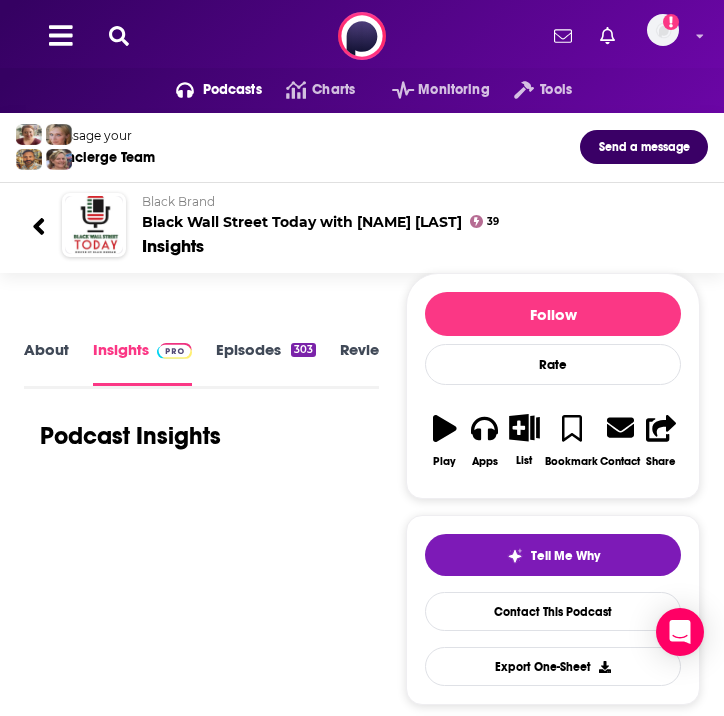 scroll, scrollTop: 3, scrollLeft: 0, axis: vertical 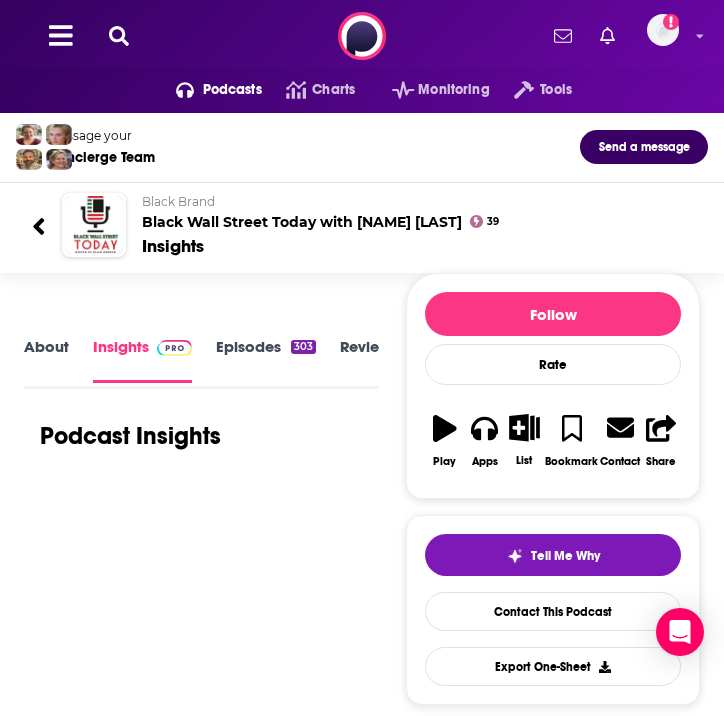 click on "About" at bounding box center [46, 359] 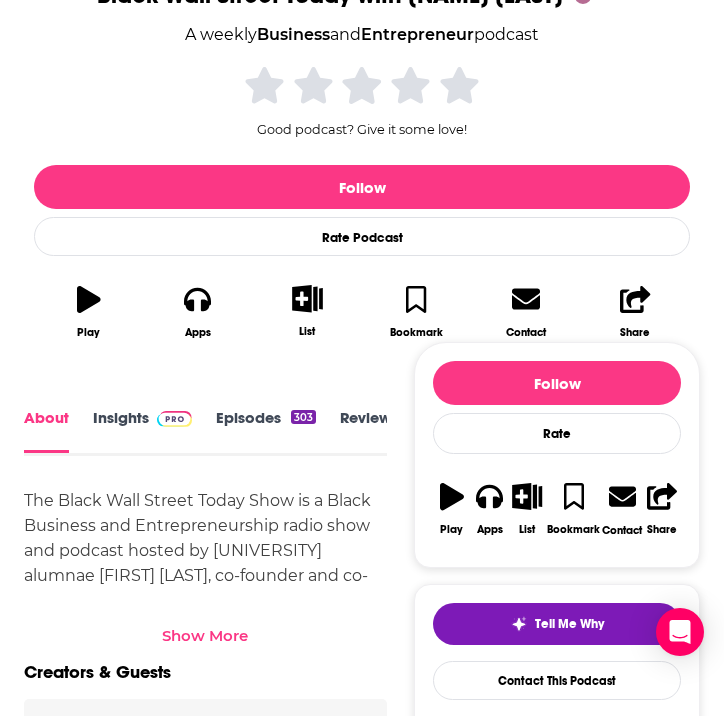 scroll, scrollTop: 582, scrollLeft: 0, axis: vertical 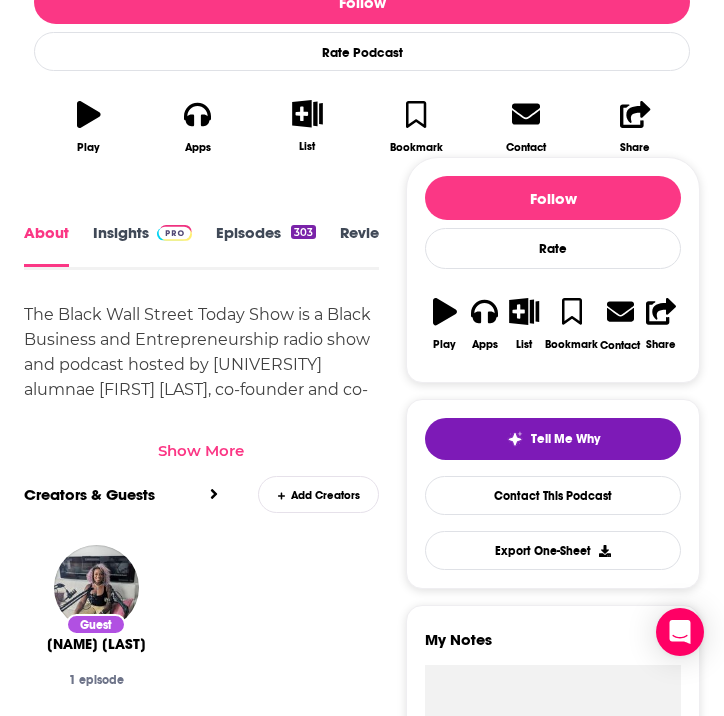 click on "Show More" at bounding box center [201, 443] 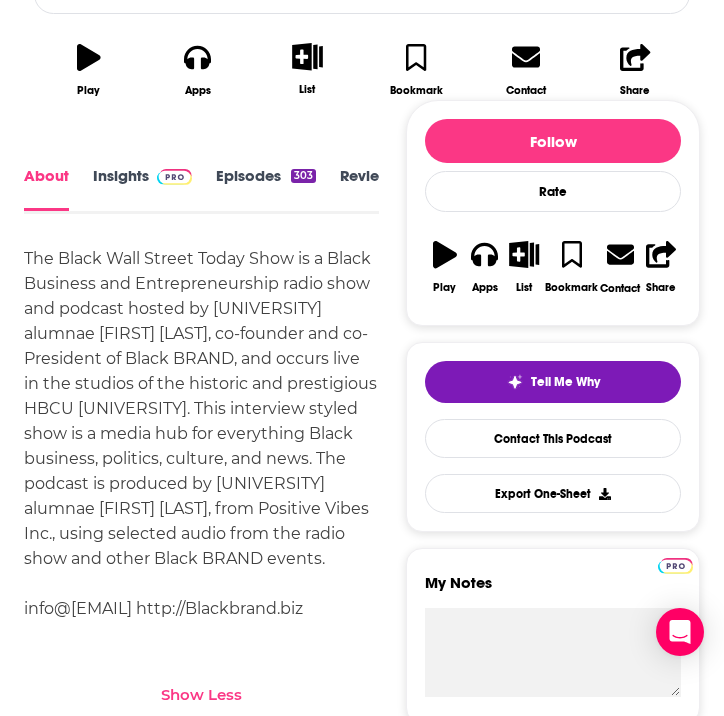 scroll, scrollTop: 628, scrollLeft: 0, axis: vertical 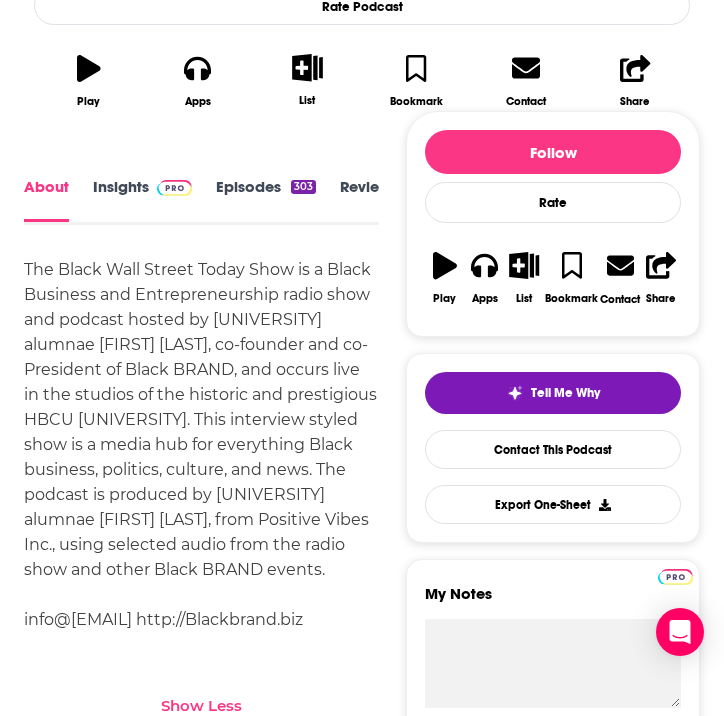 click on "Insights" at bounding box center (142, 200) 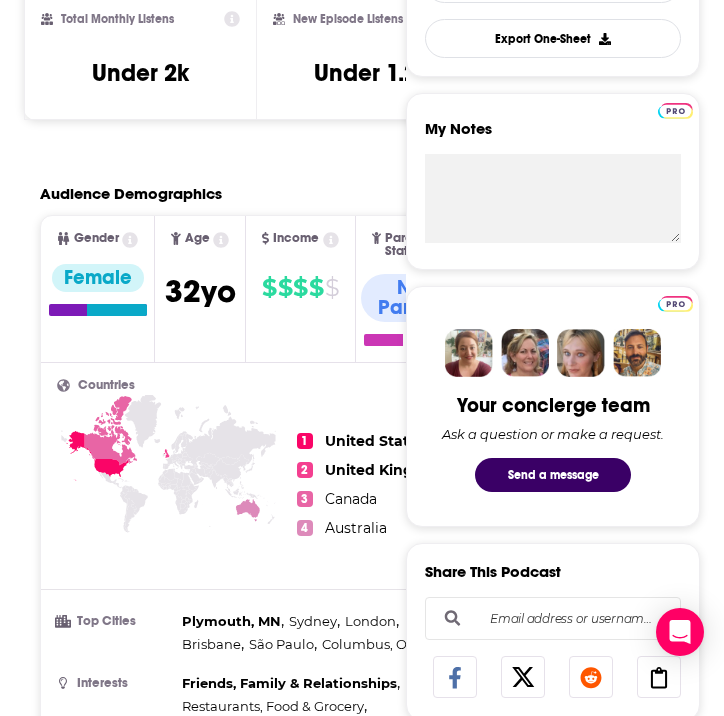 scroll, scrollTop: 0, scrollLeft: 0, axis: both 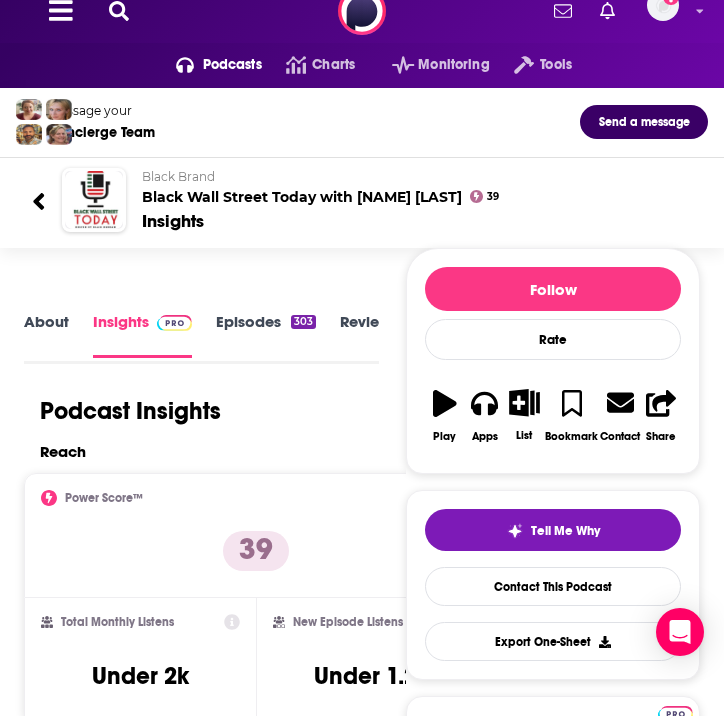 click on "Episodes 303" at bounding box center [266, 334] 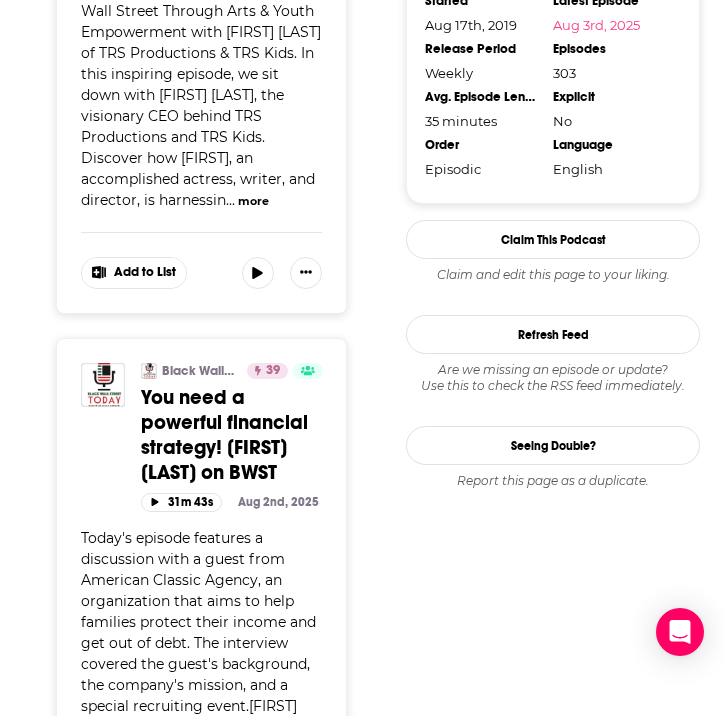 scroll, scrollTop: 1850, scrollLeft: 0, axis: vertical 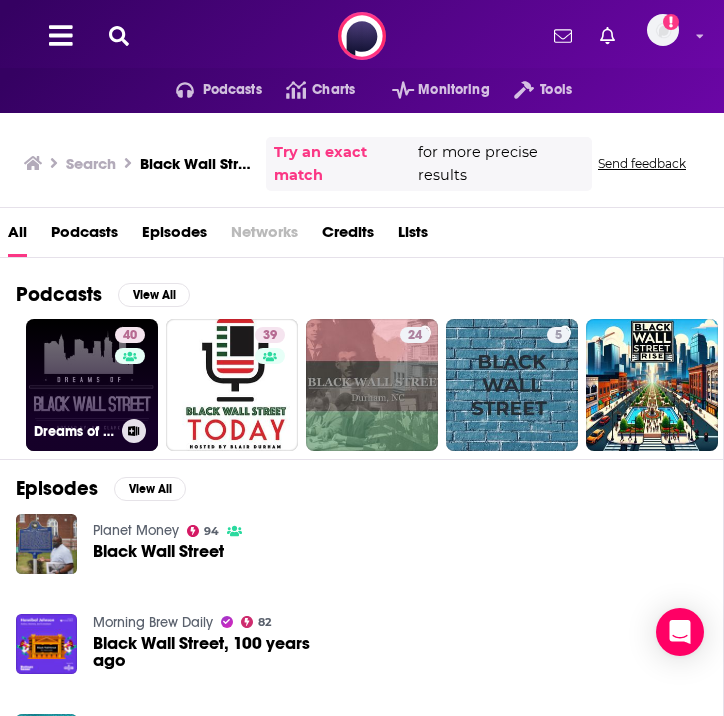 click on "40 Dreams of Black Wall Street" at bounding box center (92, 385) 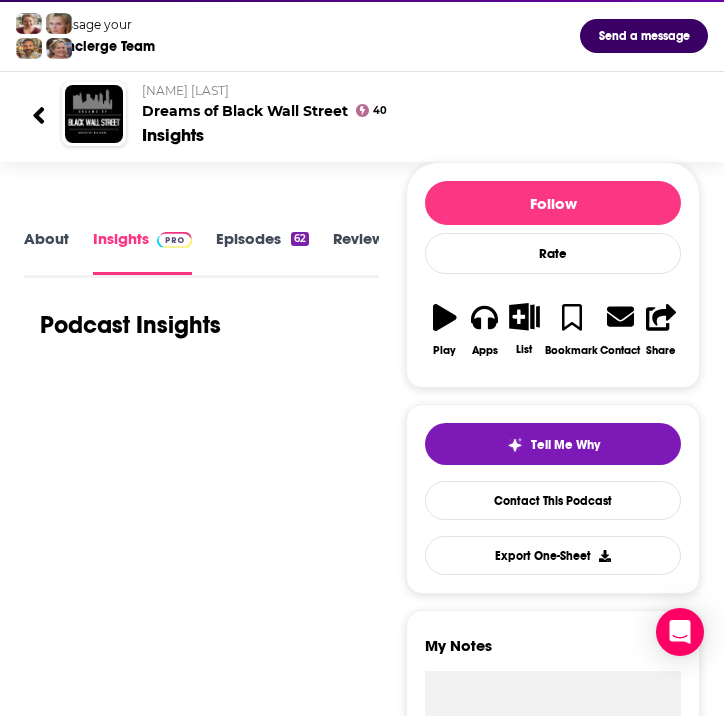 scroll, scrollTop: 113, scrollLeft: 0, axis: vertical 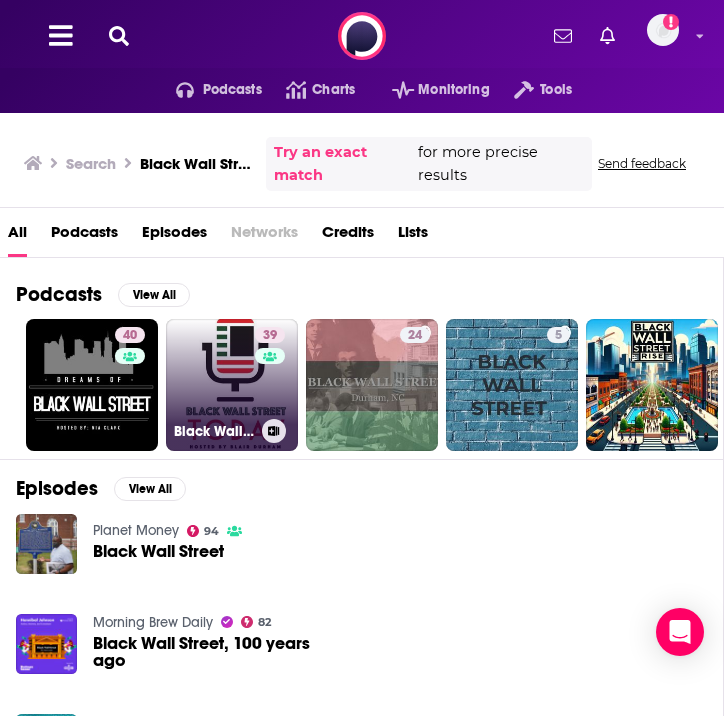 click on "Black Wall Street Today with Blair Durham" at bounding box center [232, 431] 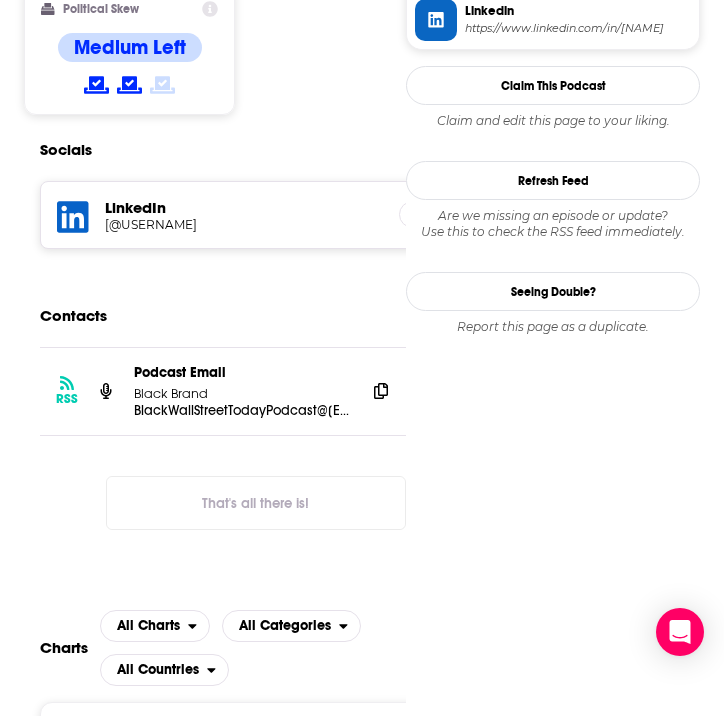 scroll, scrollTop: 1797, scrollLeft: 0, axis: vertical 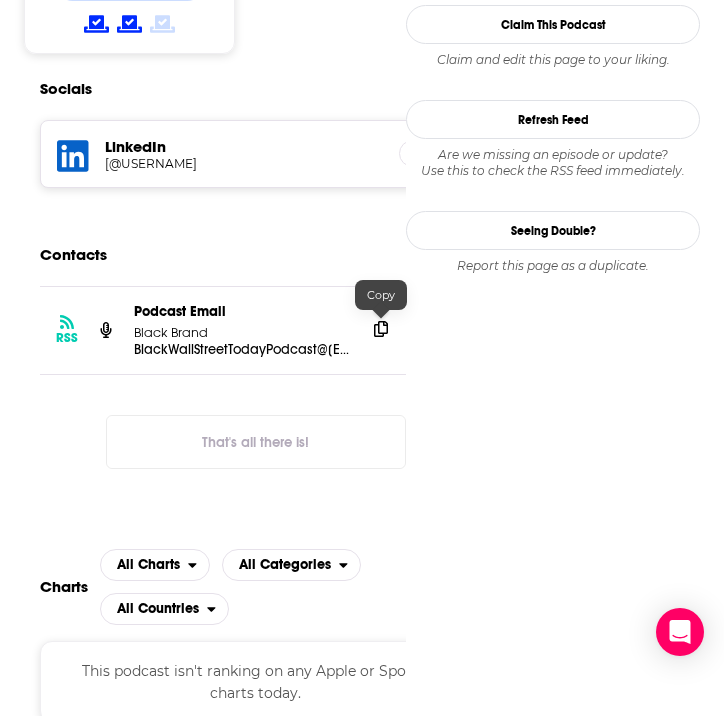 click 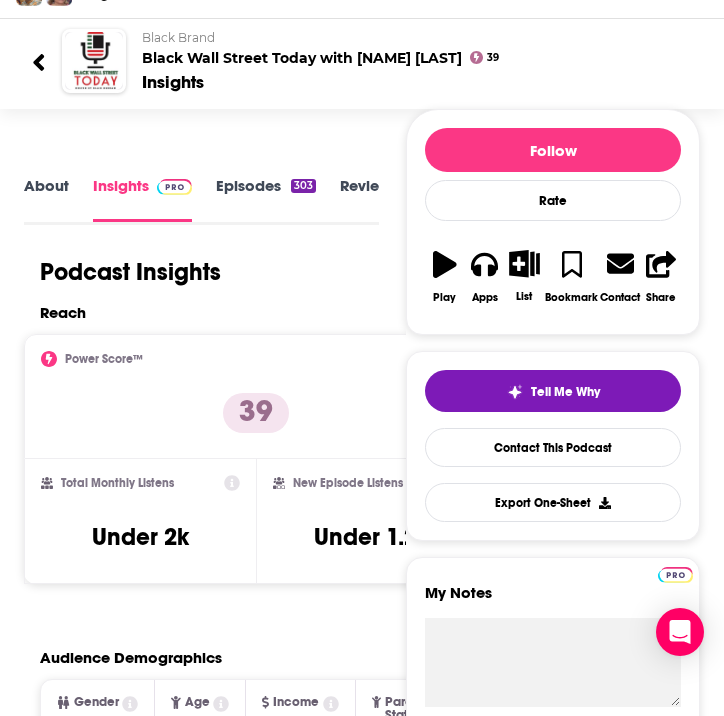 scroll, scrollTop: 0, scrollLeft: 0, axis: both 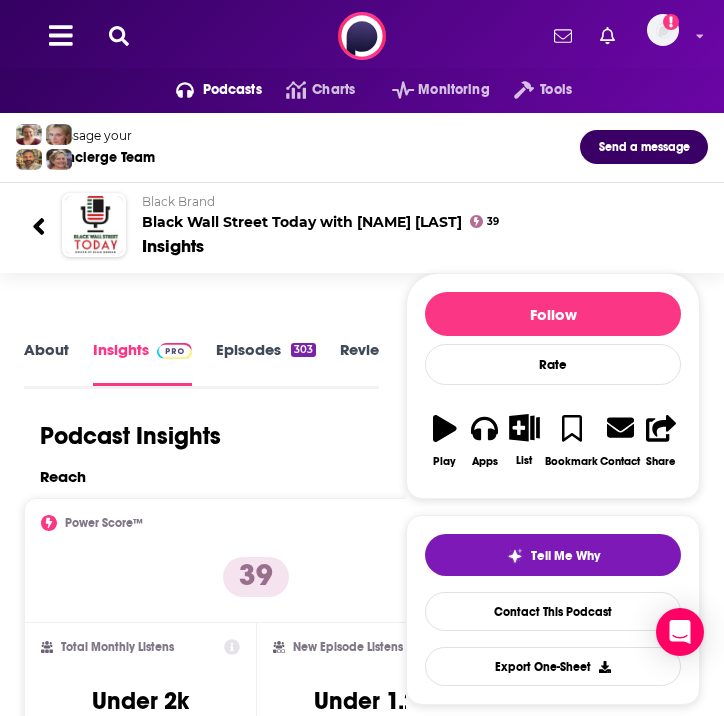 click 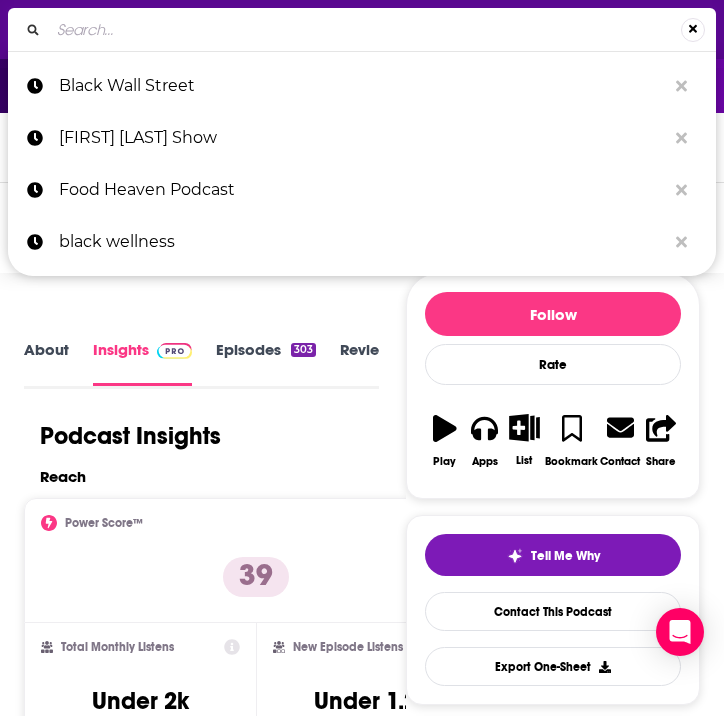 type on "Therapy for Black Girls" 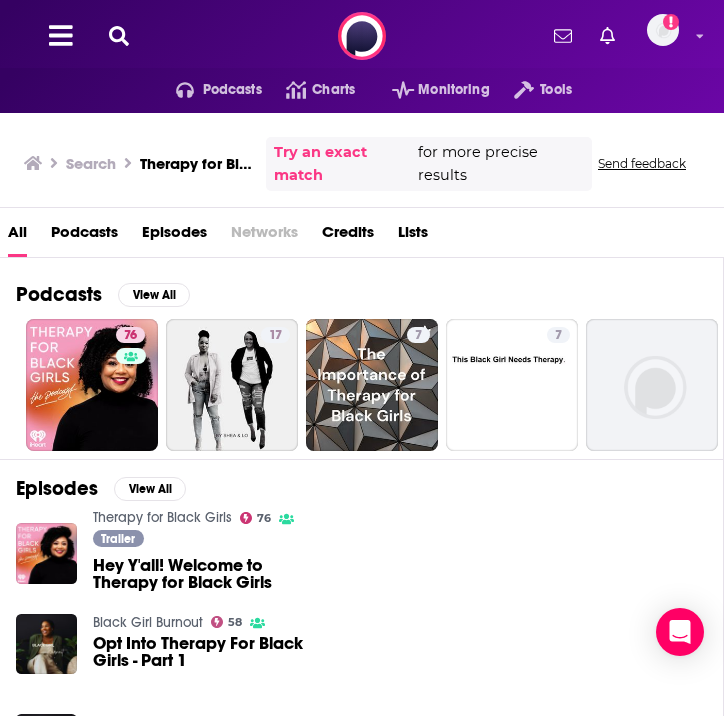 click on "Podcasts View All 76 17 7 7 33 48 + 8 Episodes View All Therapy for Black Girls 76 Trailer Hey Y'all! Welcome to Therapy for Black Girls Black Girl Burnout 58 Opt Into Therapy For Black Girls - Part 1 Black Girl Burnout 58 Opt Into Therapy For Black Girls - Part 2 The Importance of Therapy for Black Girls 7 The Importance of Therapy for Black Girls Lists View All 50 Black Podcast Series Hosted By Black Creators | Comedy, History, Society, Pop Culture, True Crime, & More My Beloved Podcasts 2024 Black Podcasting Awards nominees Credits View All Dr. Joy Harden Bradford  Brands   Unlock Access sponsor history on the top 5,000 podcasts. McDonalds Burger King Podchaser Pro" at bounding box center [362, 856] 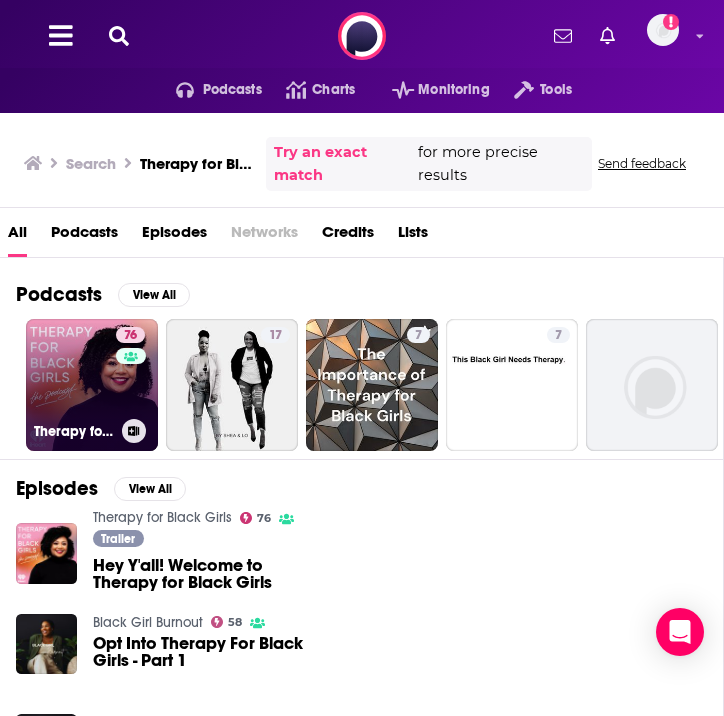 click on "76 Therapy for Black Girls" at bounding box center (92, 385) 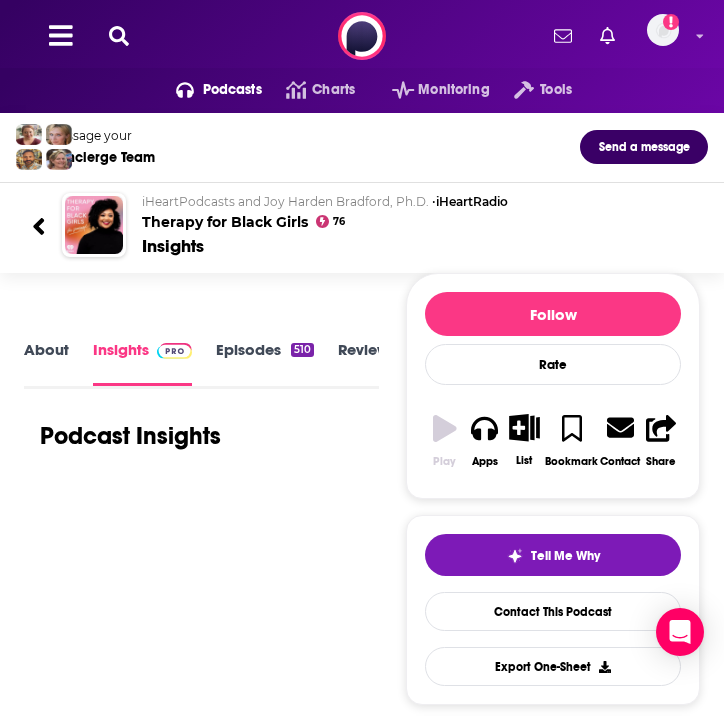 click on "About Insights Episodes 510 Reviews 2 Credits 37 Lists 47 Similar Podcast Insights" at bounding box center (201, 3299) 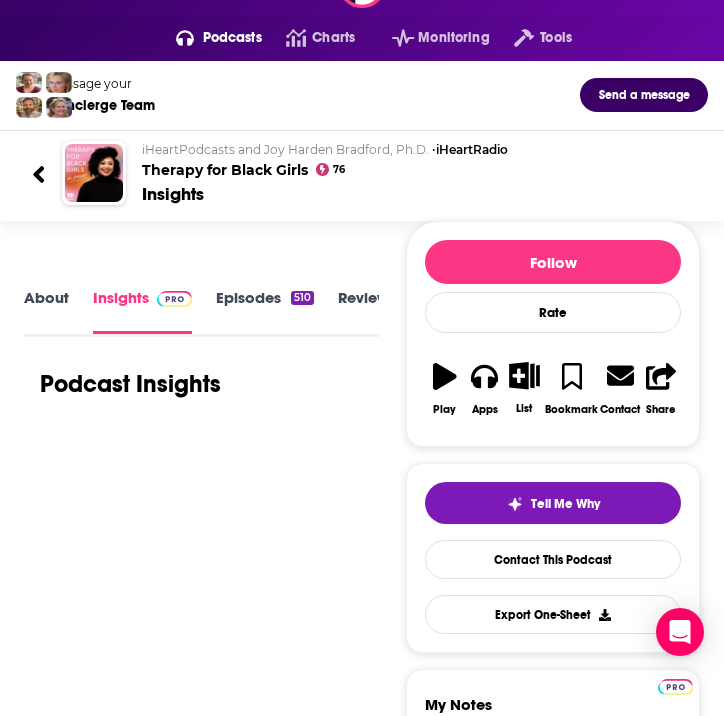 scroll, scrollTop: 54, scrollLeft: 0, axis: vertical 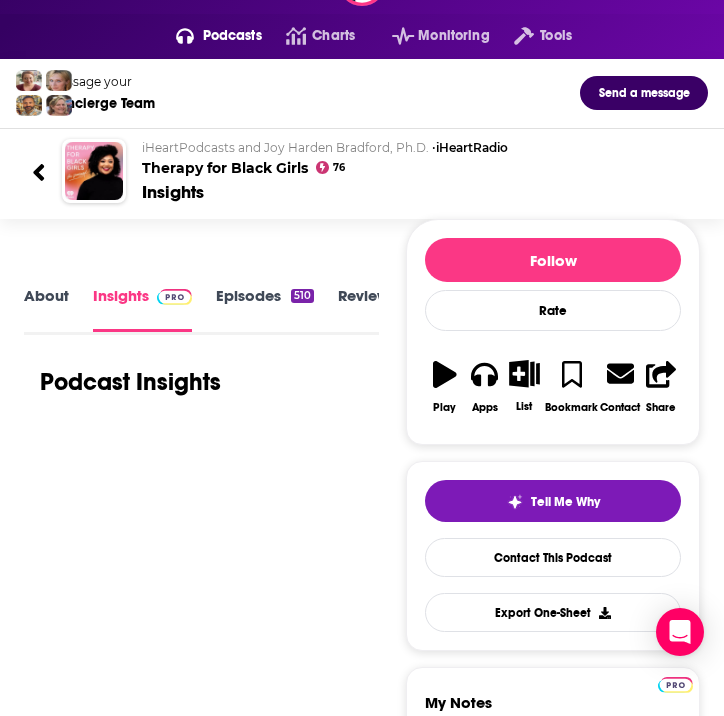 click on "About" at bounding box center [46, 308] 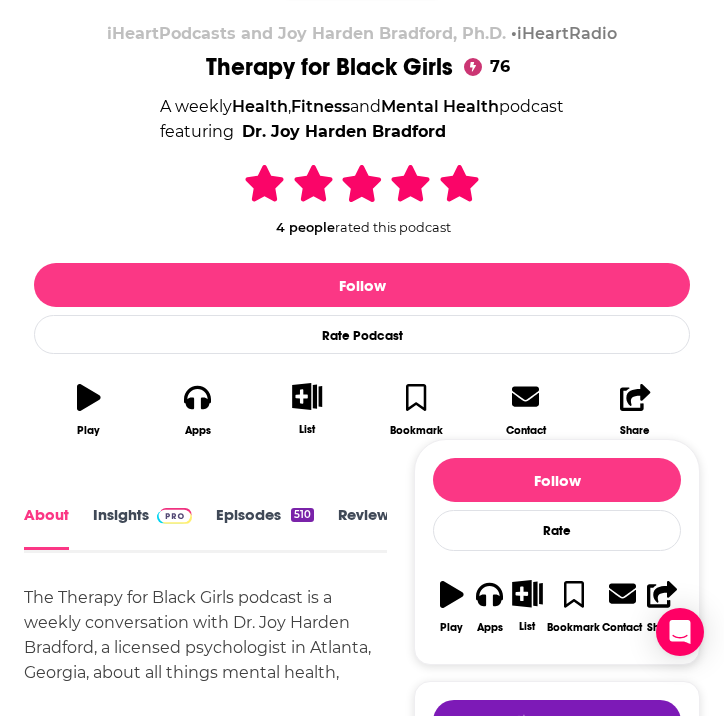 scroll, scrollTop: 493, scrollLeft: 0, axis: vertical 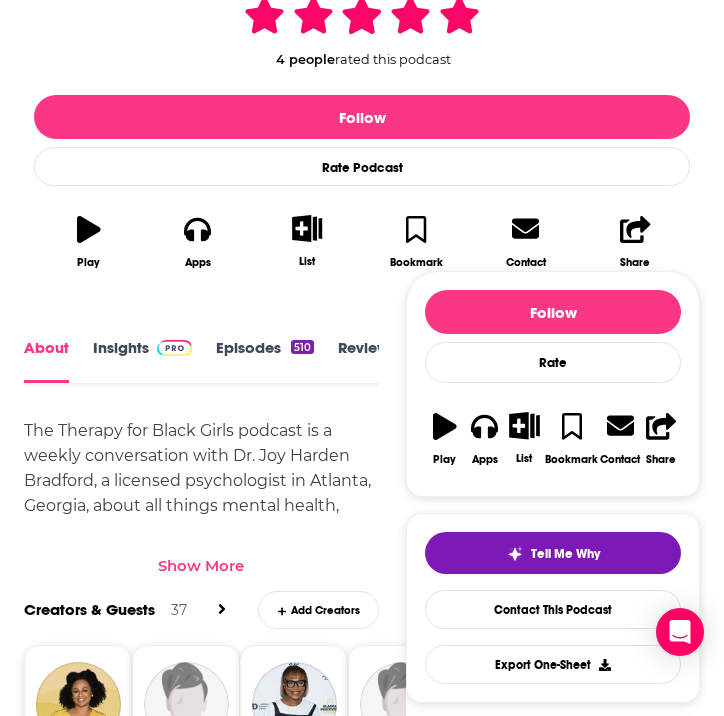 click on "Show More" at bounding box center (201, 565) 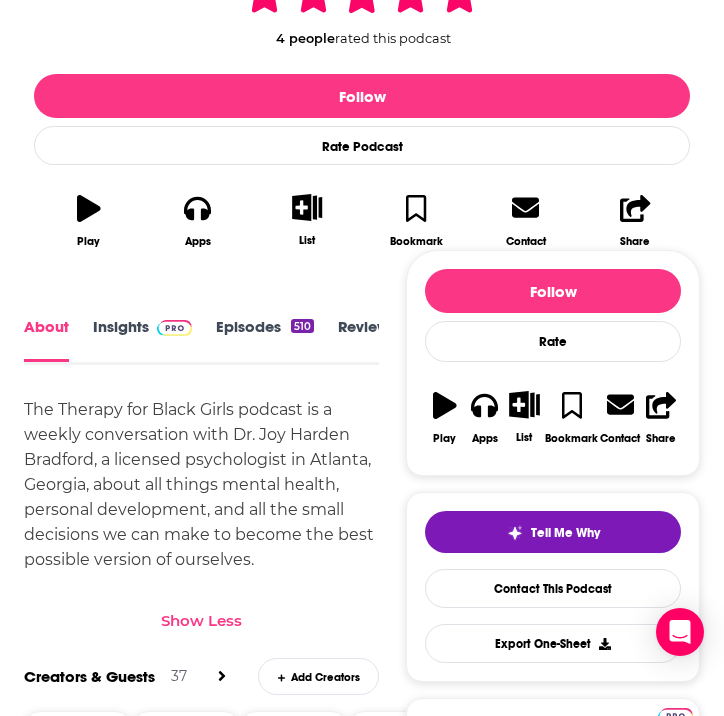 scroll, scrollTop: 464, scrollLeft: 0, axis: vertical 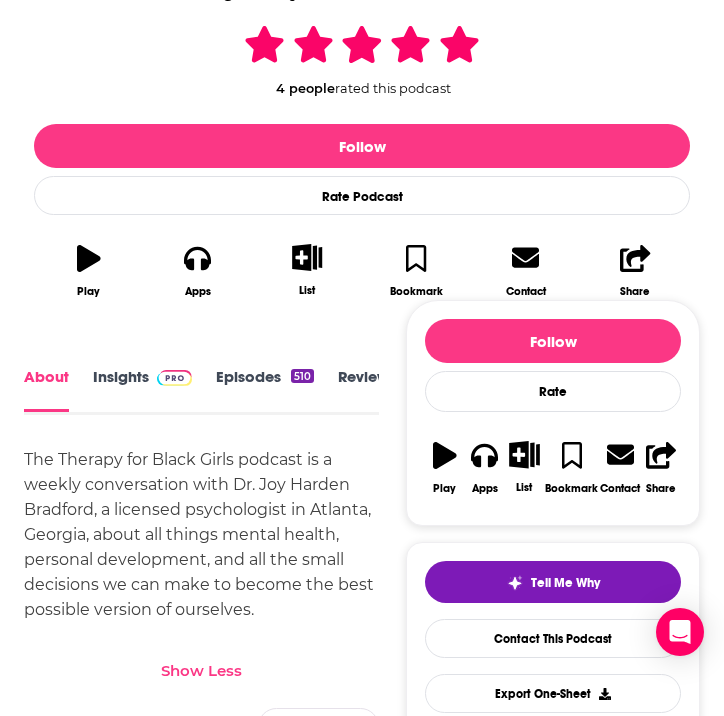 click on "Episodes 510" at bounding box center (265, 389) 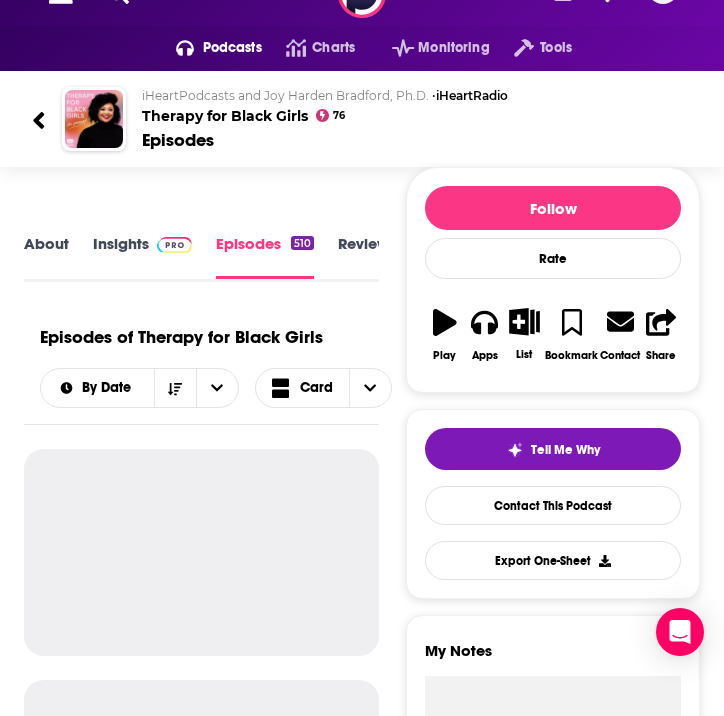 scroll, scrollTop: 58, scrollLeft: 0, axis: vertical 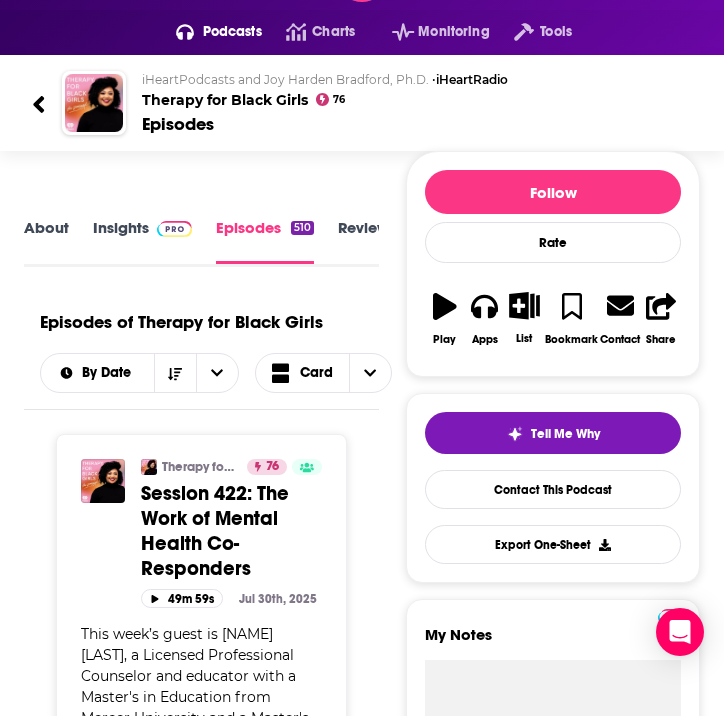 click on "Insights" at bounding box center [142, 241] 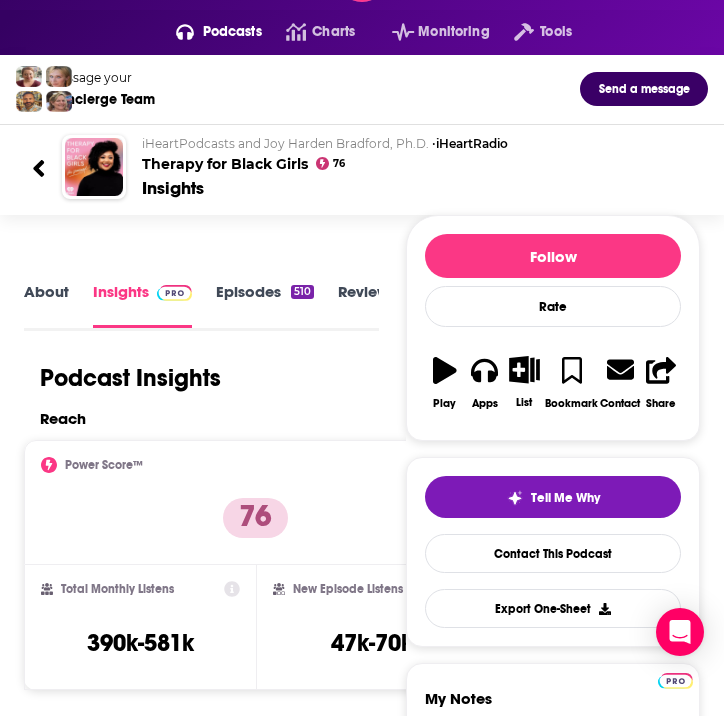 scroll, scrollTop: 0, scrollLeft: 0, axis: both 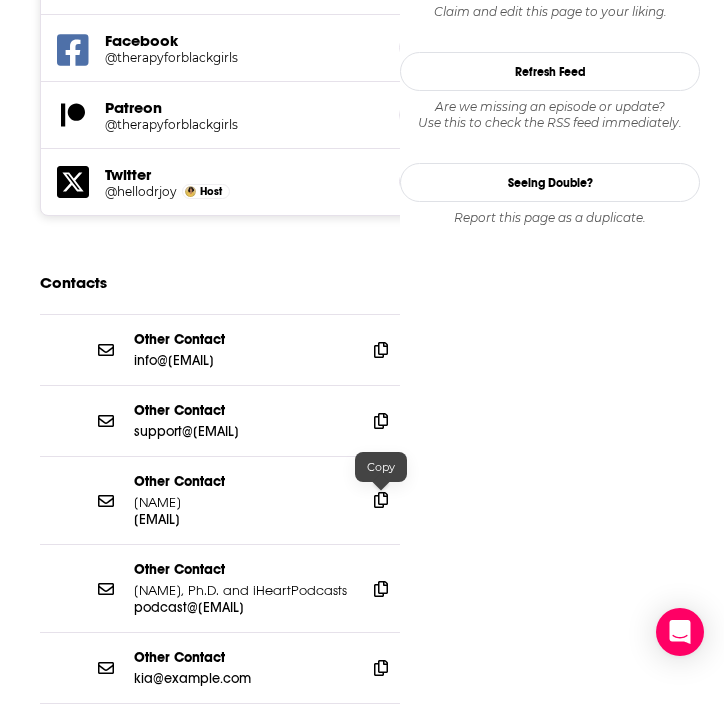 click 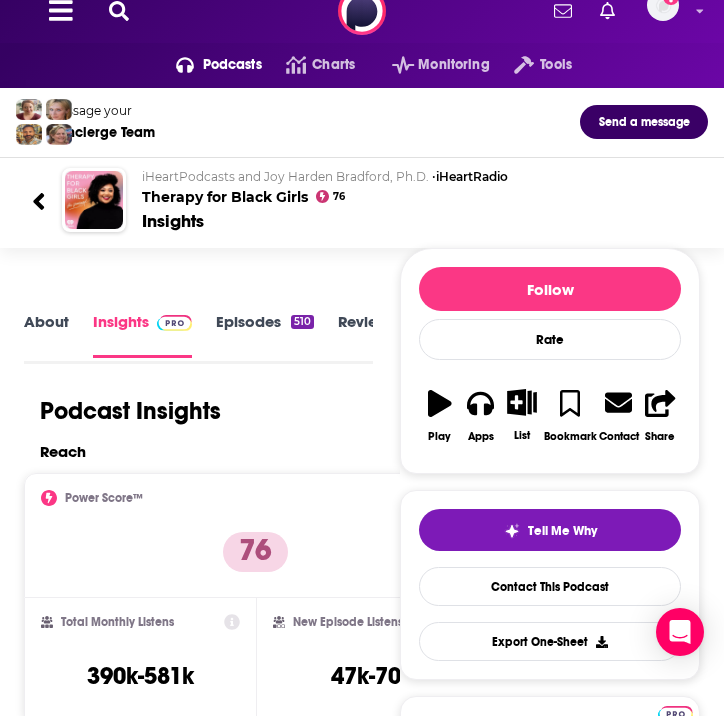 scroll, scrollTop: 0, scrollLeft: 0, axis: both 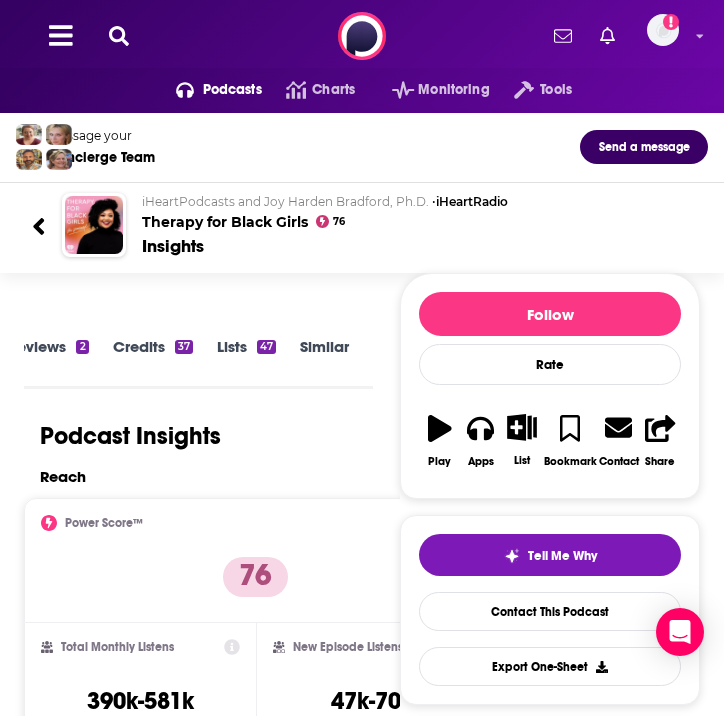 click on "Similar" at bounding box center [324, 360] 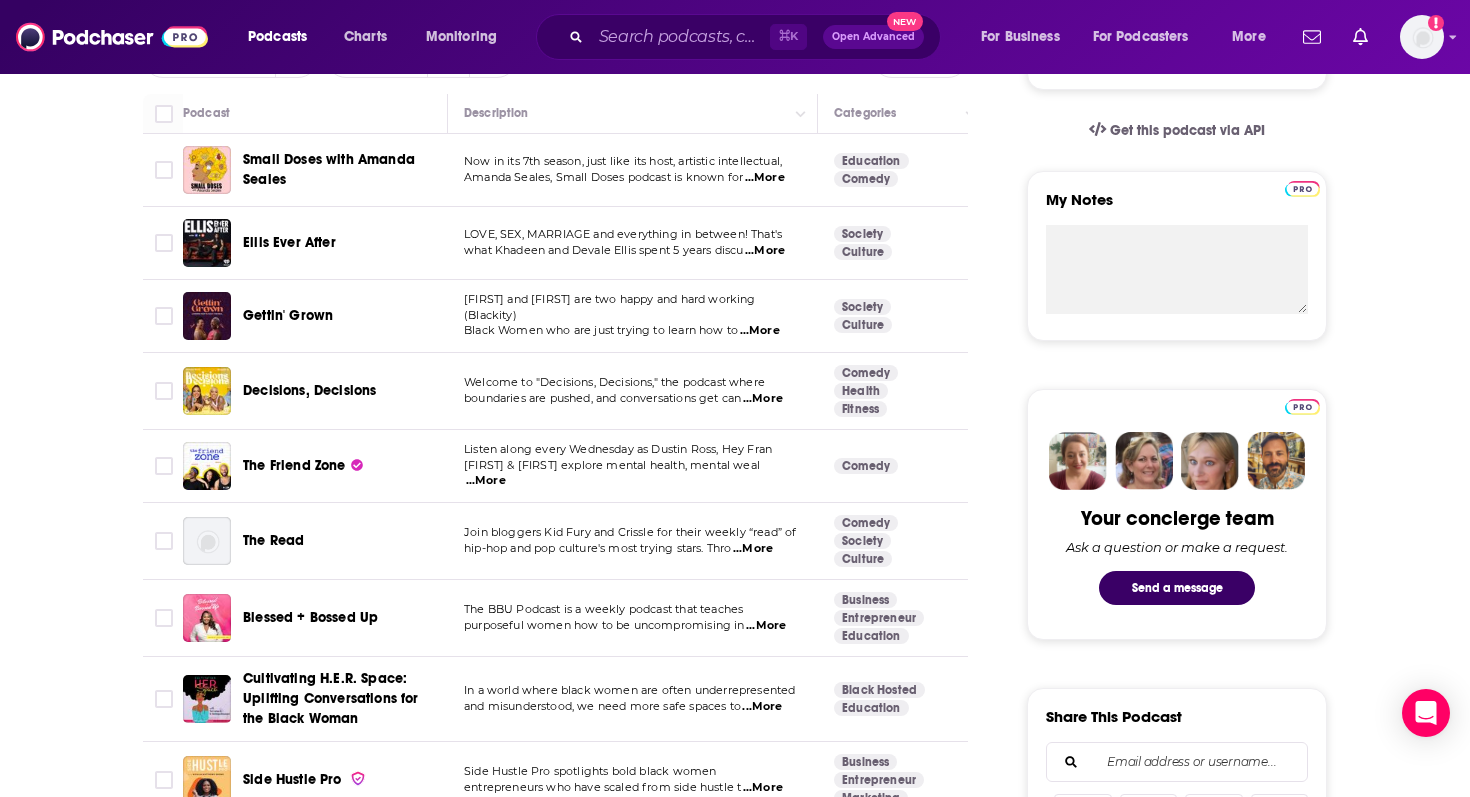 scroll, scrollTop: 644, scrollLeft: 0, axis: vertical 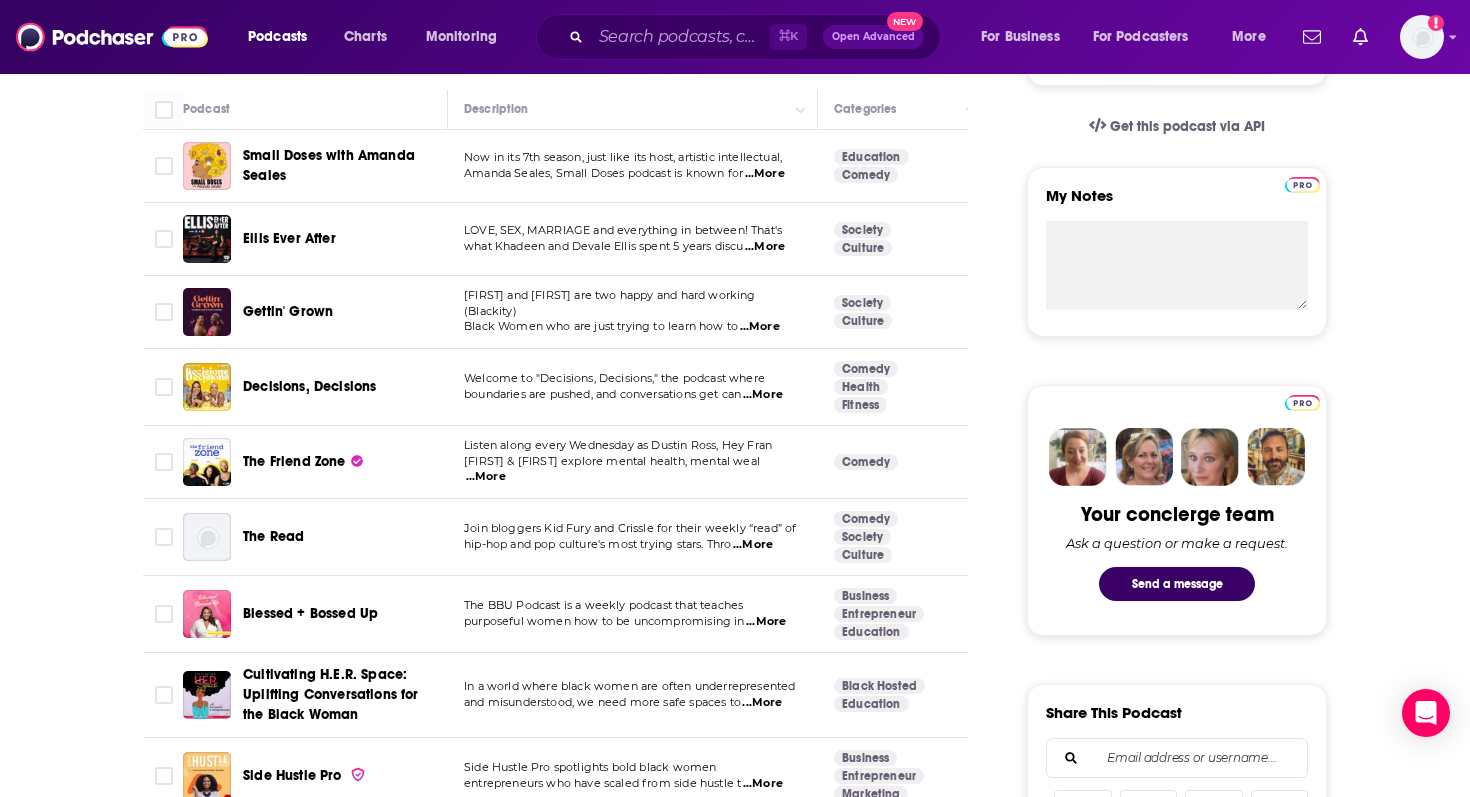 click on "...More" at bounding box center [763, 395] 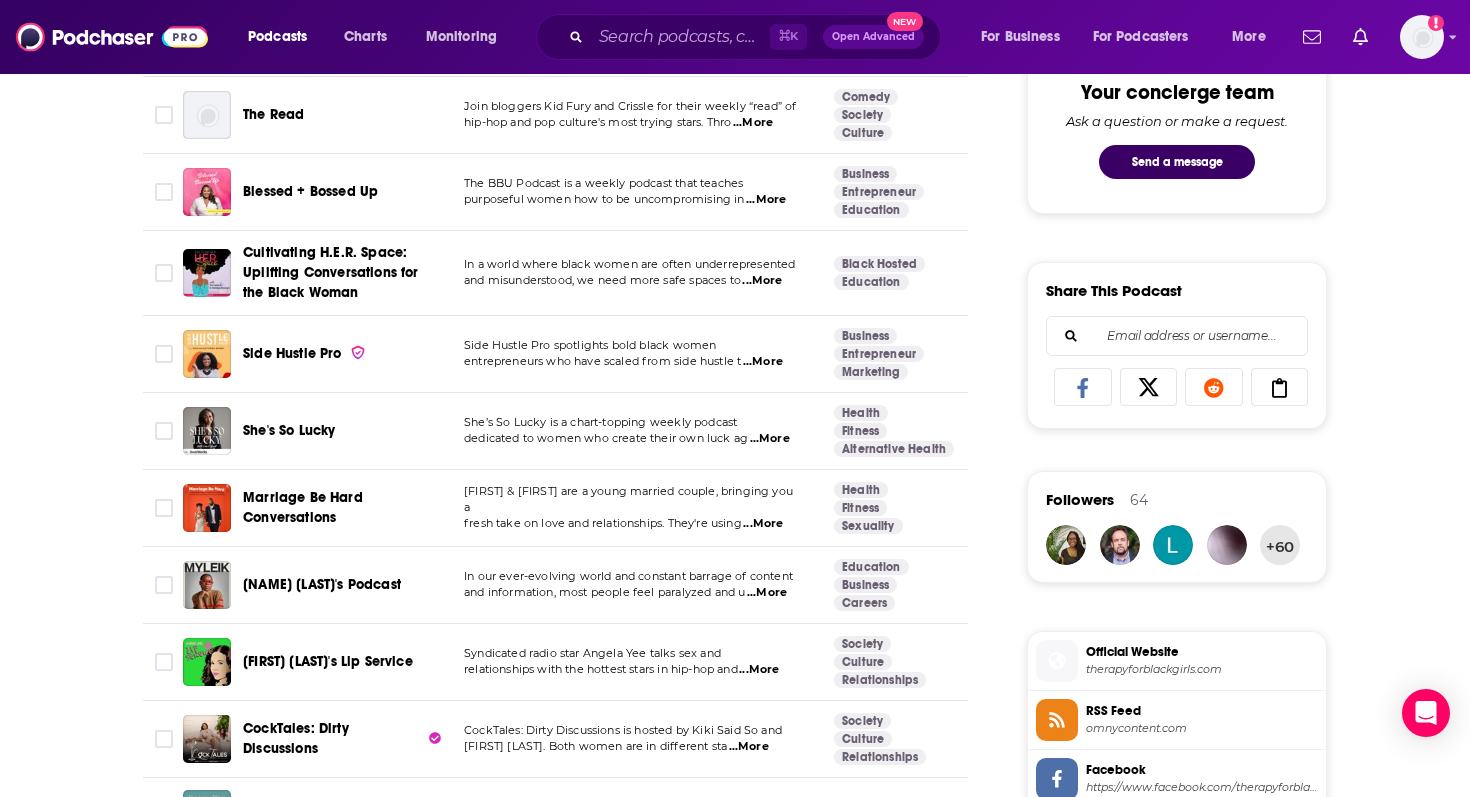 scroll, scrollTop: 1071, scrollLeft: 0, axis: vertical 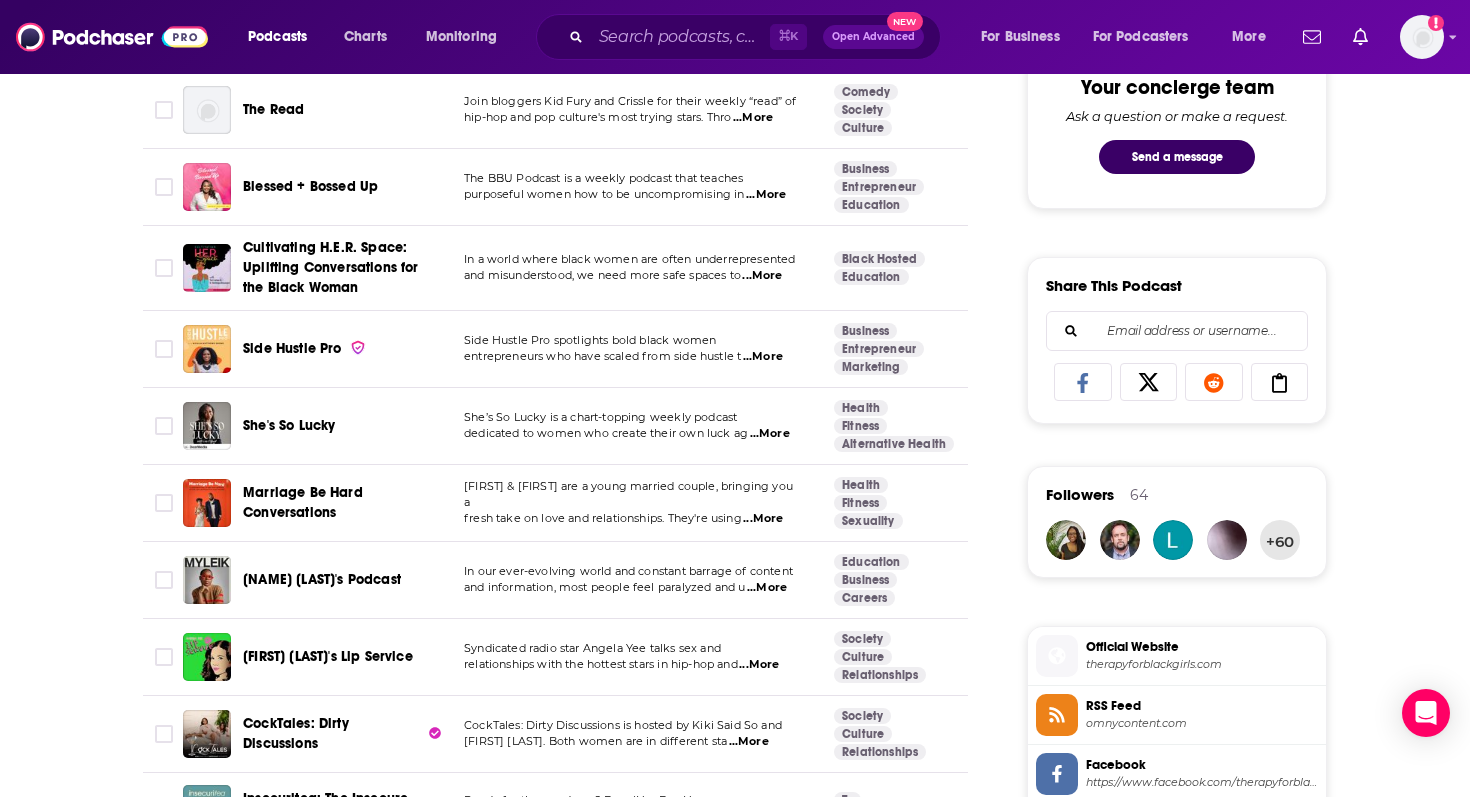 click on "...More" at bounding box center [766, 195] 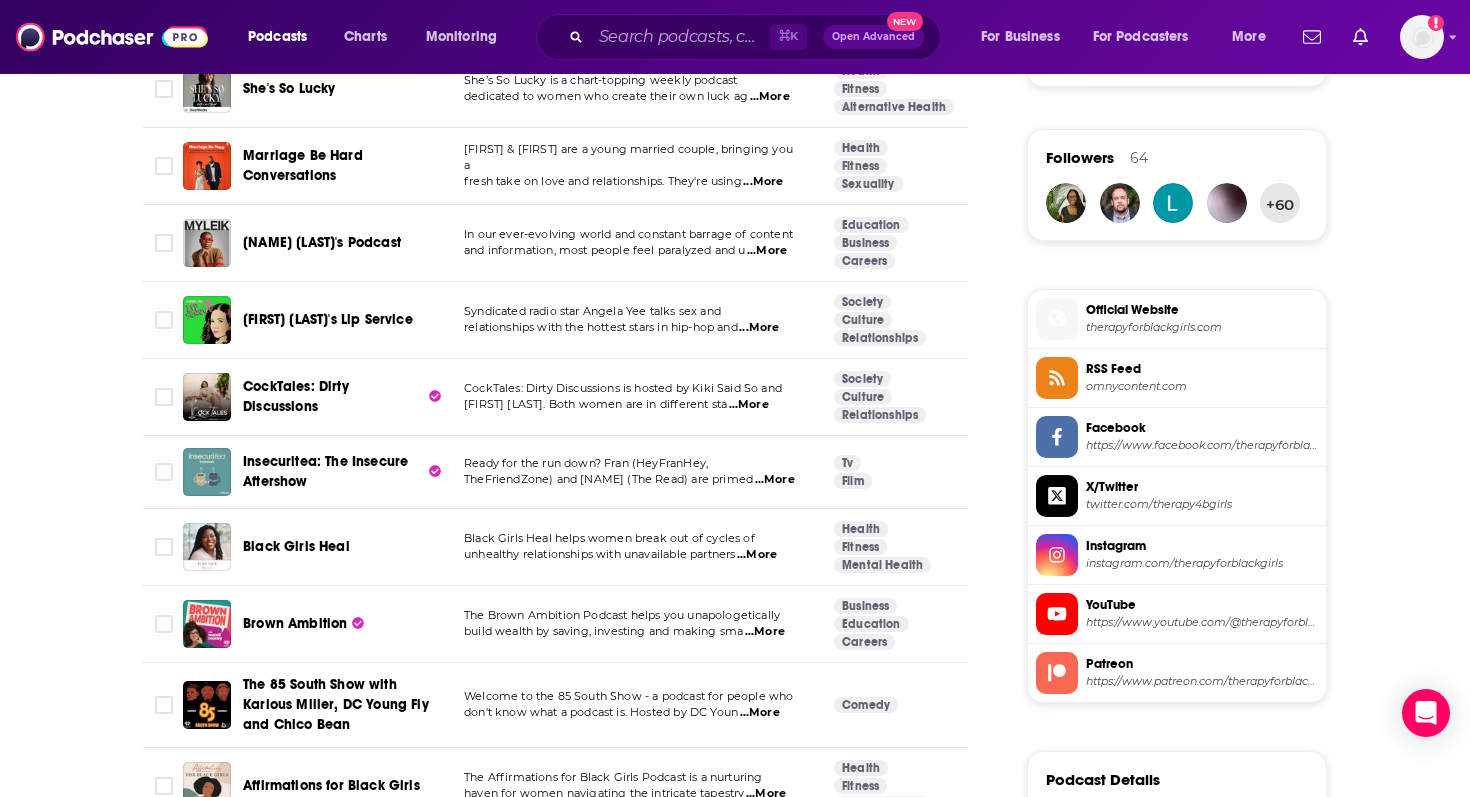 scroll, scrollTop: 1417, scrollLeft: 0, axis: vertical 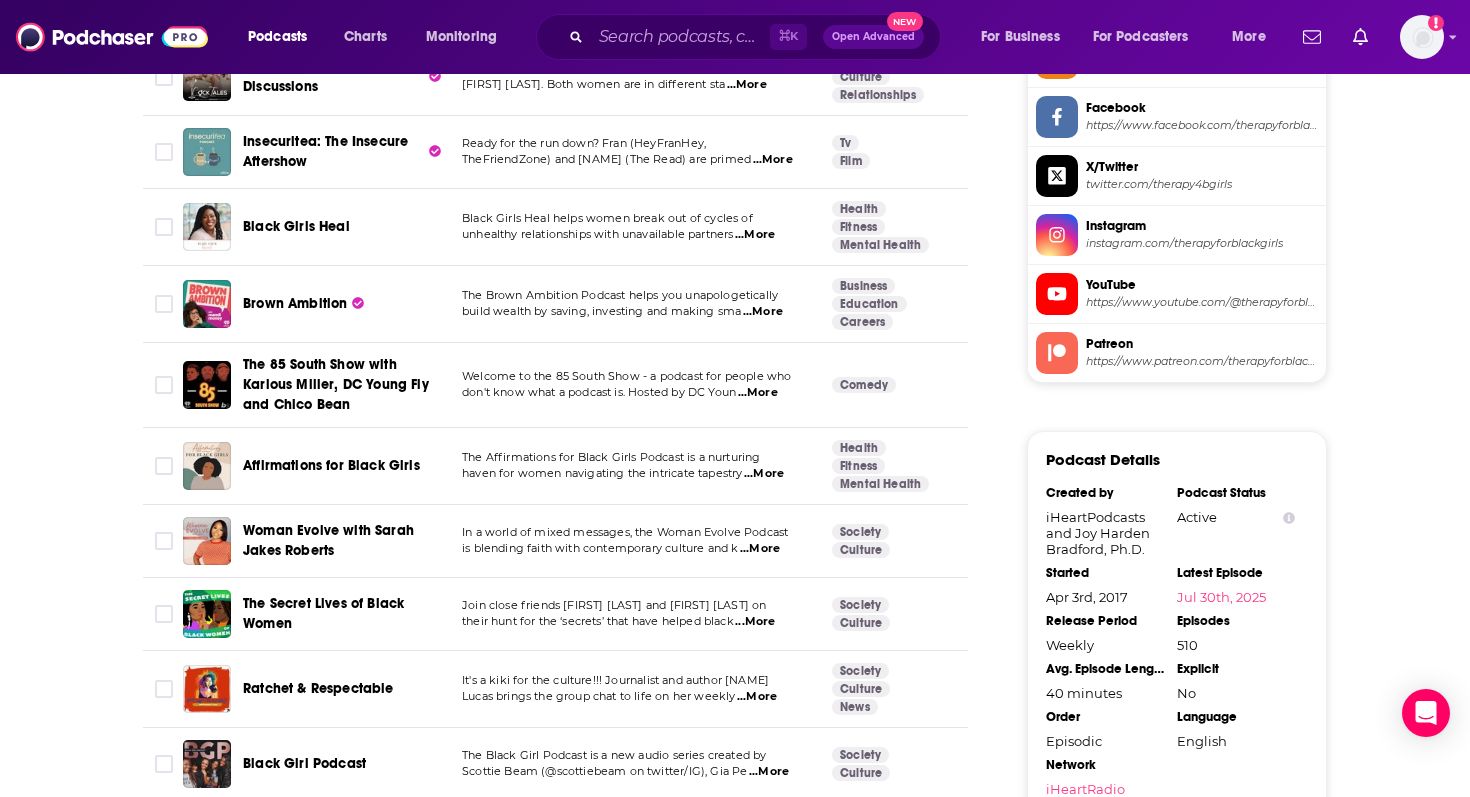 click on "Black Girls Heal helps women break out of cycles of unhealthy relationships with unavailable partners   ...More" at bounding box center (631, 227) 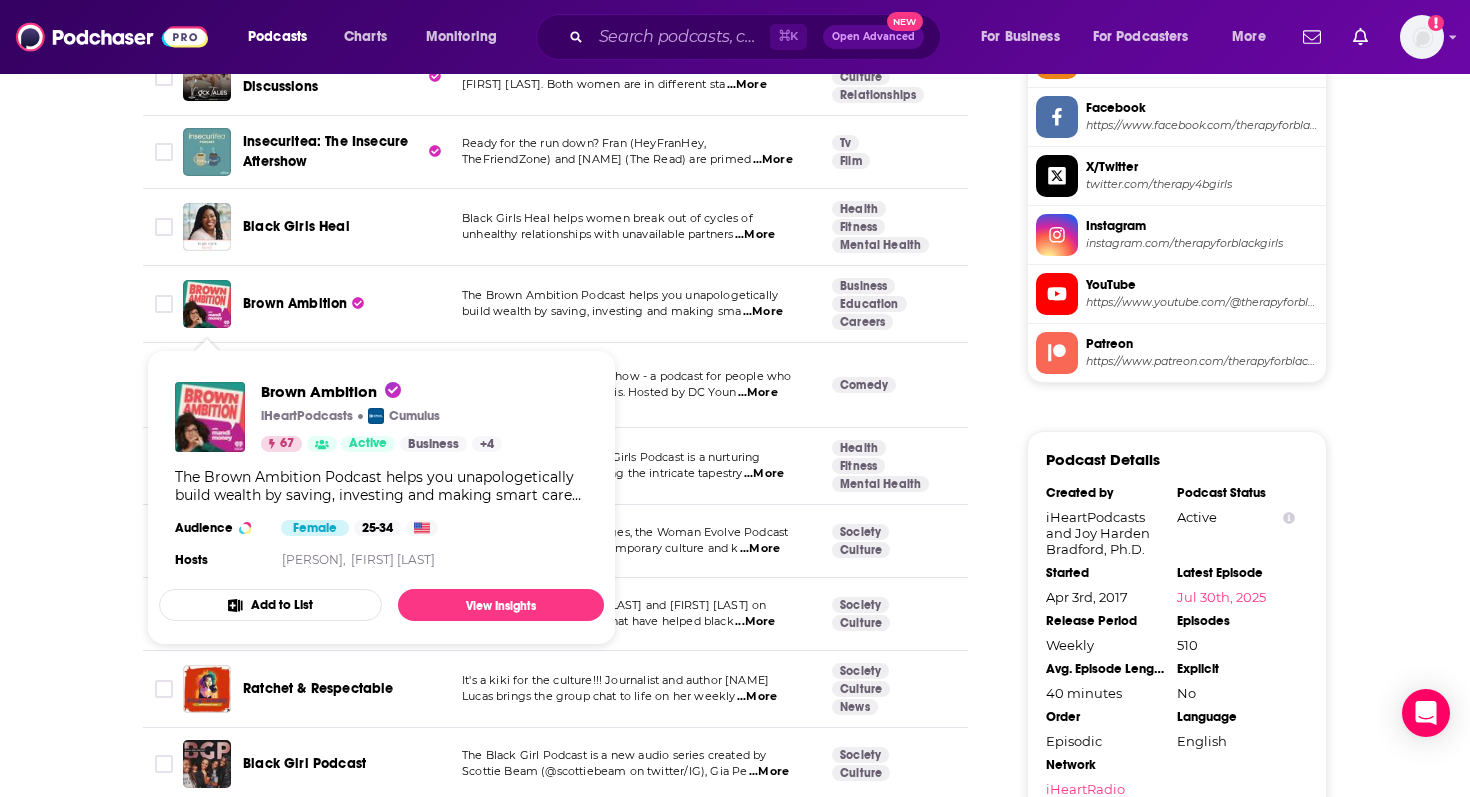 click on "About Insights Episodes 510 Reviews 2 Credits 37 Lists 47 Similar Podcasts like  Therapy for Black Girls Explore similar podcast featuring your favorite guest interviews, hosted podcasts, and production roles. If you like  Therapy for Black Girls  then you might like these  98 similar podcasts ! Relevancy Table Filters Podcast Description Categories Reach (Monthly) Reach (Episode) Top Country Small Doses with Amanda Seales Now in its 7th season, just like its host, artistic intellectual, Amanda Seales, Small Doses podcast is known for   ...More Education Comedy 73 399k-591k 33k-49k   US Ellis Ever After LOVE, SEX, MARRIAGE and everything in between! That's what Khadeen and Devale Ellis spent 5 years discu  ...More Society Culture 69 68k-101k 11k-17k   US Gettin' Grown Keia and Jade are two happy and hard working (Blackity) Black Women who are just trying to learn how to   ...More Society Culture 64 41k-60k 6.6k-9.9k   US Decisions, Decisions Welcome to "Decisions, Decisions," the podcast where  ...More Comedy" at bounding box center (735, 2468) 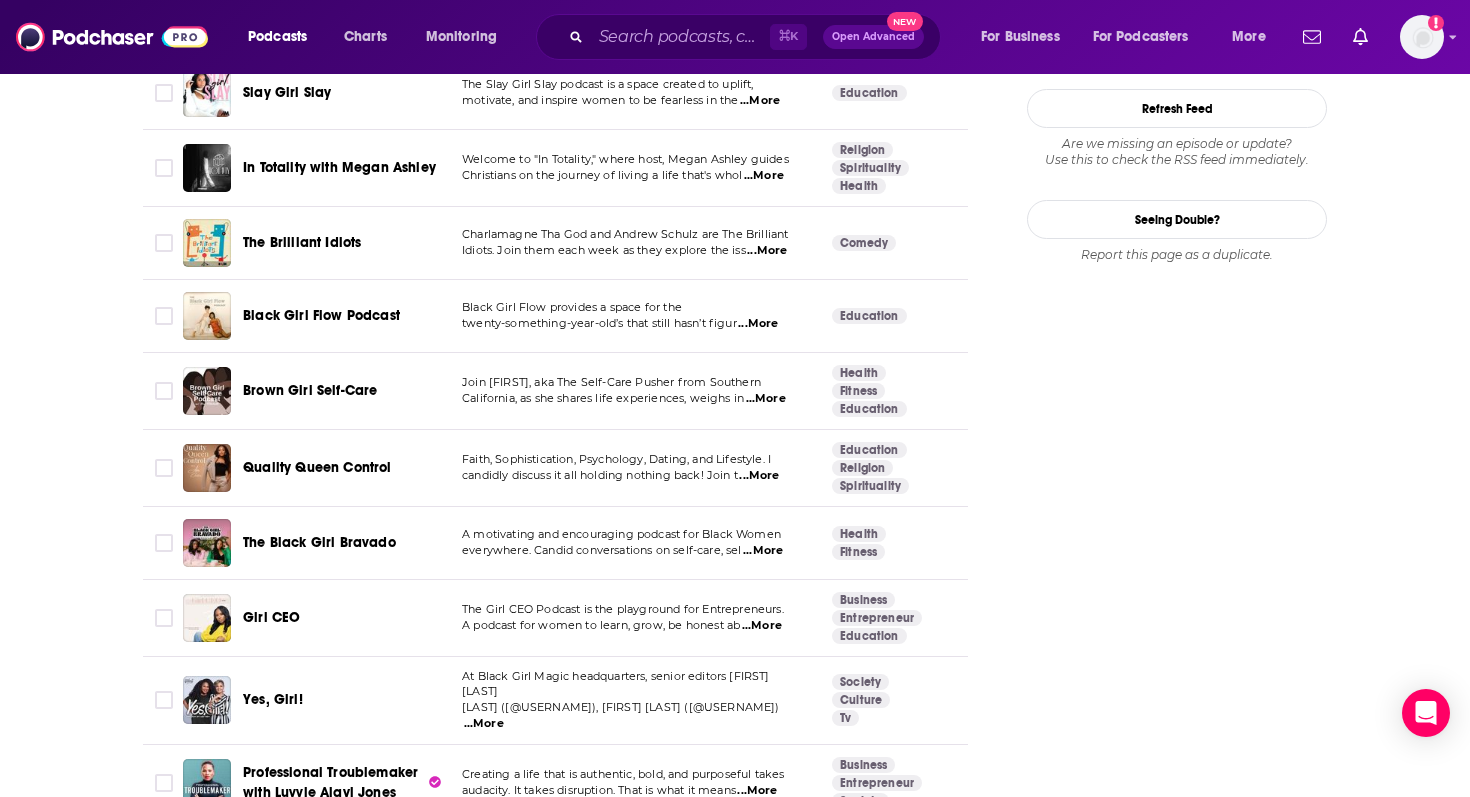 scroll, scrollTop: 2657, scrollLeft: 0, axis: vertical 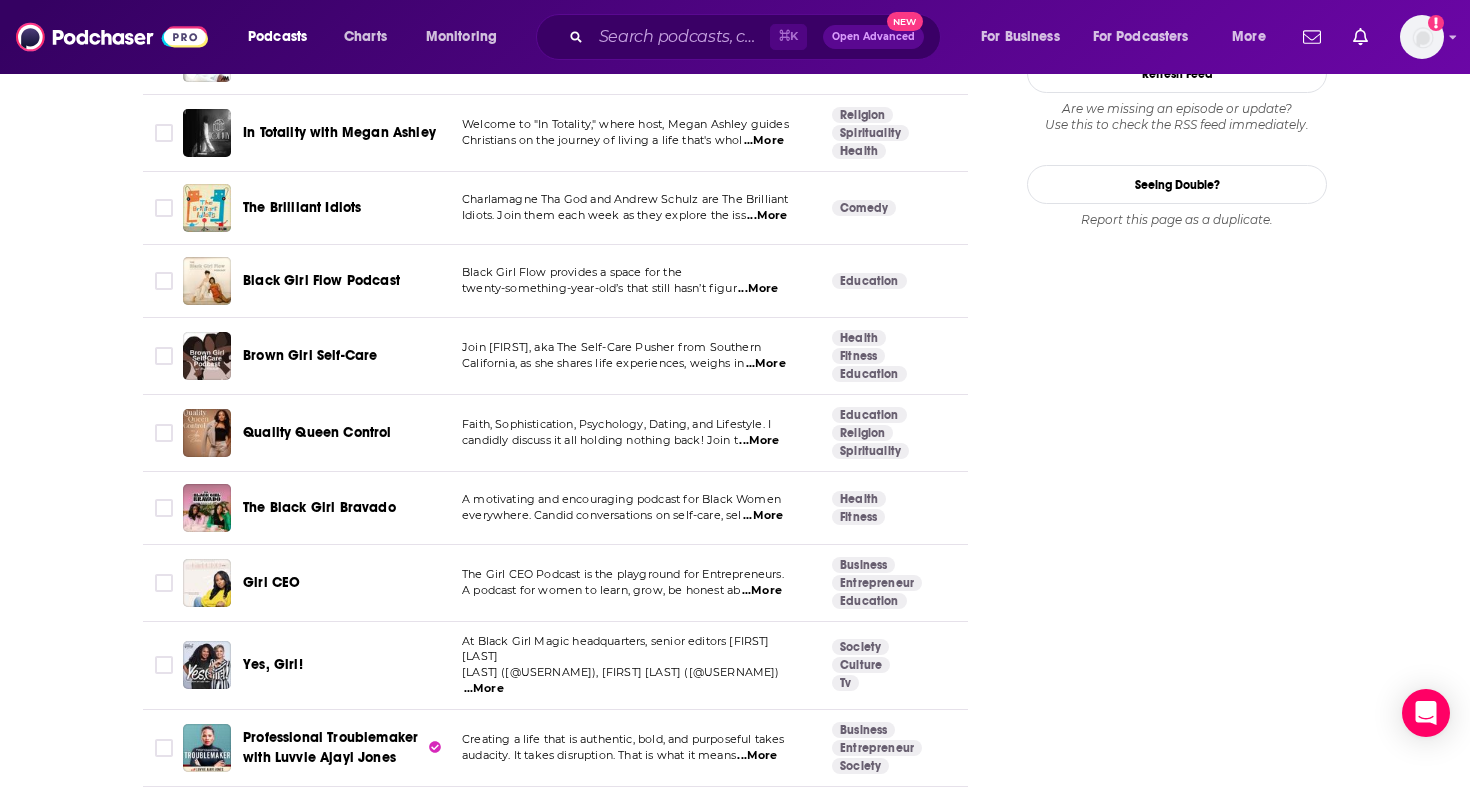 click on "...More" at bounding box center [766, 364] 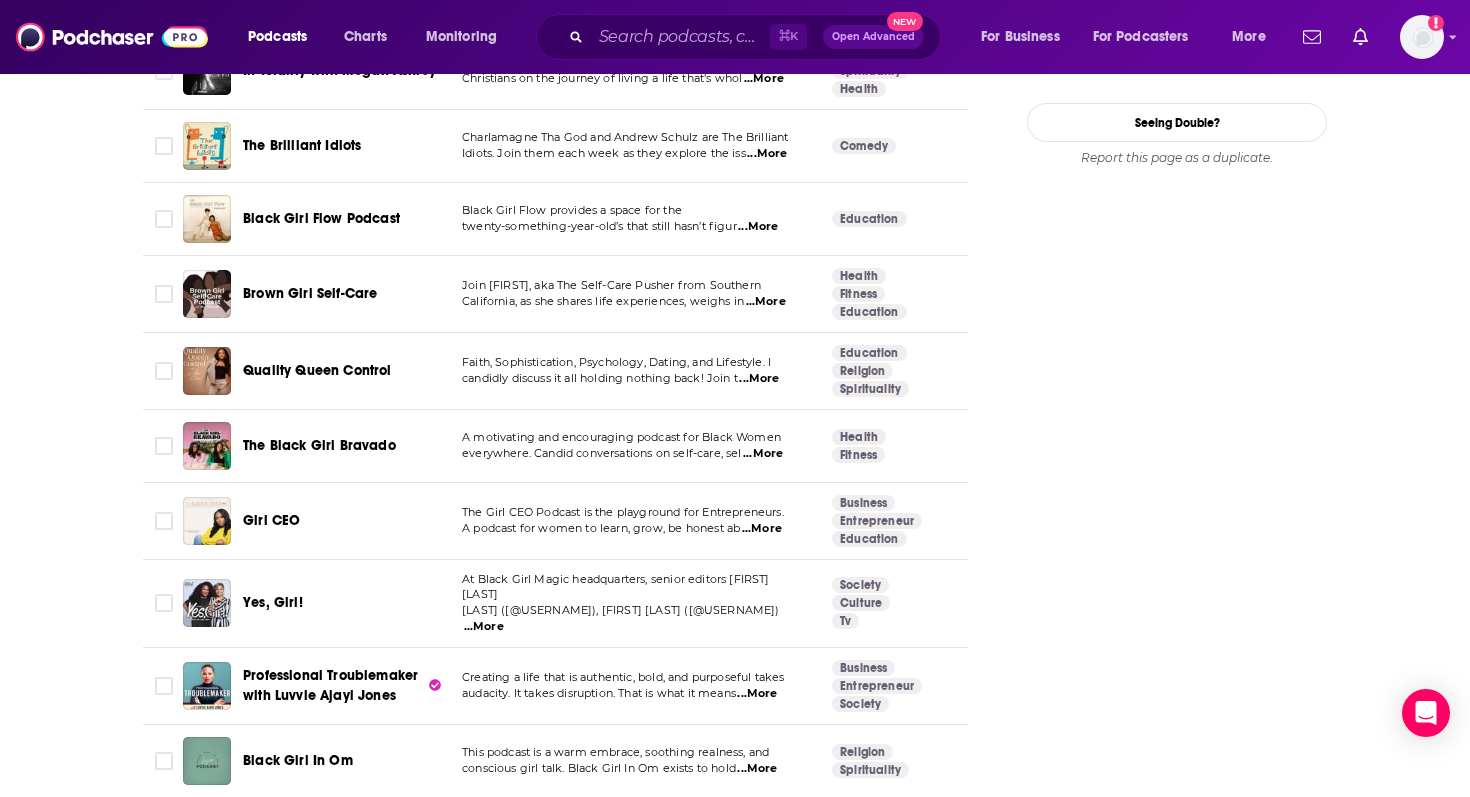 scroll, scrollTop: 2721, scrollLeft: 0, axis: vertical 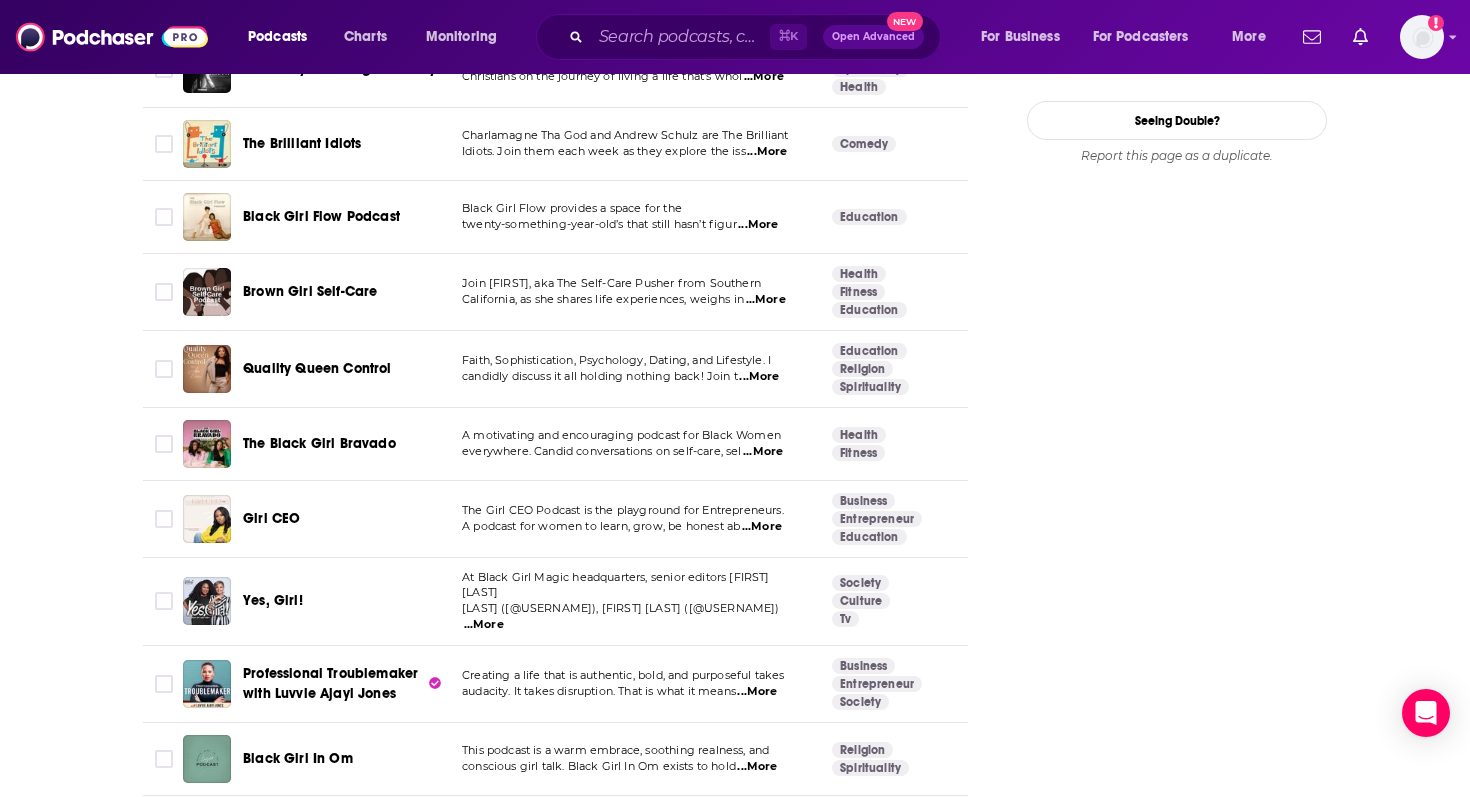 click on "About Insights Episodes 510 Reviews 2 Credits 37 Lists 47 Similar Podcasts like  Therapy for Black Girls Explore similar podcast featuring your favorite guest interviews, hosted podcasts, and production roles. If you like  Therapy for Black Girls  then you might like these  98 similar podcasts ! Relevancy Table Filters Podcast Description Categories Reach (Monthly) Reach (Episode) Top Country Small Doses with Amanda Seales Now in its 7th season, just like its host, artistic intellectual, Amanda Seales, Small Doses podcast is known for   ...More Education Comedy 73 399k-591k 33k-49k   US Ellis Ever After LOVE, SEX, MARRIAGE and everything in between! That's what Khadeen and Devale Ellis spent 5 years discu  ...More Society Culture 69 68k-101k 11k-17k   US Gettin' Grown Keia and Jade are two happy and hard working (Blackity) Black Women who are just trying to learn how to   ...More Society Culture 64 41k-60k 6.6k-9.9k   US Decisions, Decisions Welcome to "Decisions, Decisions," the podcast where  ...More Comedy" at bounding box center [735, 1475] 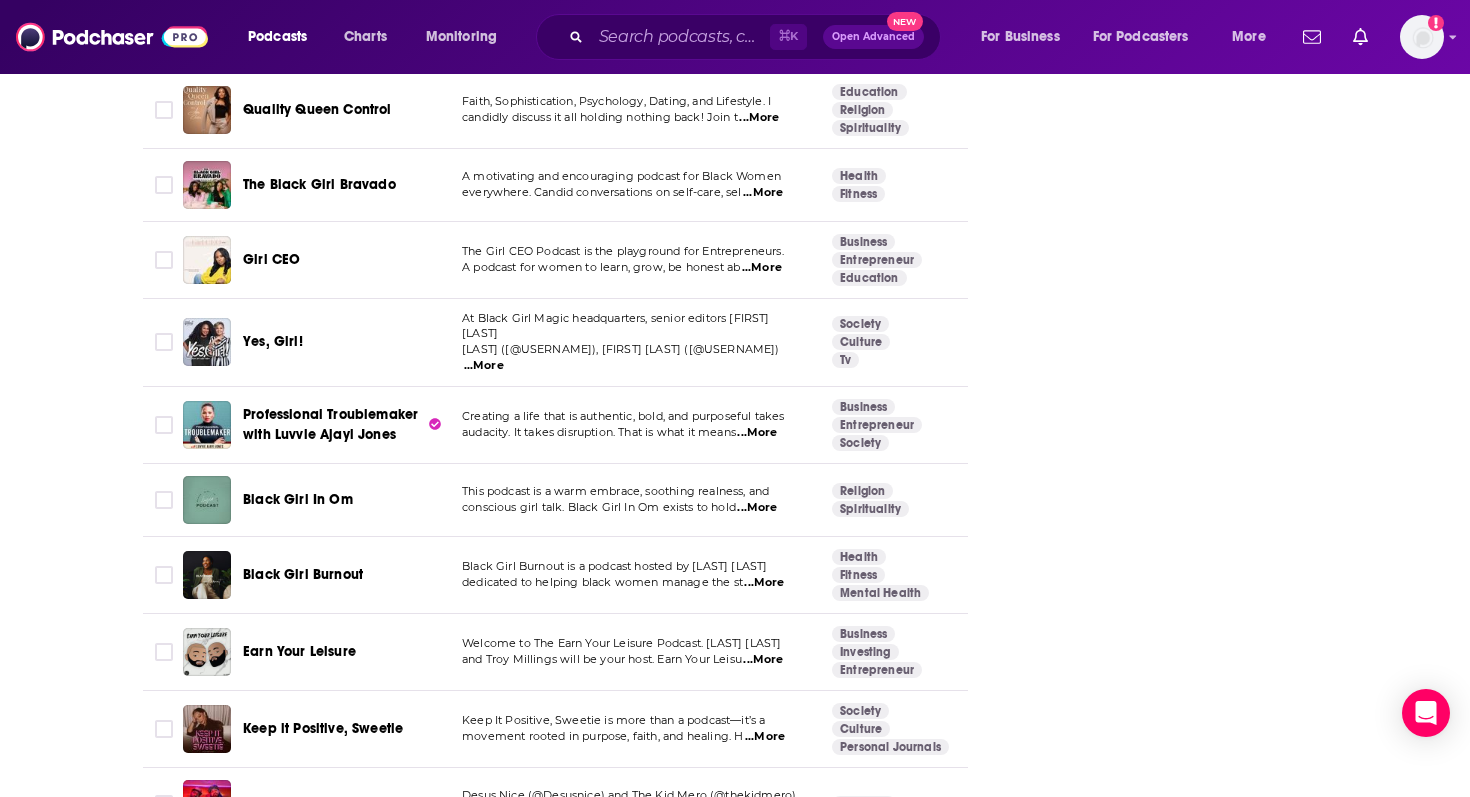 scroll, scrollTop: 2981, scrollLeft: 0, axis: vertical 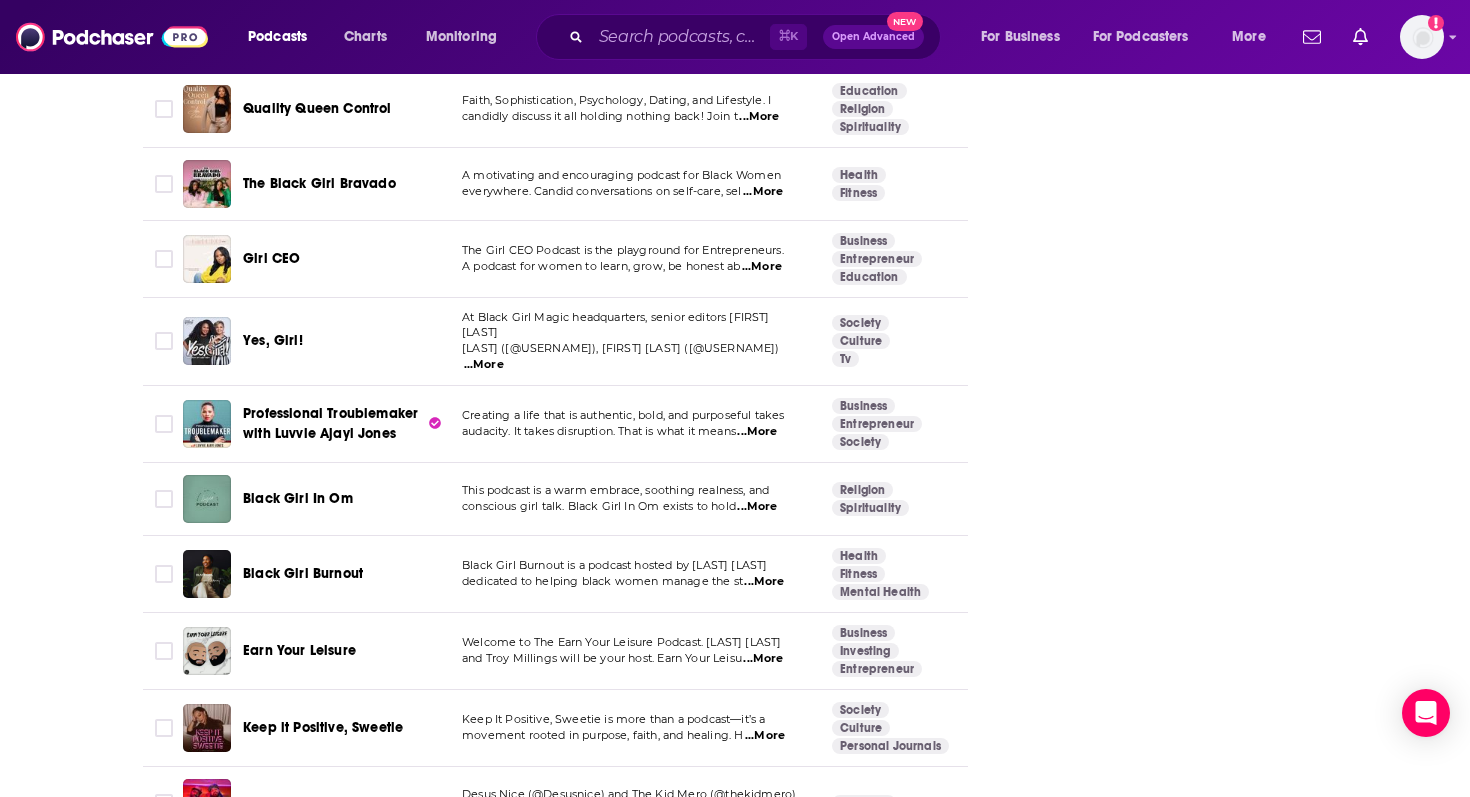 click on "...More" at bounding box center (762, 267) 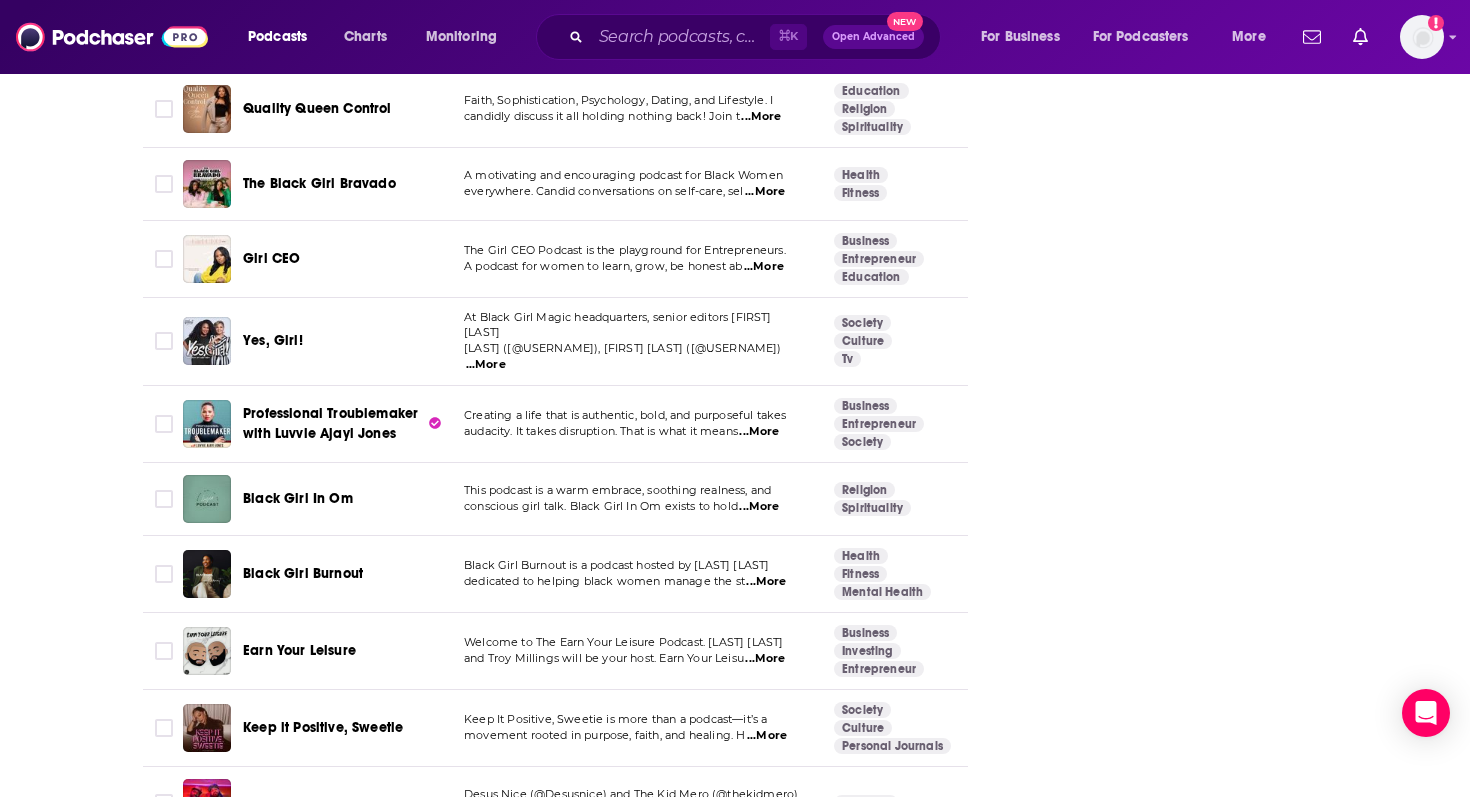 click on "...More" at bounding box center (486, 365) 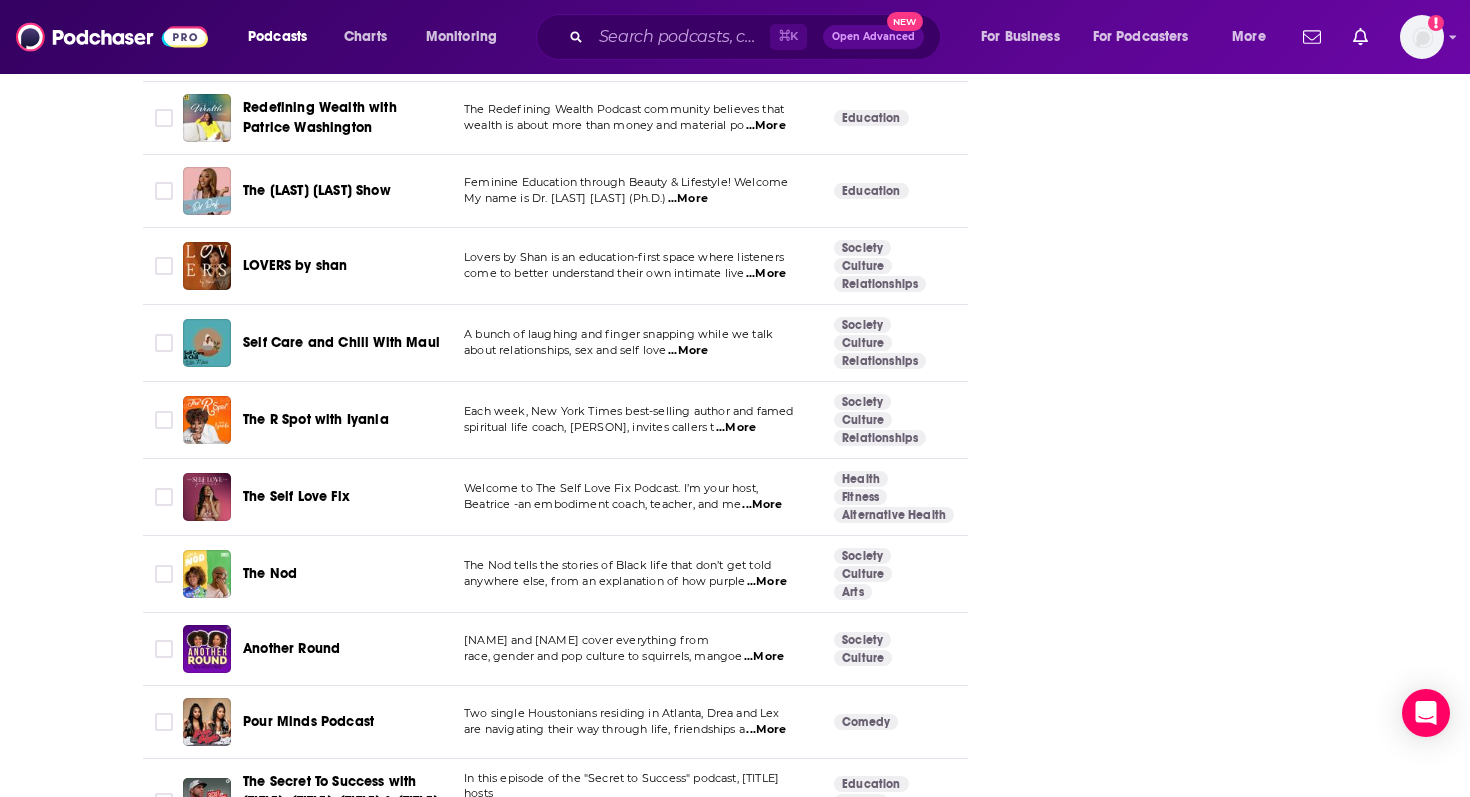 scroll, scrollTop: 4338, scrollLeft: 0, axis: vertical 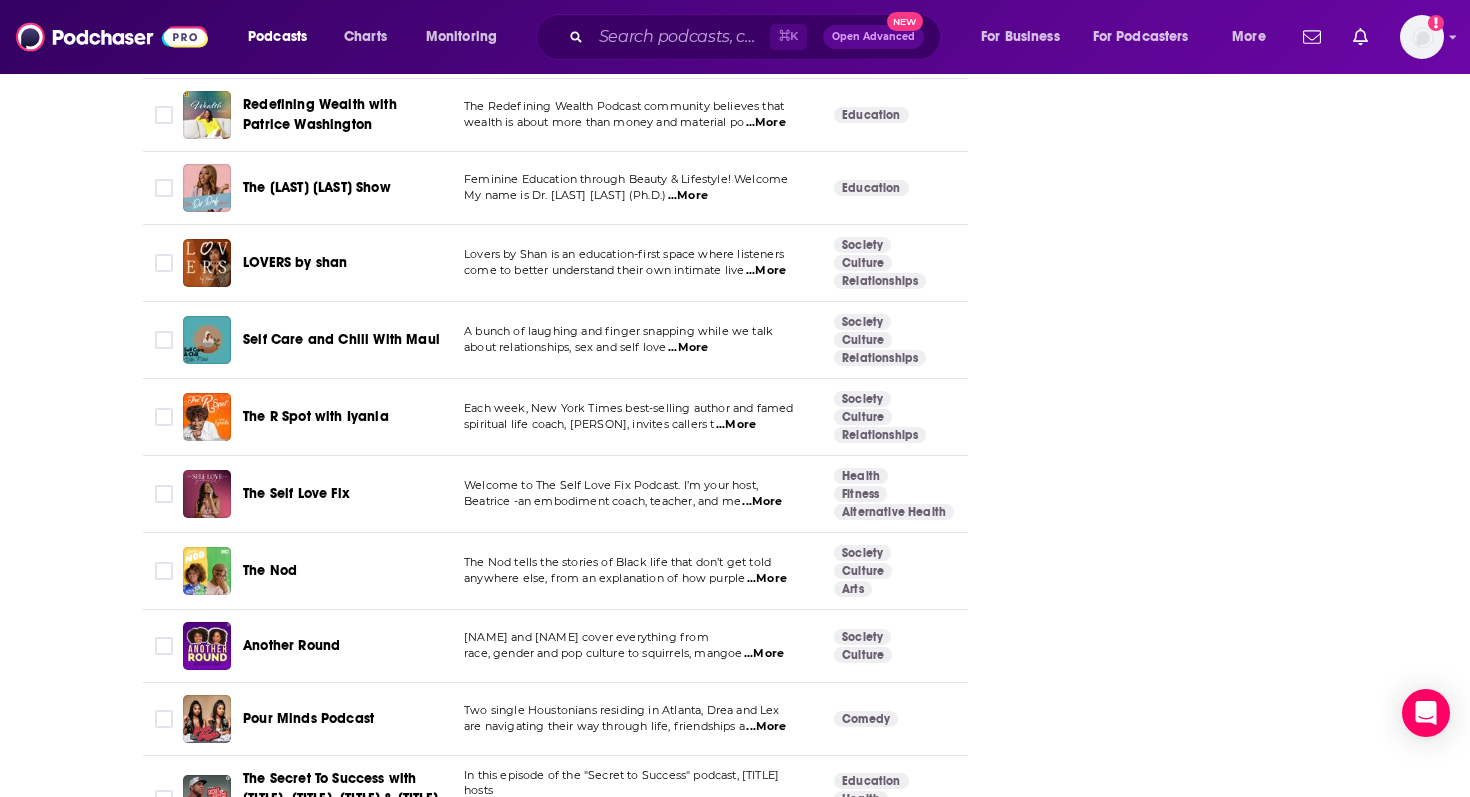 click on "...More" at bounding box center (688, 196) 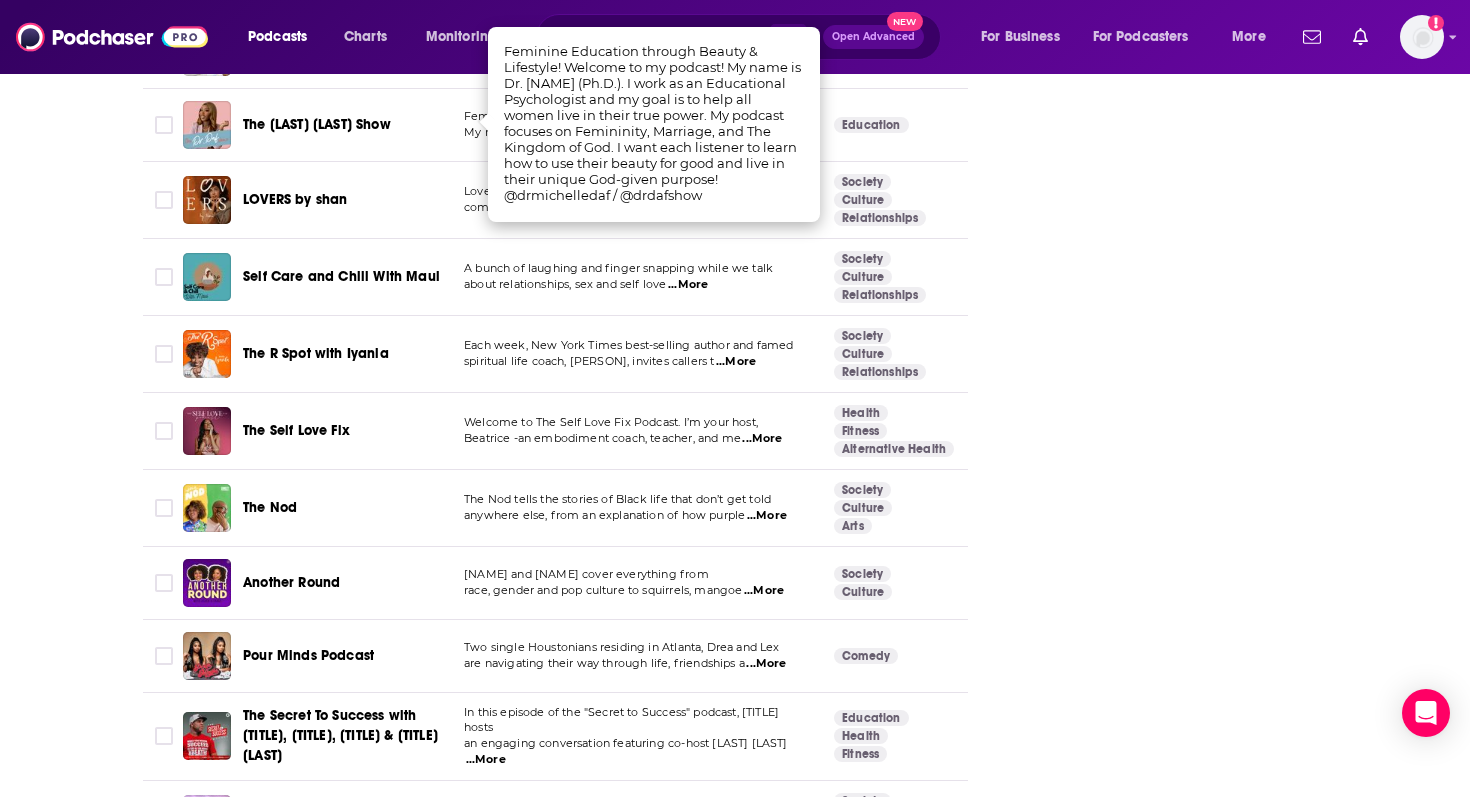 scroll, scrollTop: 4403, scrollLeft: 0, axis: vertical 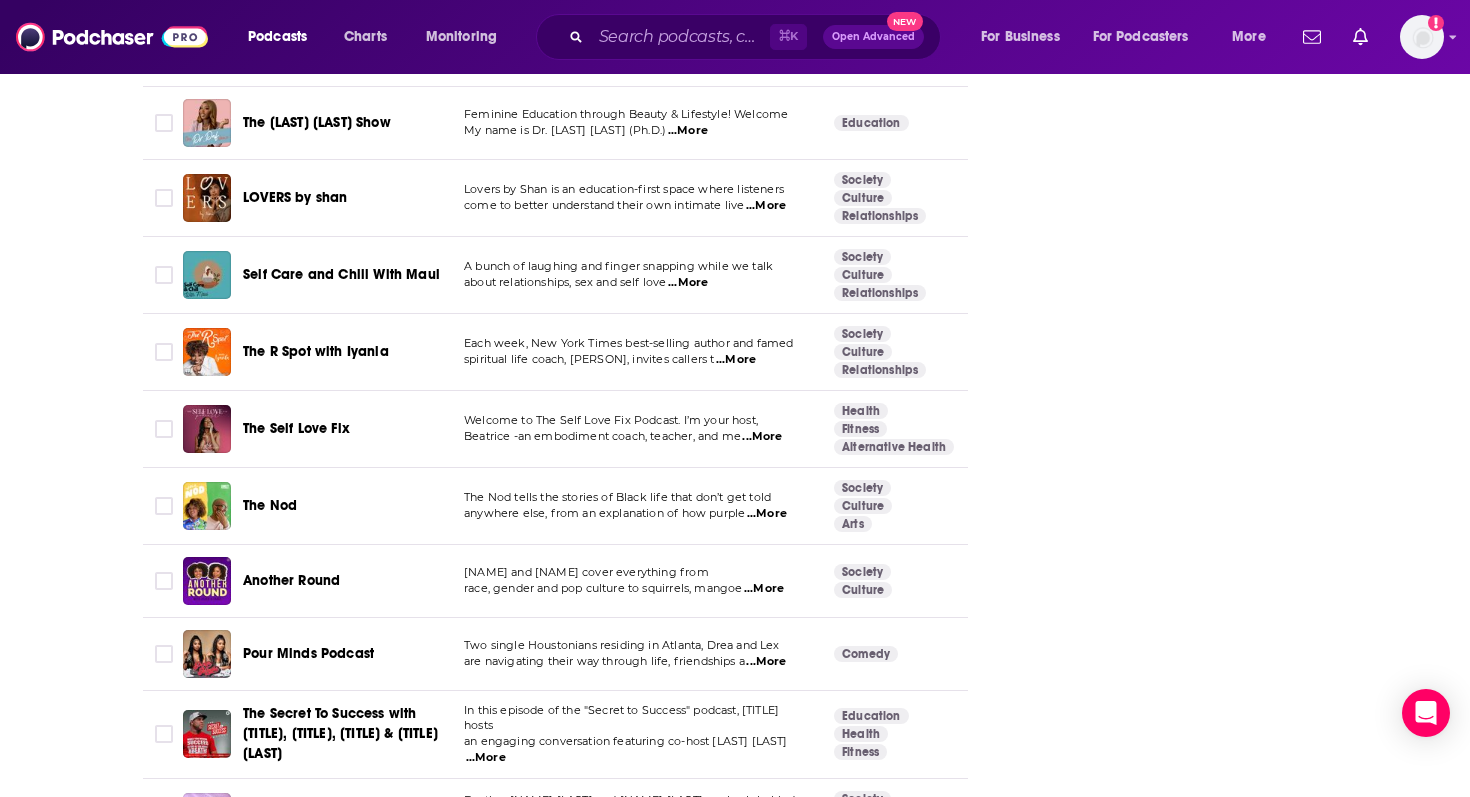 click on "About Insights Episodes 510 Reviews 2 Credits 37 Lists 47 Similar Podcasts like  Therapy for Black Girls Explore similar podcast featuring your favorite guest interviews, hosted podcasts, and production roles. If you like  Therapy for Black Girls  then you might like these  98 similar podcasts ! Relevancy Table Filters Podcast Description Categories Reach (Monthly) Reach (Episode) Top Country Small Doses with Amanda Seales Now in its 7th season, just like its host, artistic intellectual, Amanda Seales, Small Doses podcast is known for   ...More Education Comedy 73 399k-591k 33k-49k   US Ellis Ever After LOVE, SEX, MARRIAGE and everything in between! That's what Khadeen and Devale Ellis spent 5 years discu  ...More Society Culture 69 68k-101k 11k-17k   US Gettin' Grown Keia and Jade are two happy and hard working (Blackity) Black Women who are just trying to learn how to   ...More Society Culture 64 41k-60k 6.6k-9.9k   US Decisions, Decisions Welcome to "Decisions, Decisions," the podcast where  ...More Comedy" at bounding box center (735, -207) 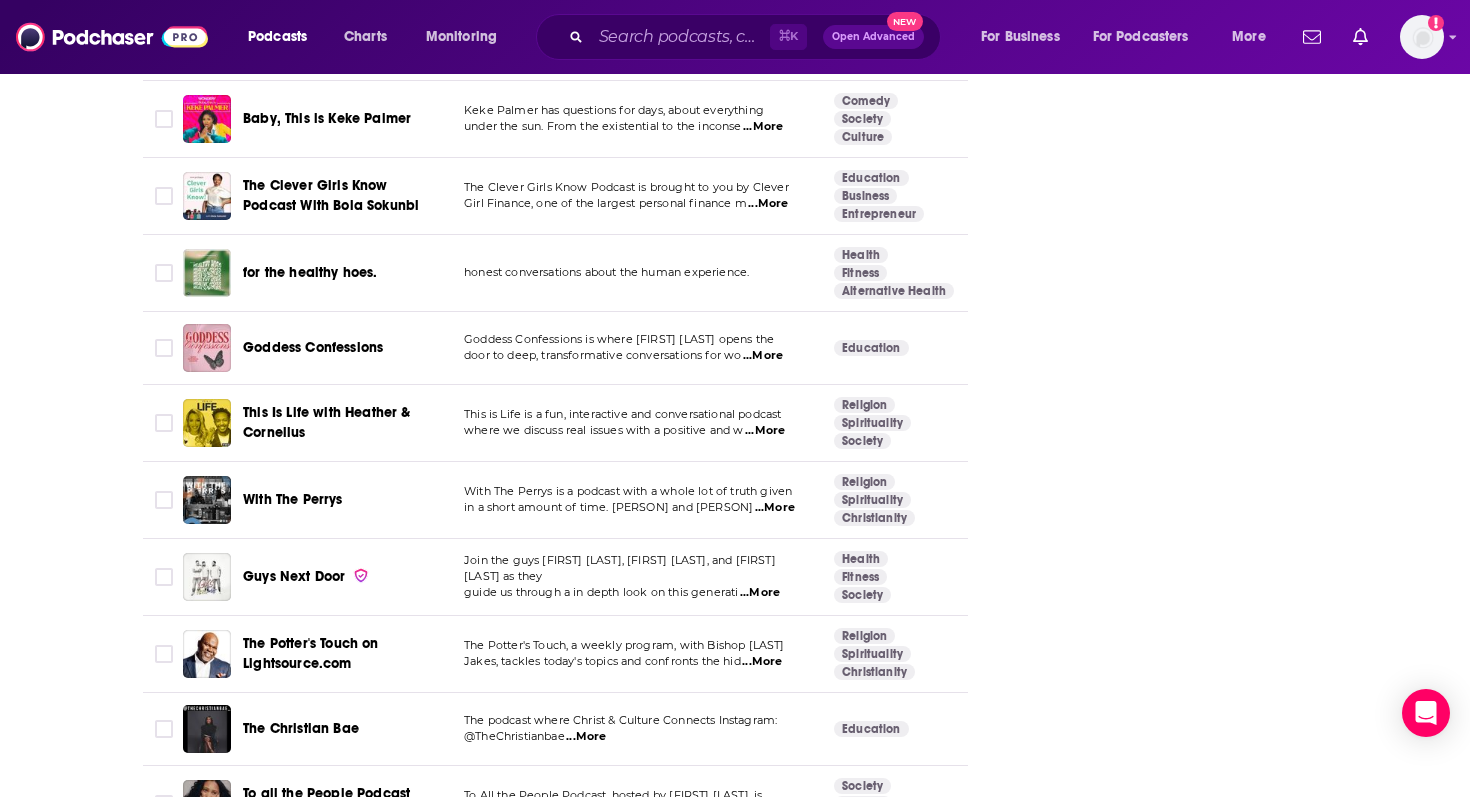 scroll, scrollTop: 6136, scrollLeft: 0, axis: vertical 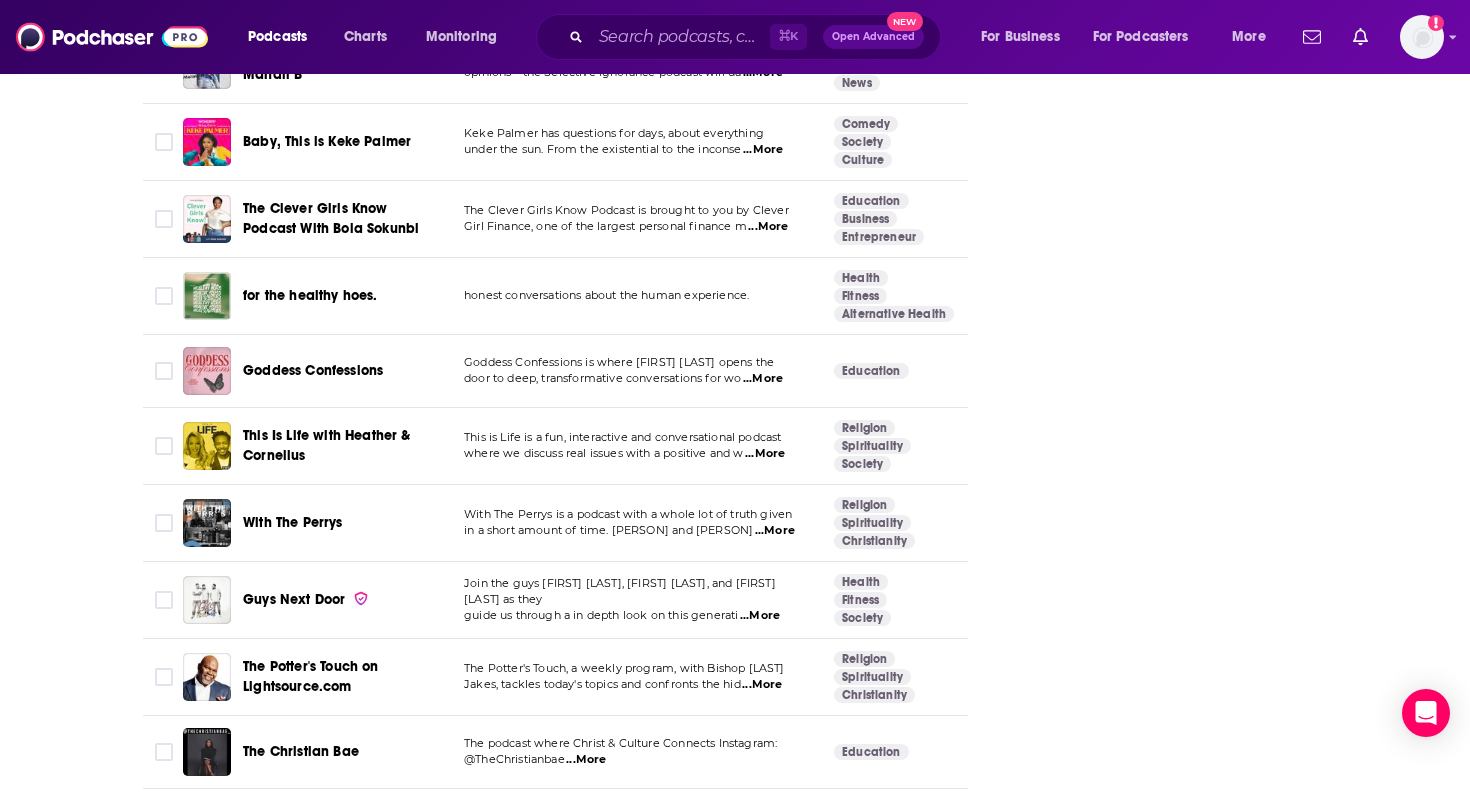 click on "...More" at bounding box center (763, 150) 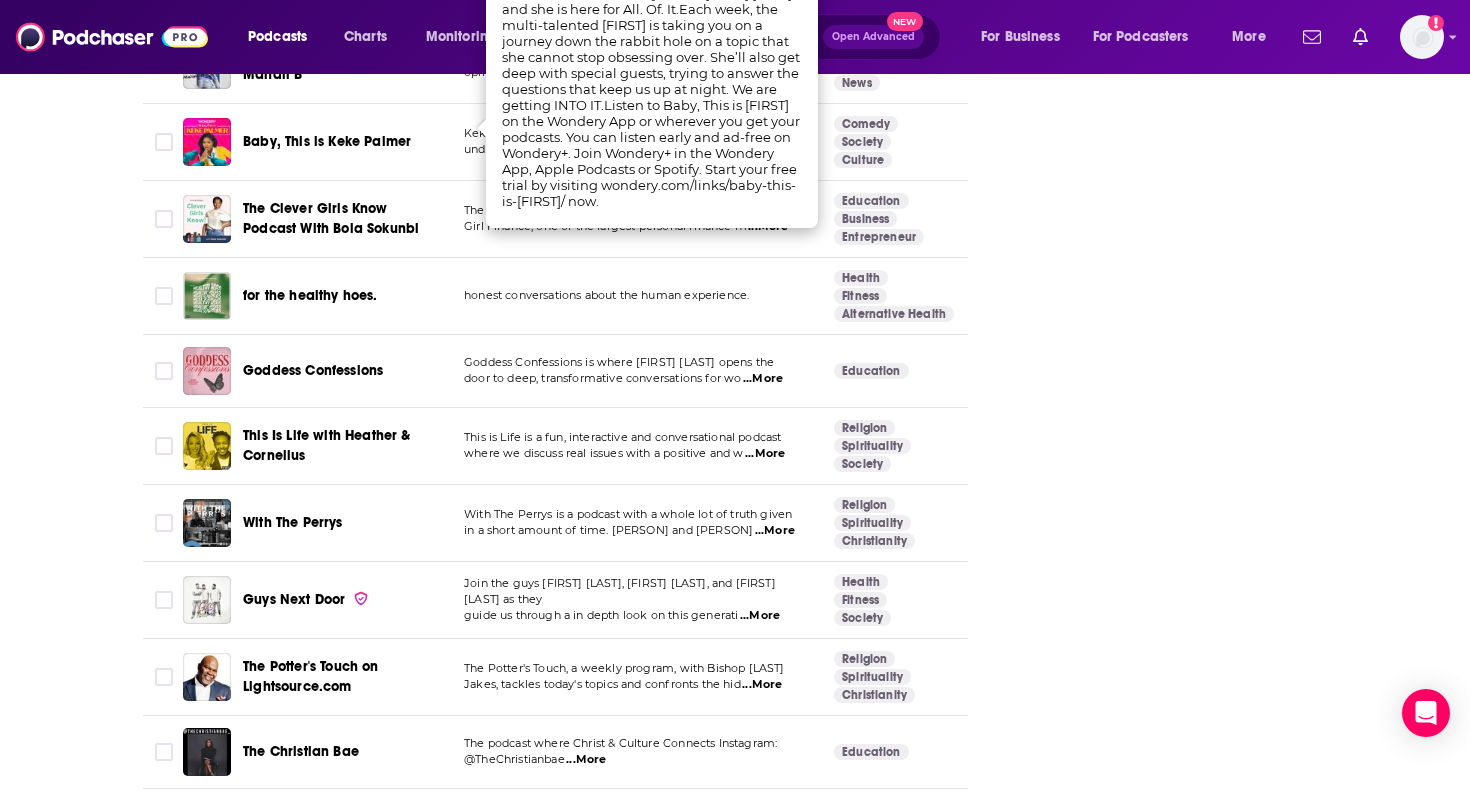 click on "About Insights Episodes 510 Reviews 2 Credits 37 Lists 47 Similar Podcasts like  Therapy for Black Girls Explore similar podcast featuring your favorite guest interviews, hosted podcasts, and production roles. If you like  Therapy for Black Girls  then you might like these  98 similar podcasts ! Relevancy Table Filters Podcast Description Categories Reach (Monthly) Reach (Episode) Top Country Small Doses with Amanda Seales Now in its 7th season, just like its host, artistic intellectual, Amanda Seales, Small Doses podcast is known for   ...More Education Comedy 73 399k-591k 33k-49k   US Ellis Ever After LOVE, SEX, MARRIAGE and everything in between! That's what Khadeen and Devale Ellis spent 5 years discu  ...More Society Culture 69 68k-101k 11k-17k   US Gettin' Grown Keia and Jade are two happy and hard working (Blackity) Black Women who are just trying to learn how to   ...More Society Culture 64 41k-60k 6.6k-9.9k   US Decisions, Decisions Welcome to "Decisions, Decisions," the podcast where  ...More Comedy" at bounding box center [735, -1940] 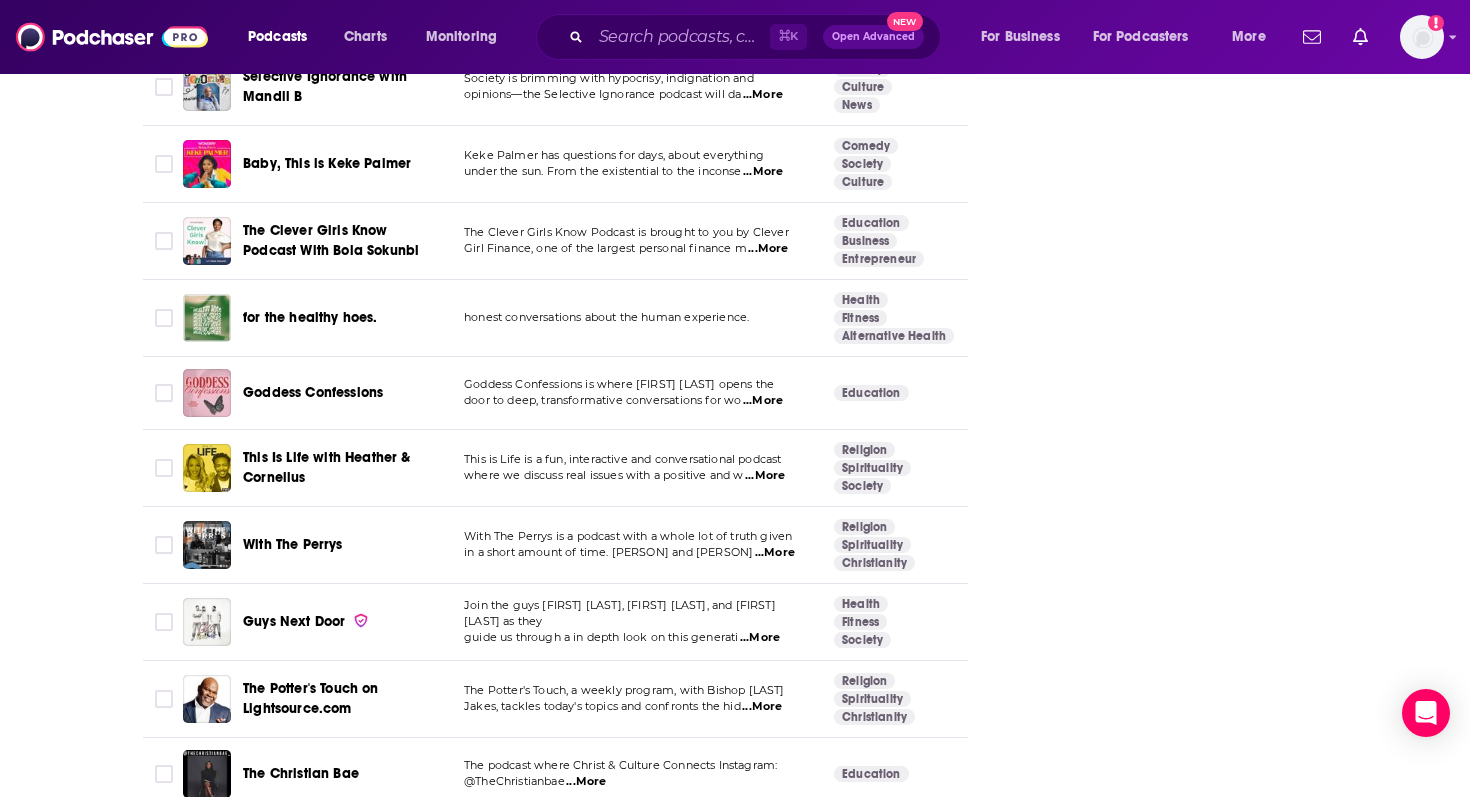 scroll, scrollTop: 6107, scrollLeft: 0, axis: vertical 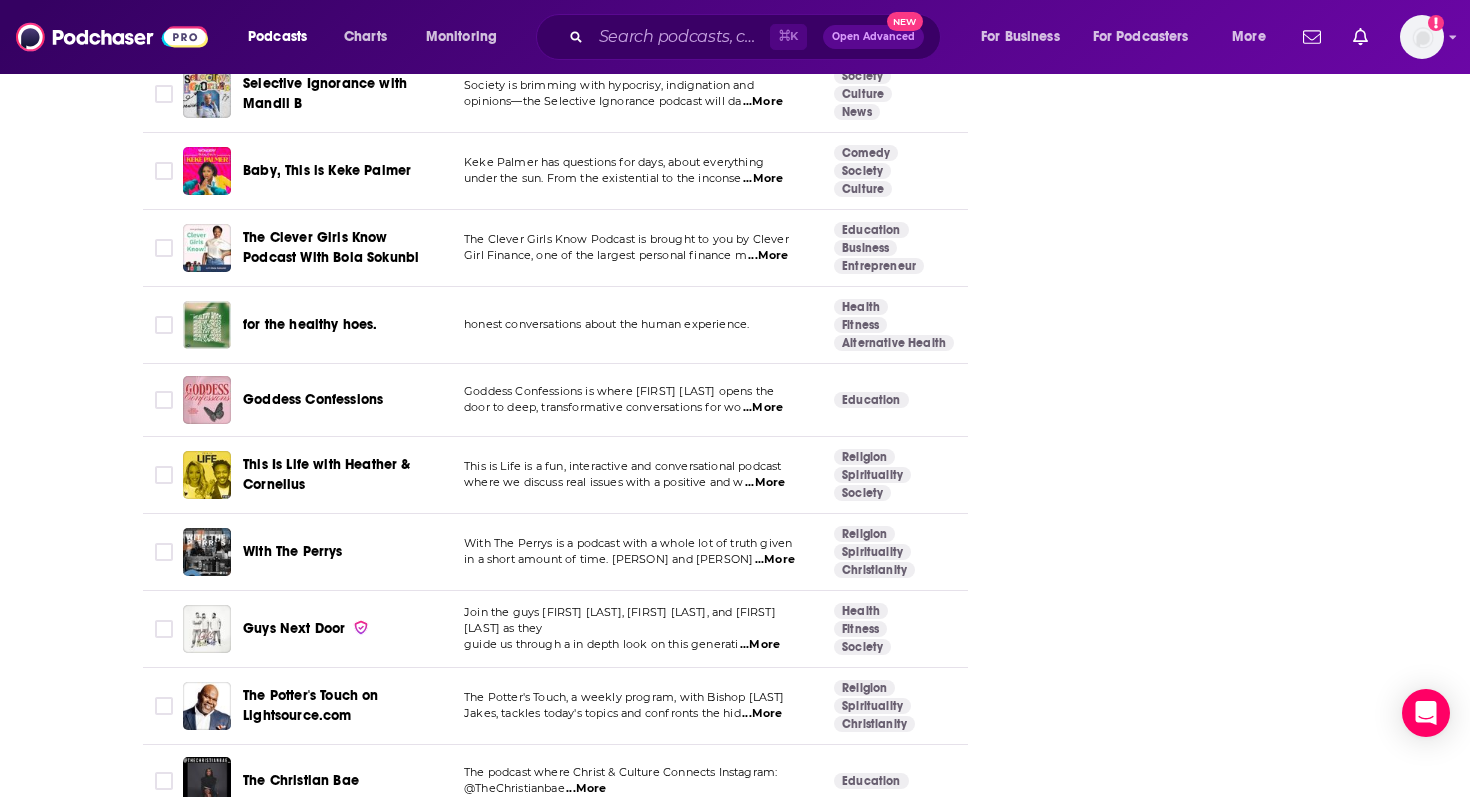 click on "About Insights Episodes 510 Reviews 2 Credits 37 Lists 47 Similar Podcasts like  Therapy for Black Girls Explore similar podcast featuring your favorite guest interviews, hosted podcasts, and production roles. If you like  Therapy for Black Girls  then you might like these  98 similar podcasts ! Relevancy Table Filters Podcast Description Categories Reach (Monthly) Reach (Episode) Top Country Small Doses with Amanda Seales Now in its 7th season, just like its host, artistic intellectual, Amanda Seales, Small Doses podcast is known for   ...More Education Comedy 73 399k-591k 33k-49k   US Ellis Ever After LOVE, SEX, MARRIAGE and everything in between! That's what Khadeen and Devale Ellis spent 5 years discu  ...More Society Culture 69 68k-101k 11k-17k   US Gettin' Grown Keia and Jade are two happy and hard working (Blackity) Black Women who are just trying to learn how to   ...More Society Culture 64 41k-60k 6.6k-9.9k   US Decisions, Decisions Welcome to "Decisions, Decisions," the podcast where  ...More Comedy" at bounding box center (735, -1911) 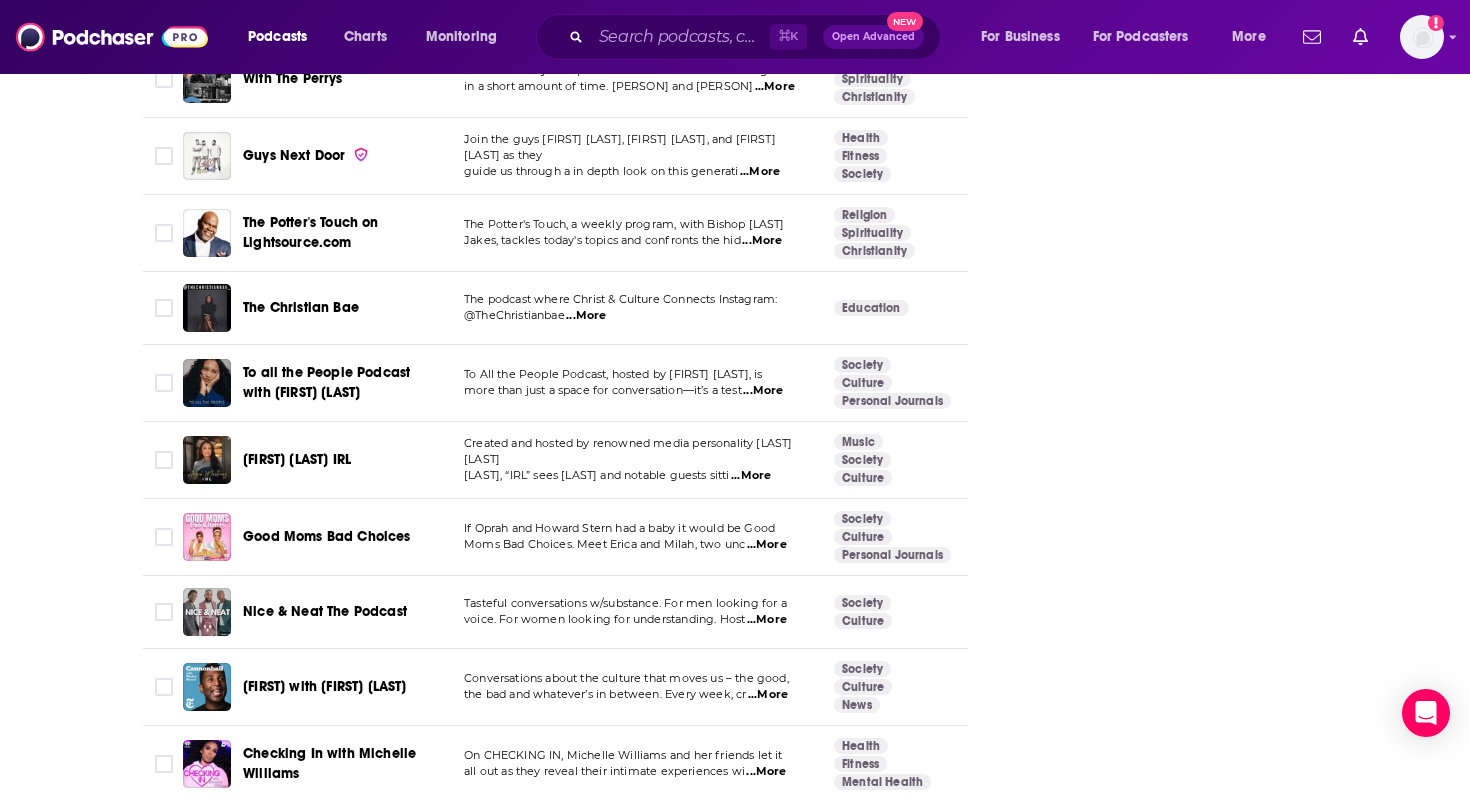 scroll, scrollTop: 6656, scrollLeft: 0, axis: vertical 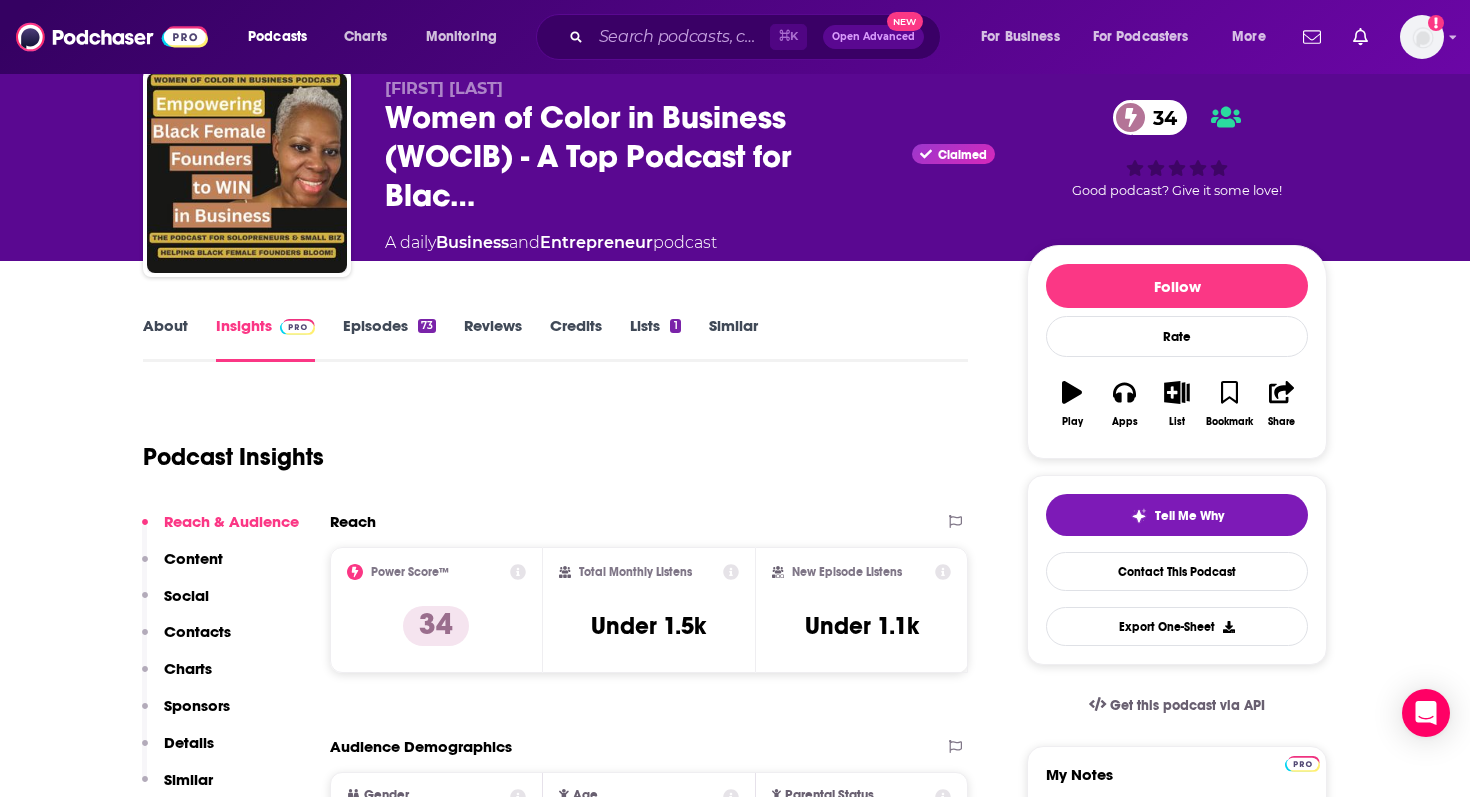 click on "About" at bounding box center [165, 339] 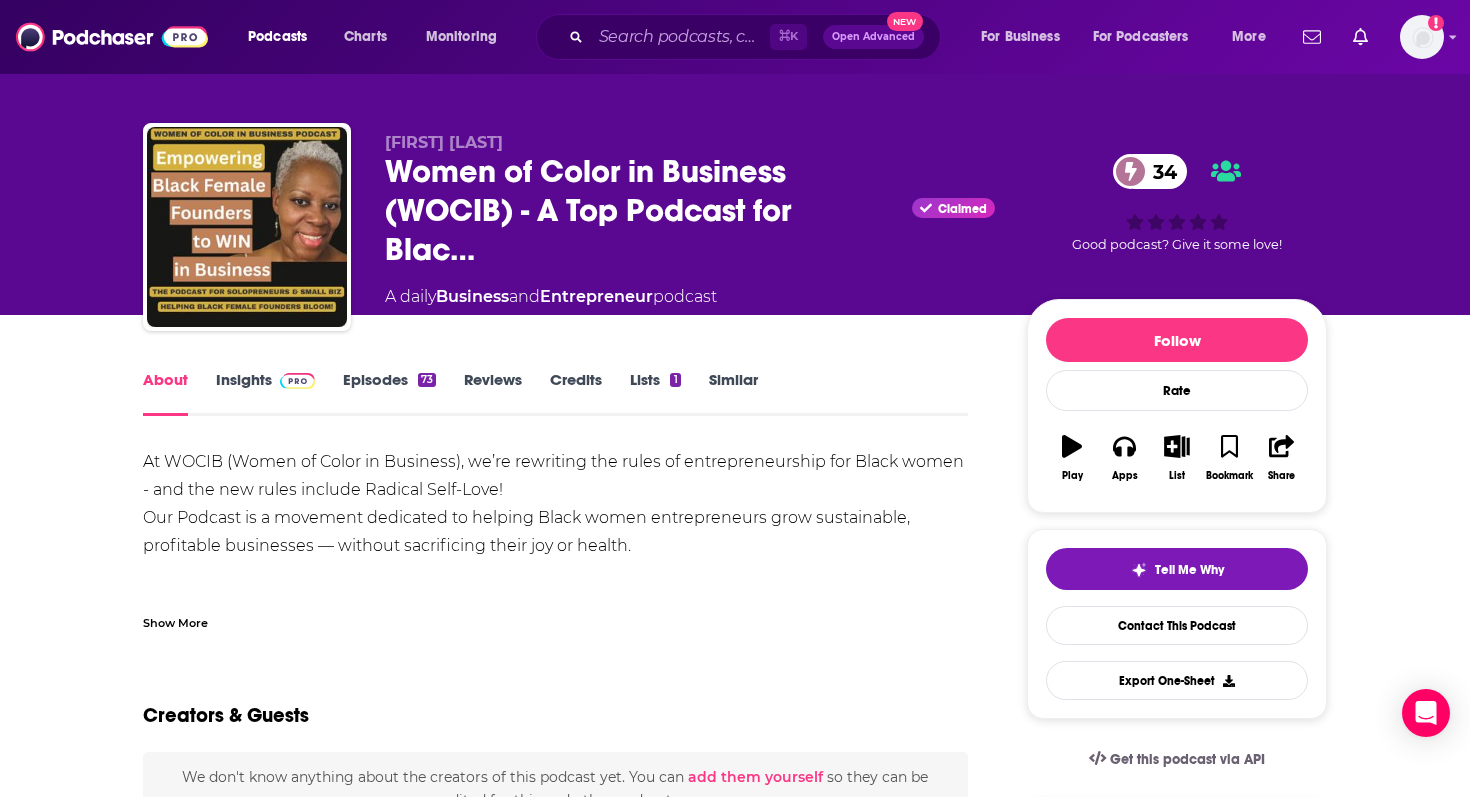 scroll, scrollTop: 0, scrollLeft: 0, axis: both 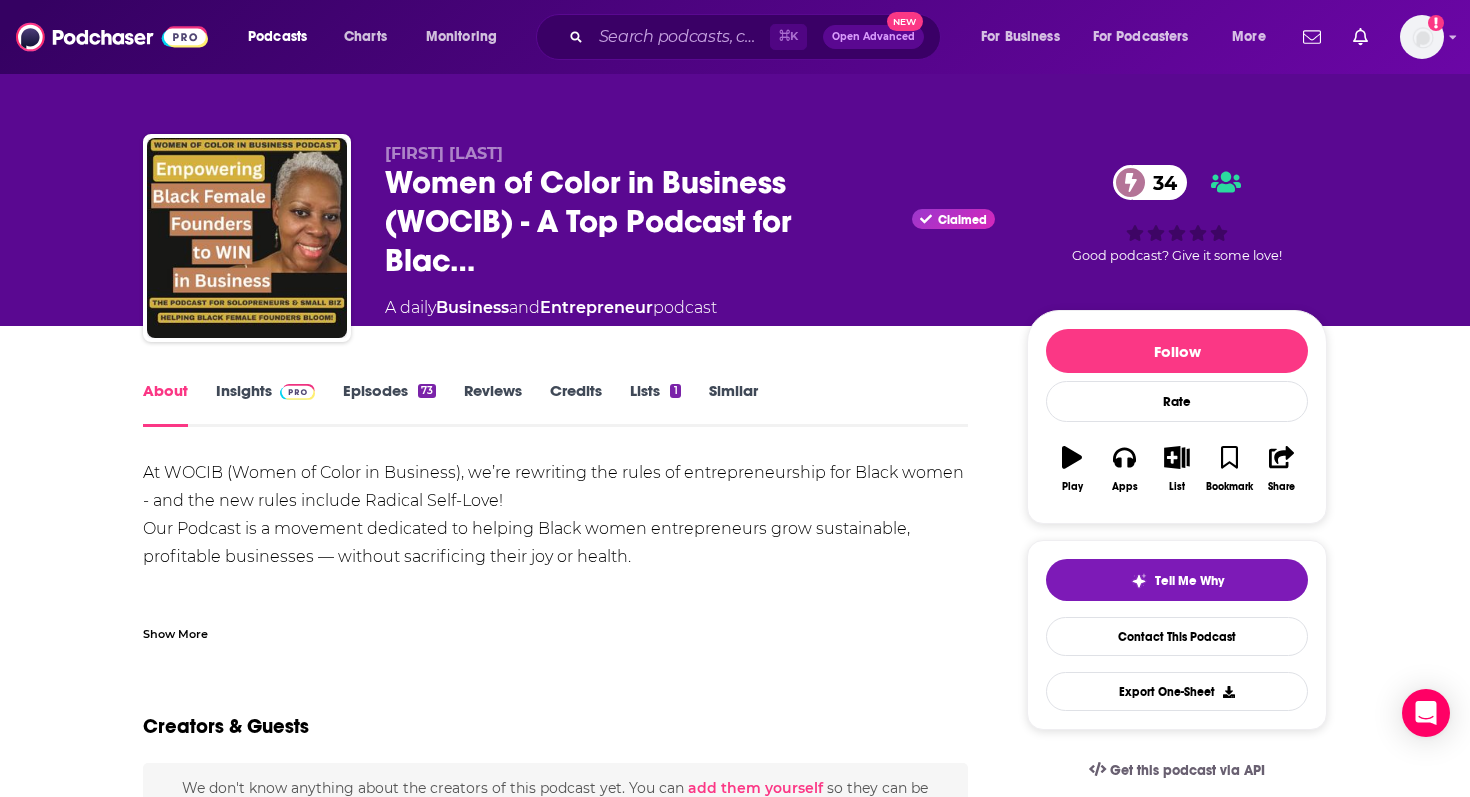 click on "Episodes 73" at bounding box center (389, 404) 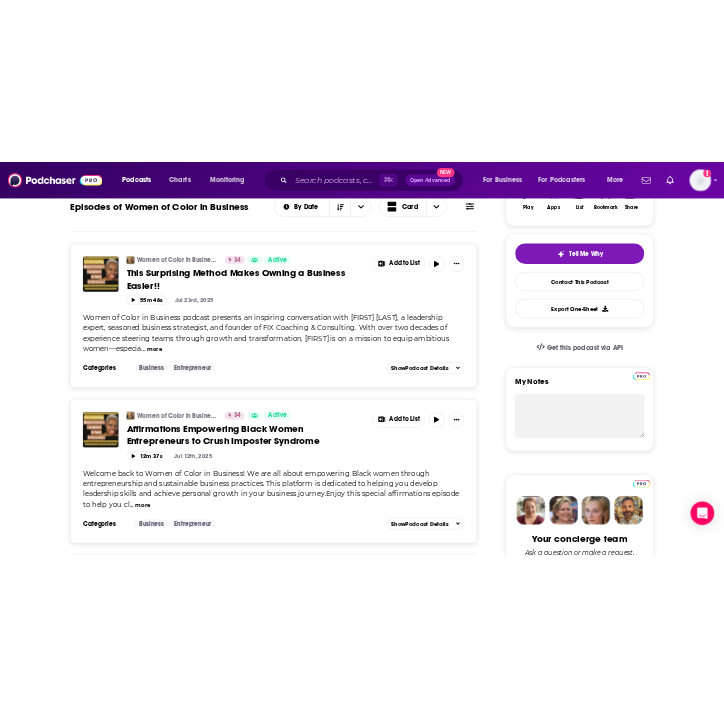 scroll, scrollTop: 0, scrollLeft: 0, axis: both 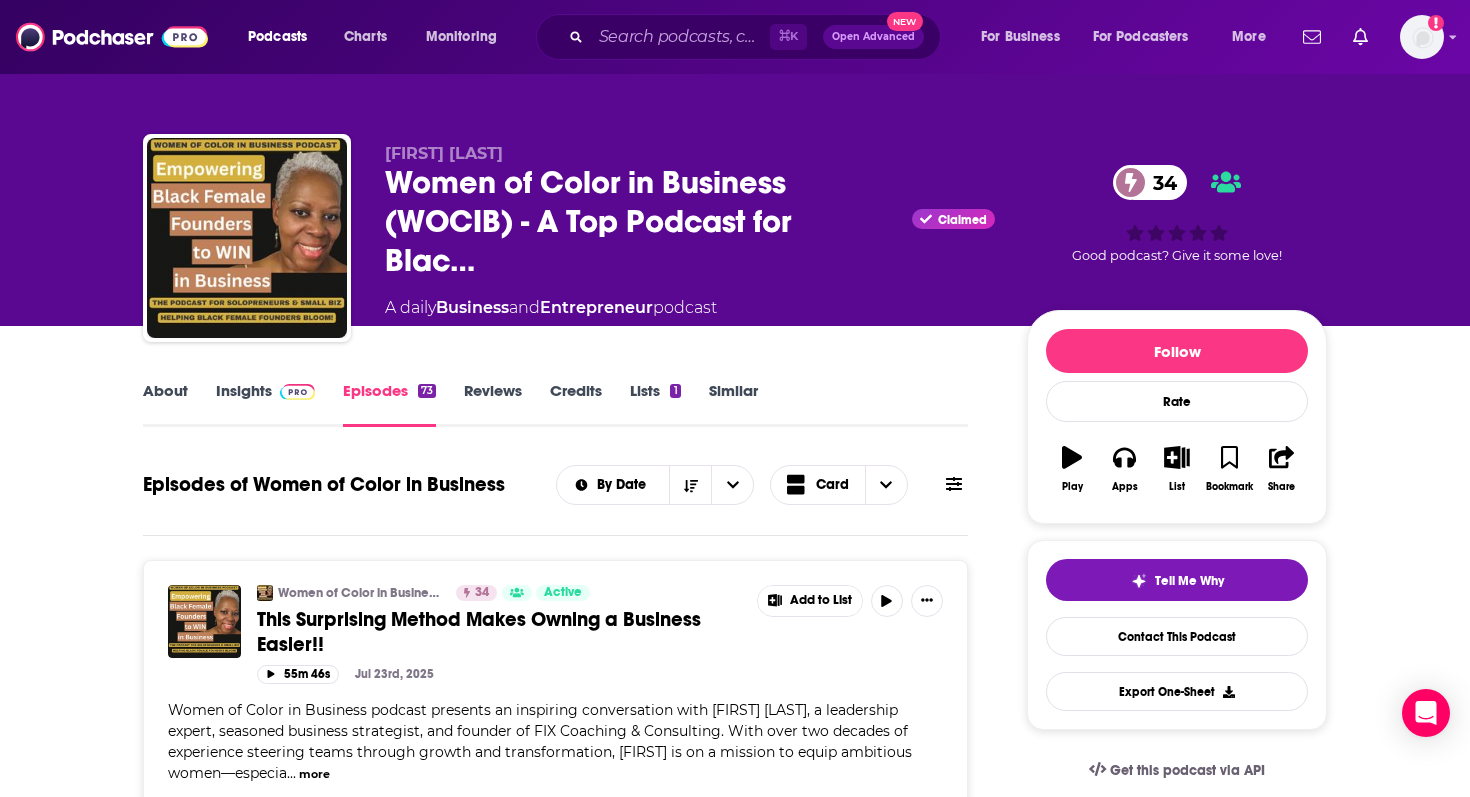 click on "About" at bounding box center (165, 404) 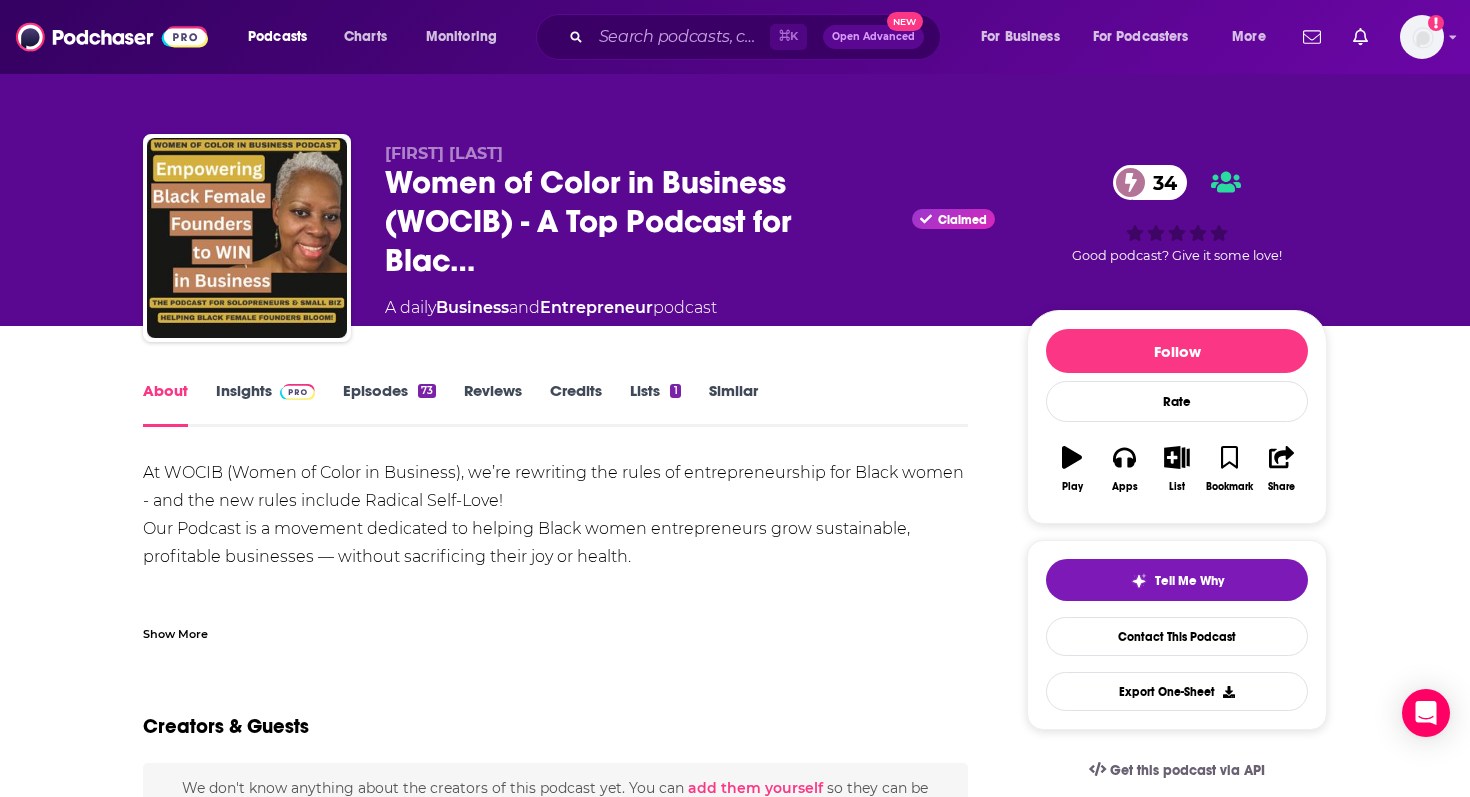 click on "Insights" at bounding box center [265, 404] 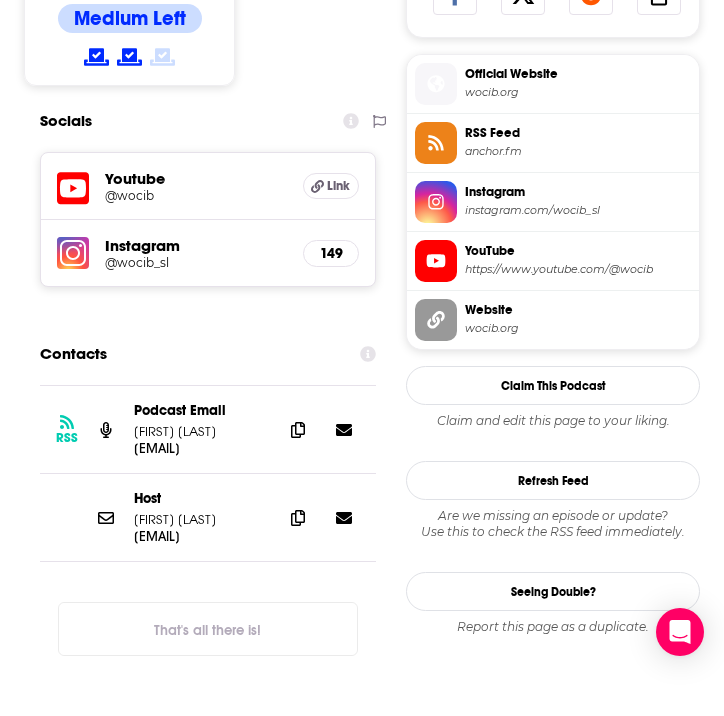 scroll, scrollTop: 1282, scrollLeft: 0, axis: vertical 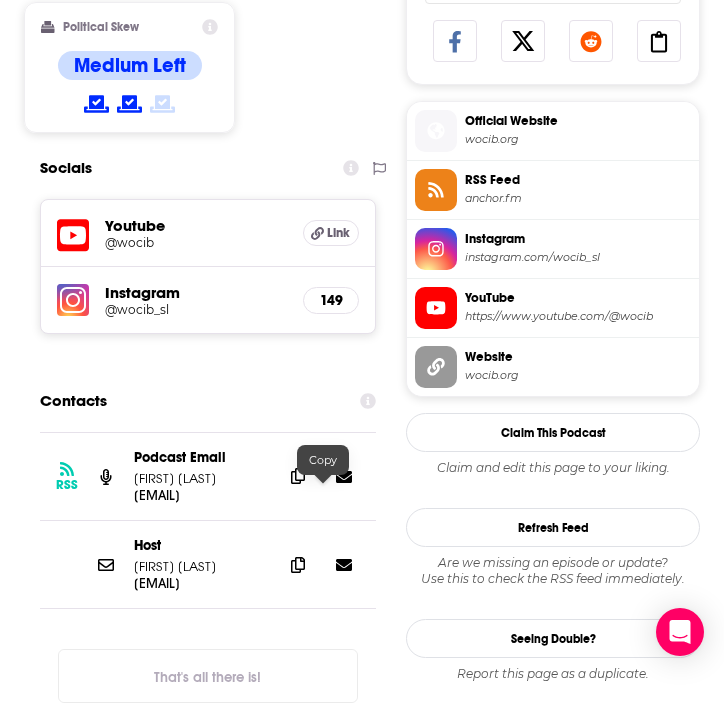 click 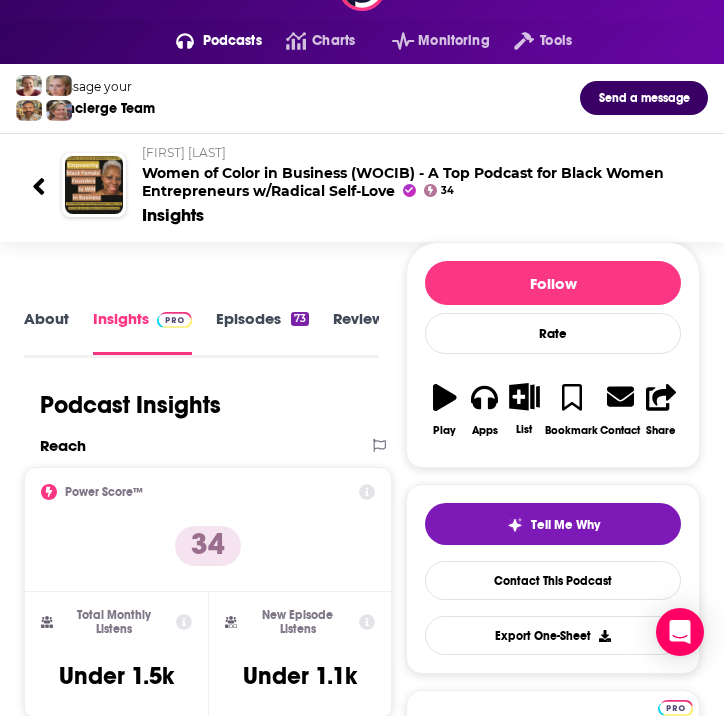 scroll, scrollTop: 0, scrollLeft: 0, axis: both 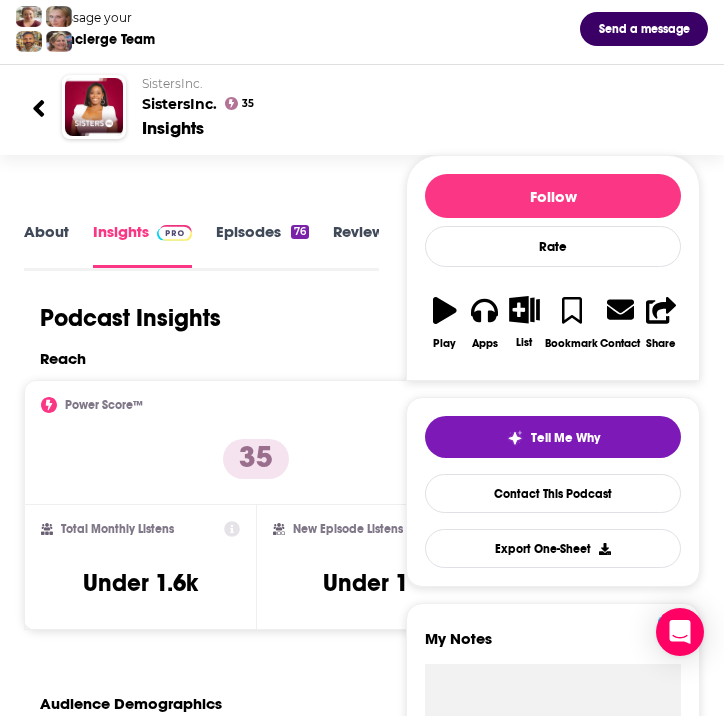 click on "Episodes 76" at bounding box center (262, 244) 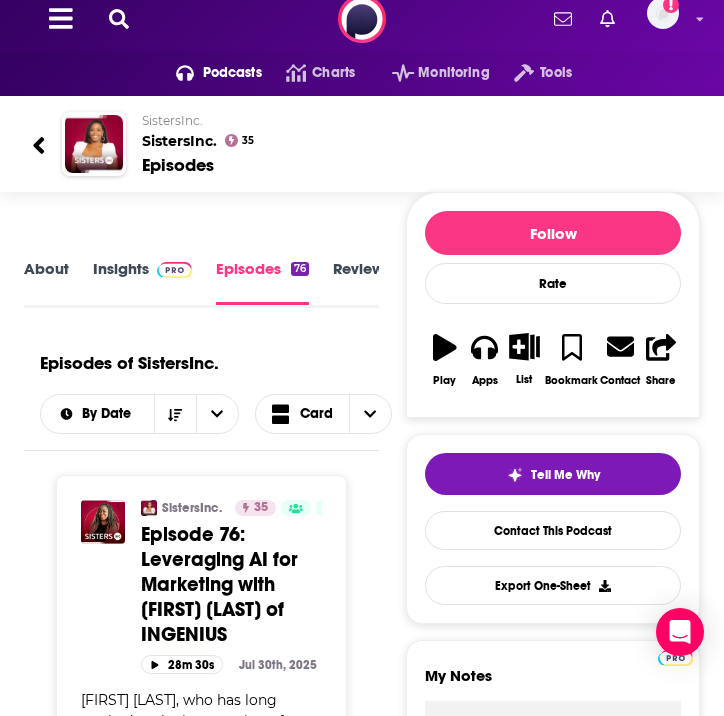 scroll, scrollTop: 0, scrollLeft: 0, axis: both 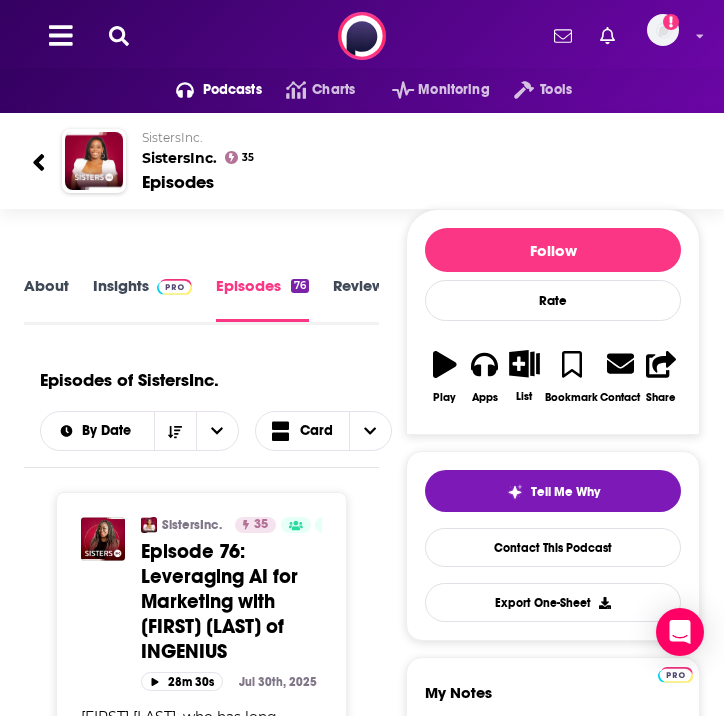 click on "About" at bounding box center (46, 299) 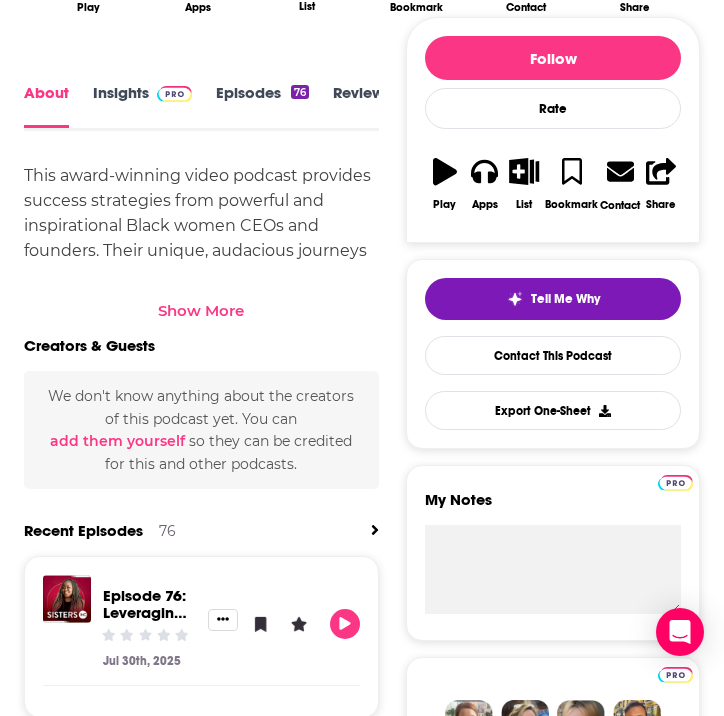 scroll, scrollTop: 675, scrollLeft: 0, axis: vertical 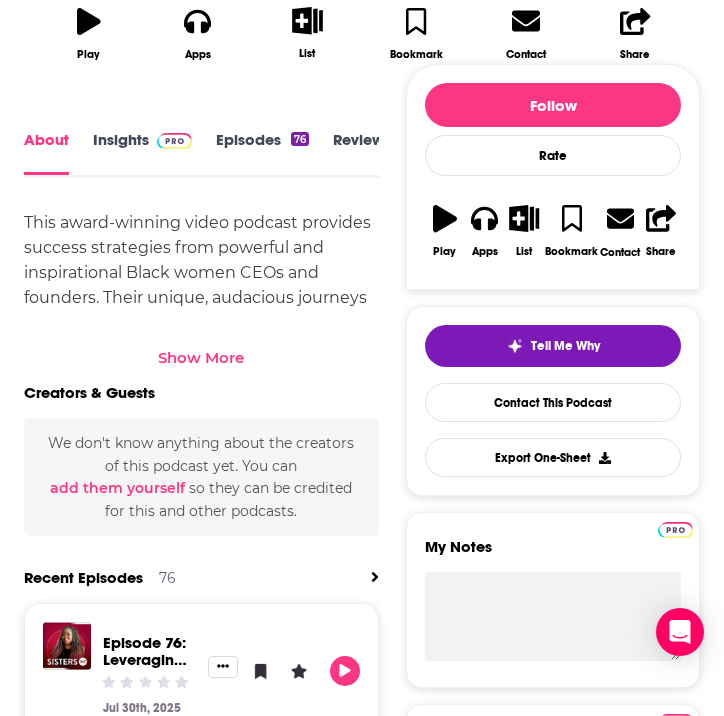 click on "Show More" at bounding box center [201, 357] 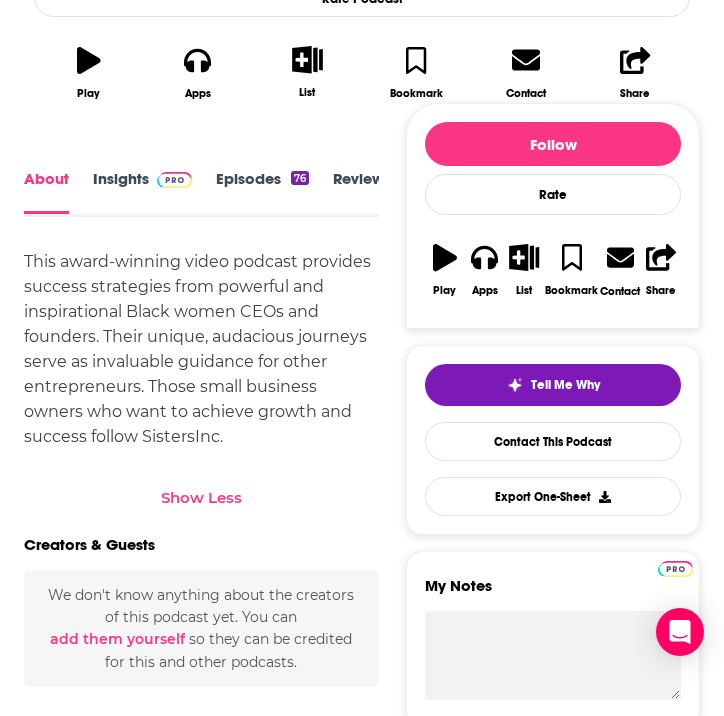 scroll, scrollTop: 635, scrollLeft: 0, axis: vertical 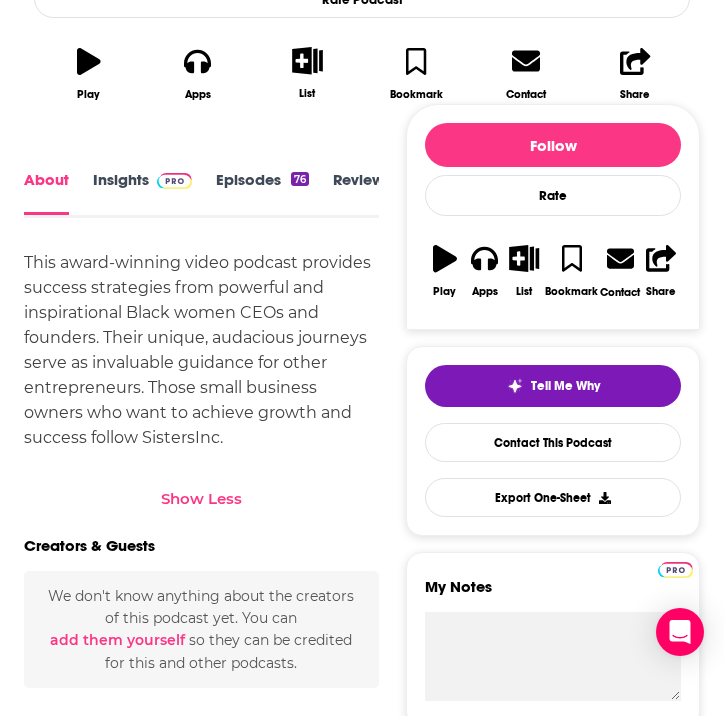 click on "Insights" at bounding box center [142, 193] 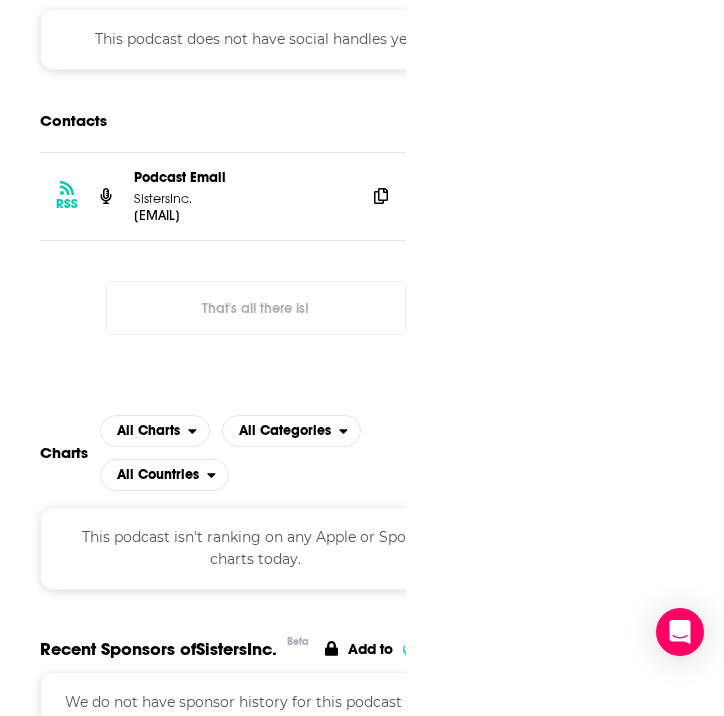 scroll, scrollTop: 1906, scrollLeft: 0, axis: vertical 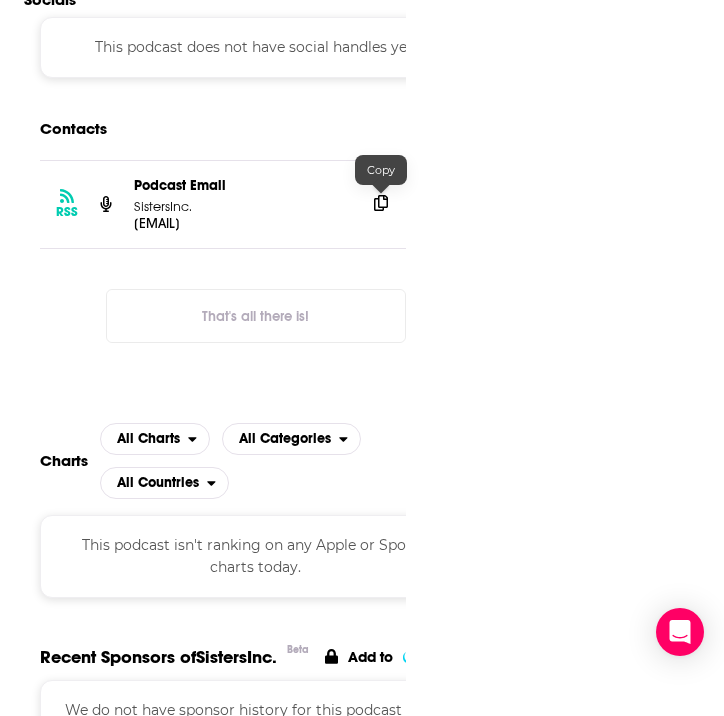 click 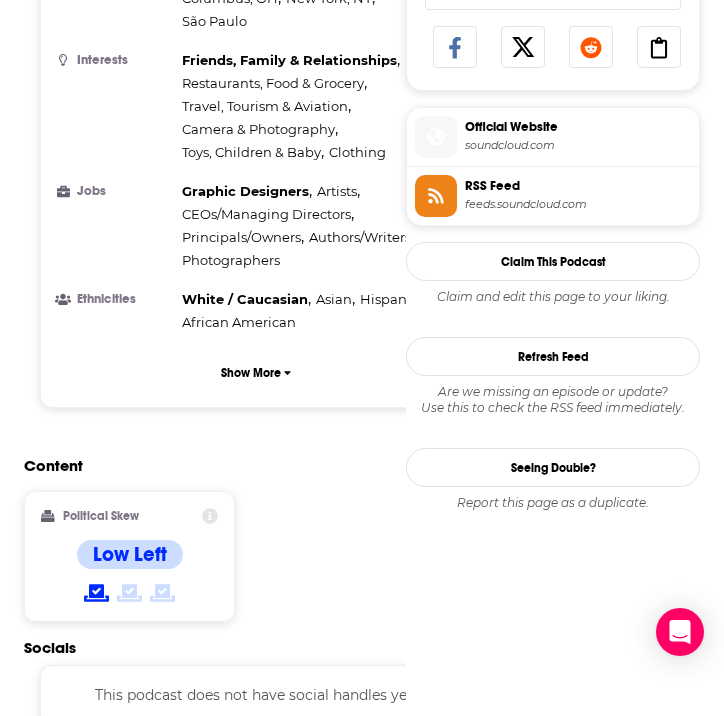 scroll, scrollTop: 1195, scrollLeft: 0, axis: vertical 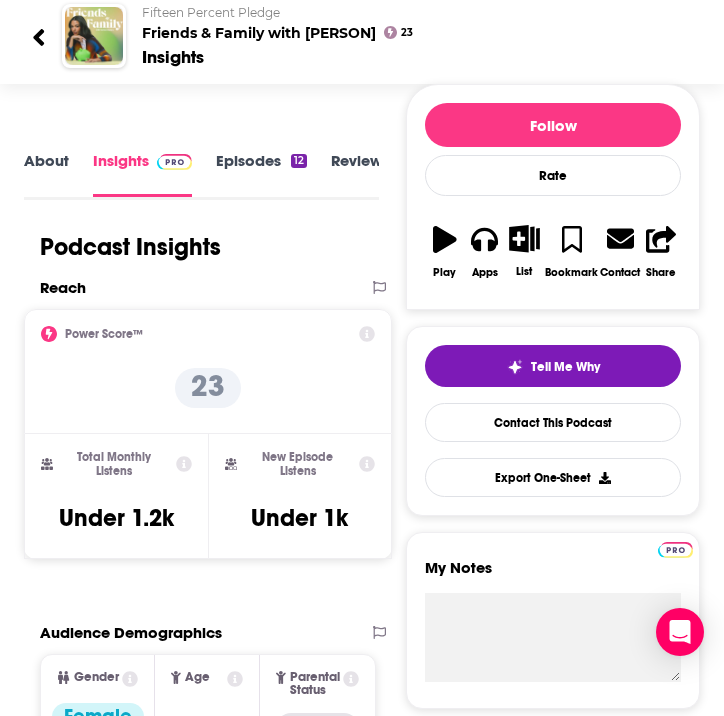 click on "About" at bounding box center [46, 174] 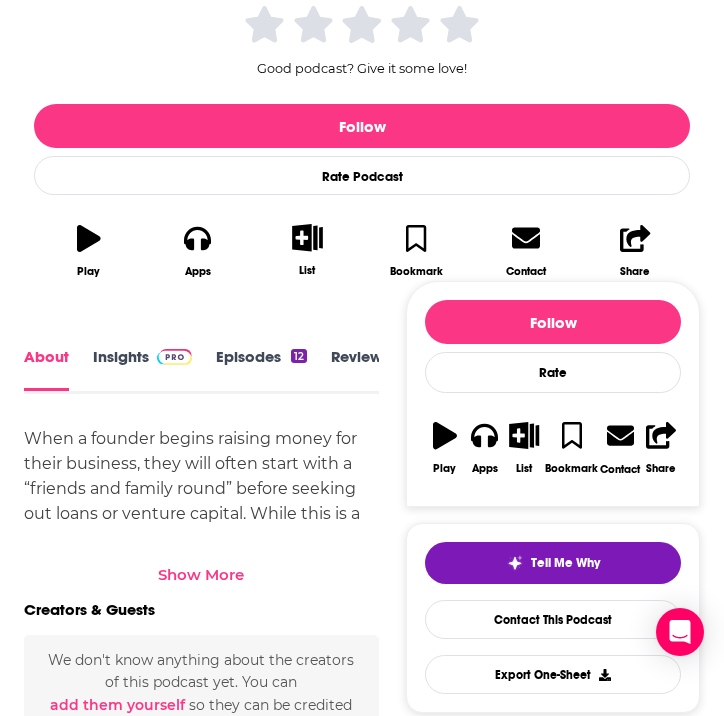 scroll, scrollTop: 593, scrollLeft: 0, axis: vertical 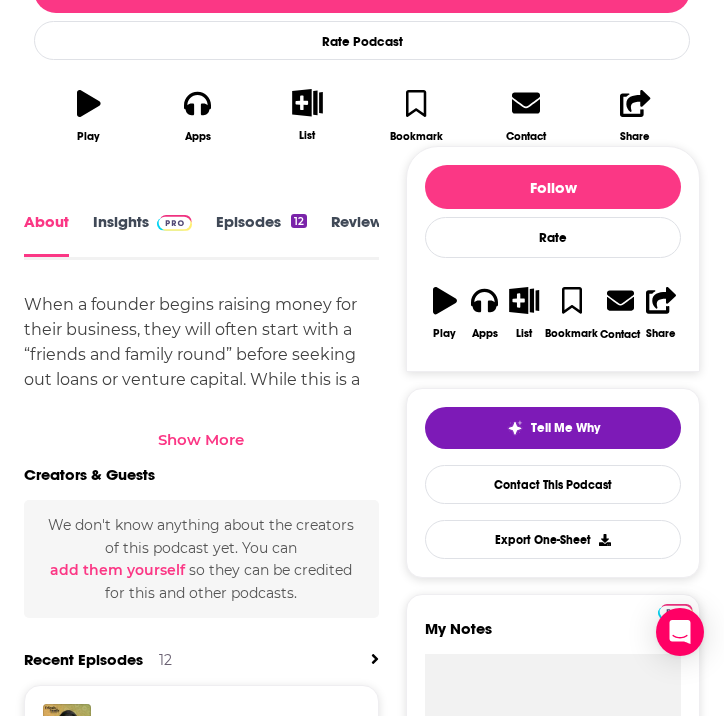 click on "Episodes 12" at bounding box center [261, 235] 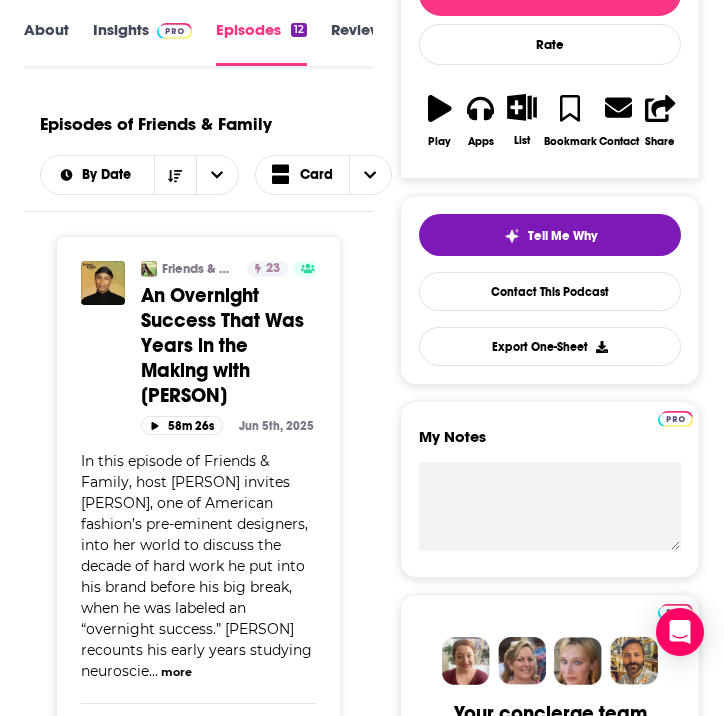 scroll, scrollTop: 253, scrollLeft: 0, axis: vertical 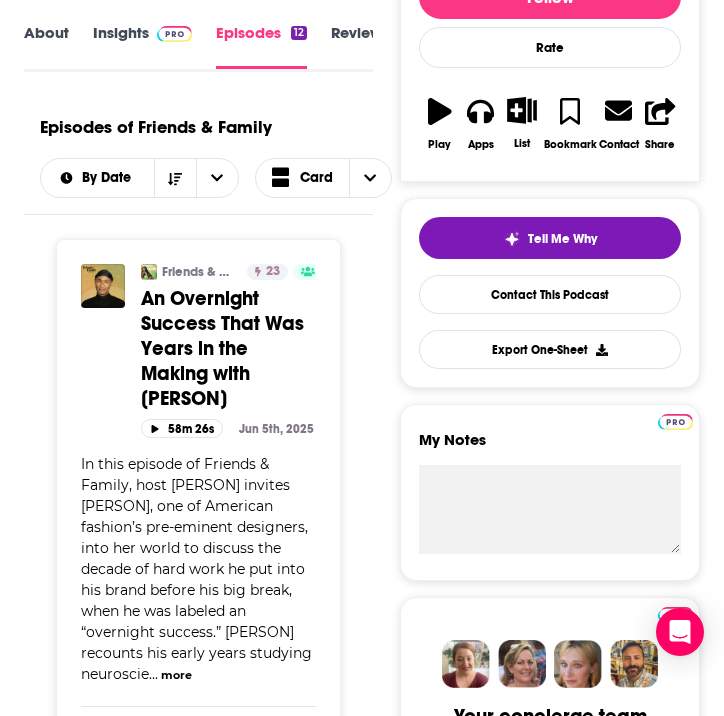 click on "Insights" at bounding box center (142, 45) 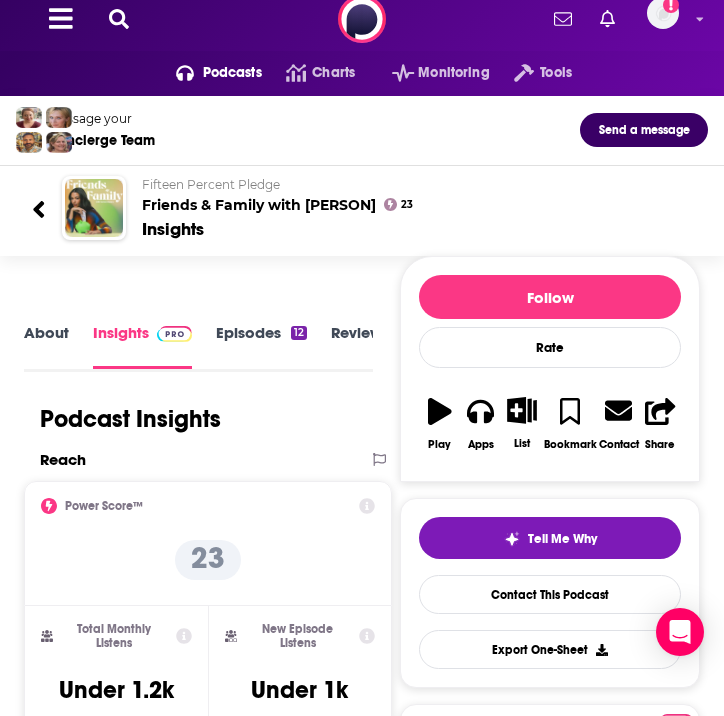 scroll, scrollTop: 0, scrollLeft: 0, axis: both 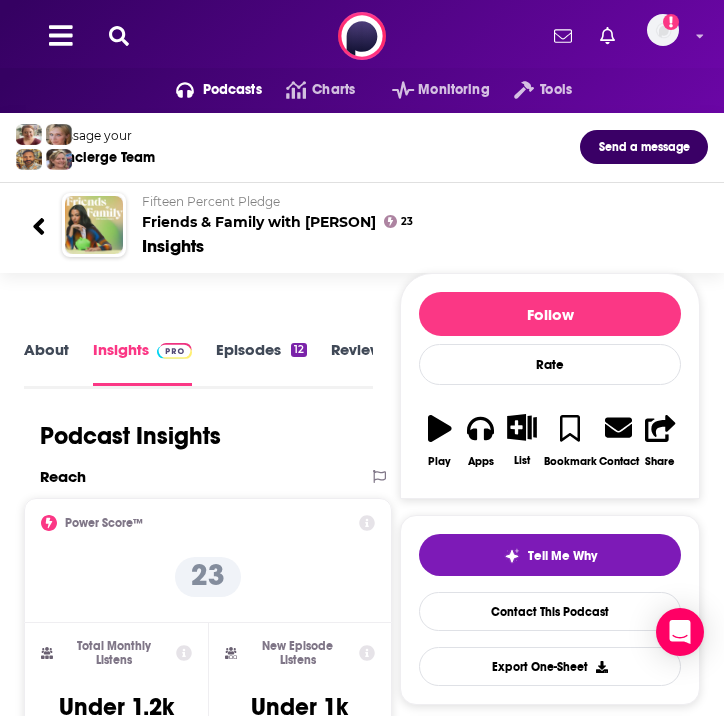 drag, startPoint x: 406, startPoint y: 227, endPoint x: 146, endPoint y: 227, distance: 260 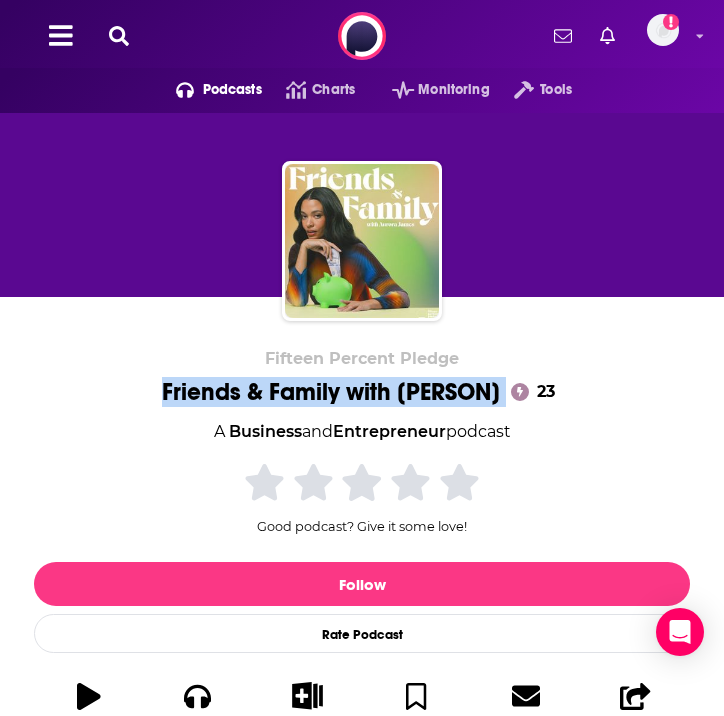 drag, startPoint x: 527, startPoint y: 398, endPoint x: 119, endPoint y: 394, distance: 408.0196 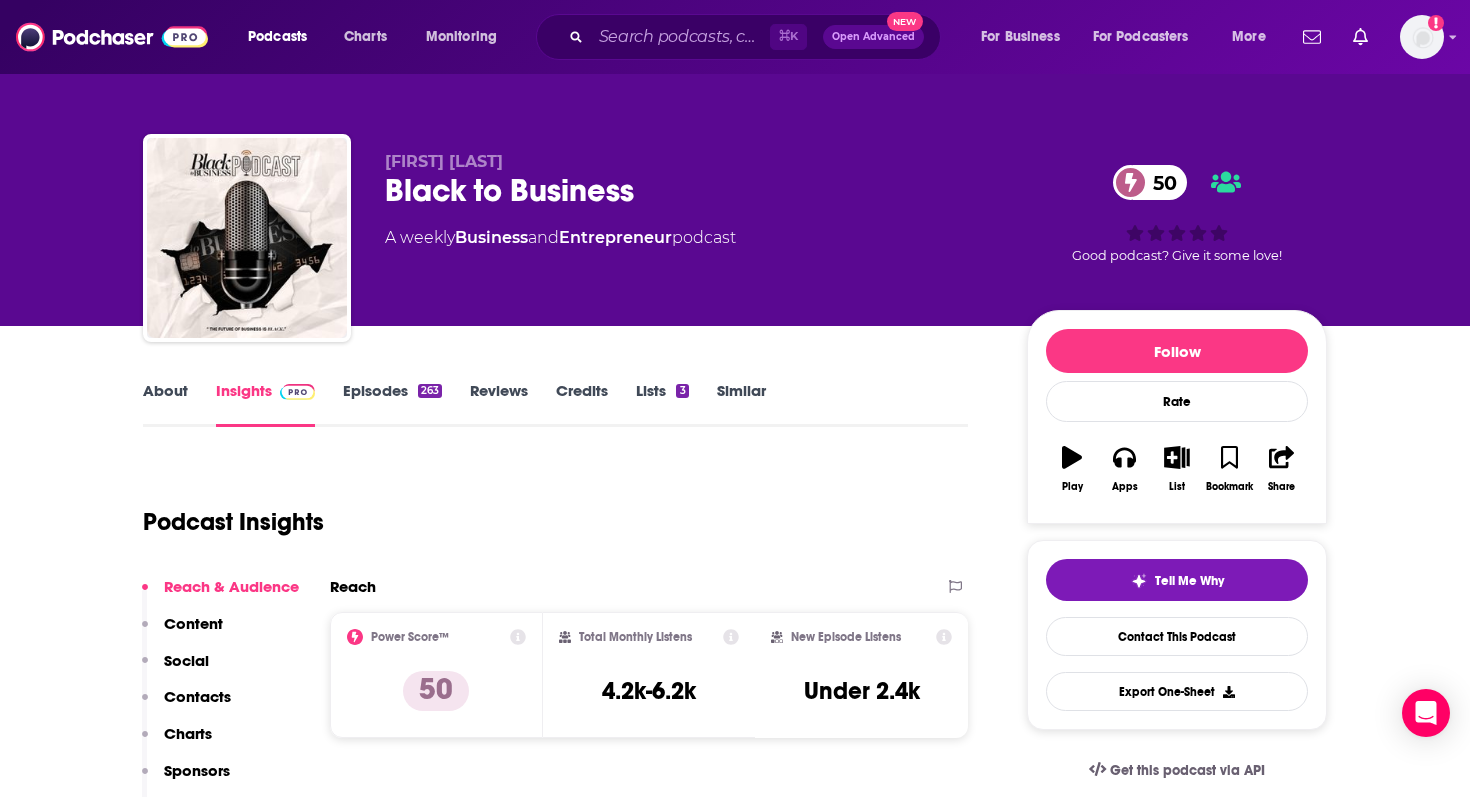 scroll, scrollTop: 0, scrollLeft: 0, axis: both 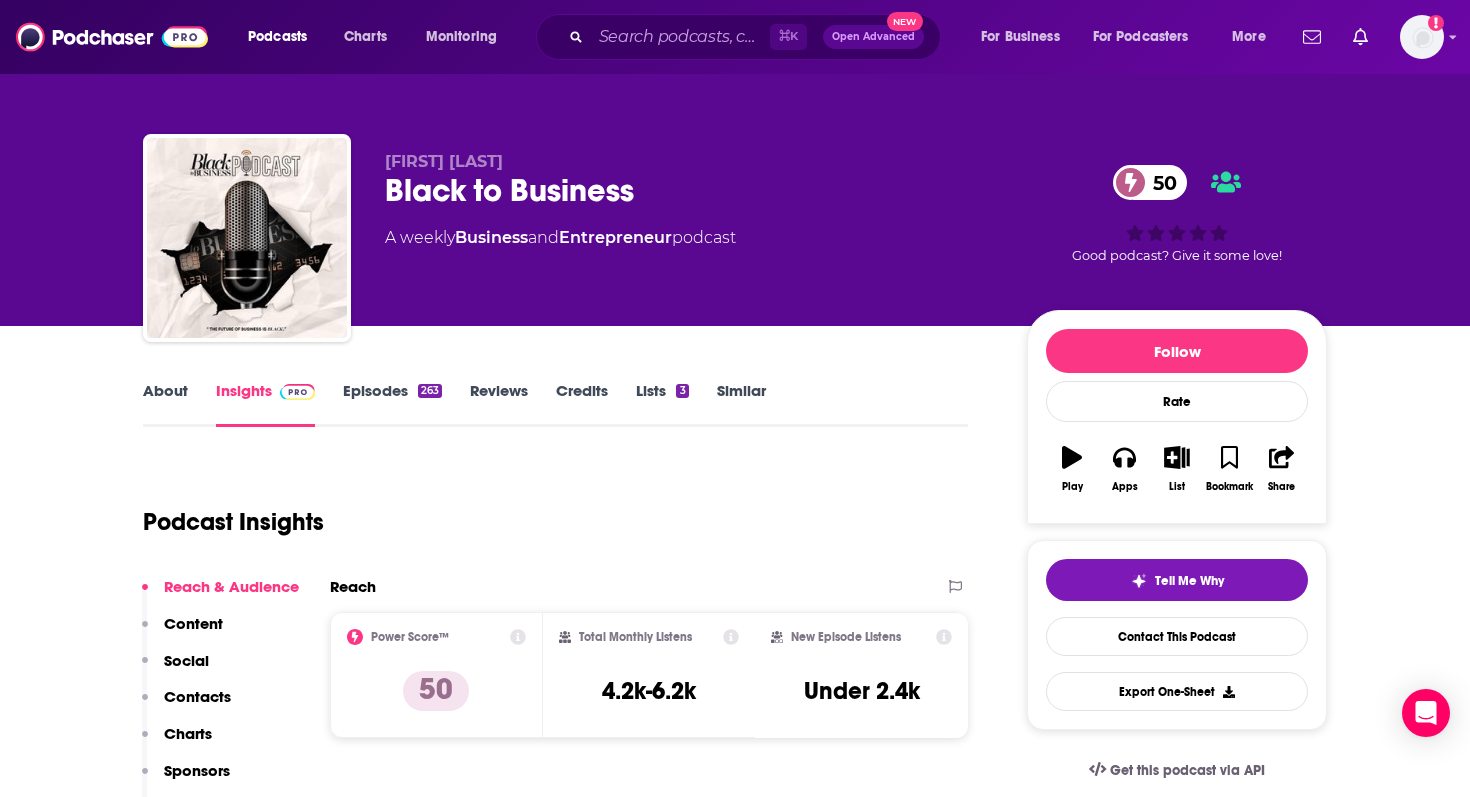 click on "Episodes 263" at bounding box center (392, 404) 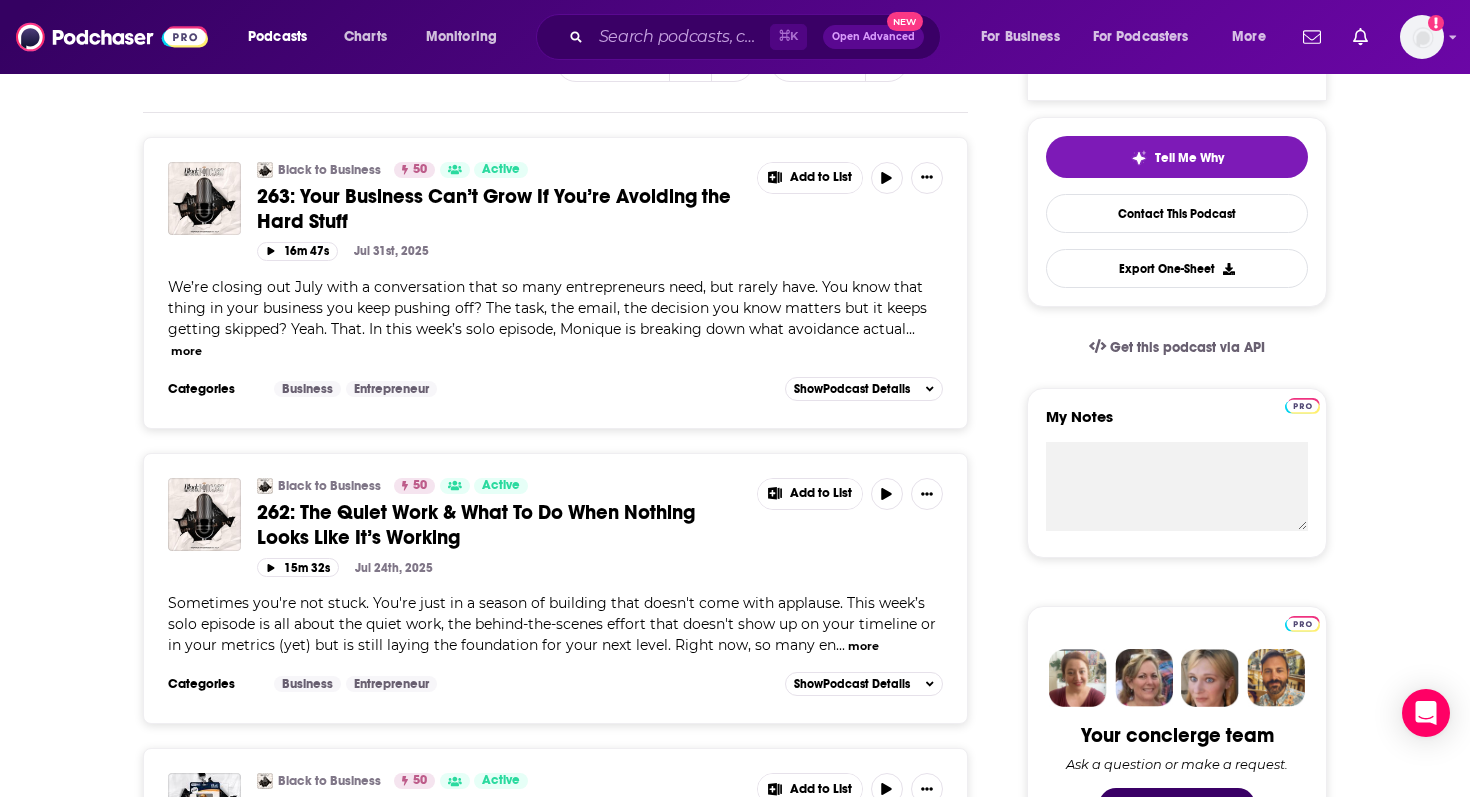 scroll, scrollTop: 0, scrollLeft: 0, axis: both 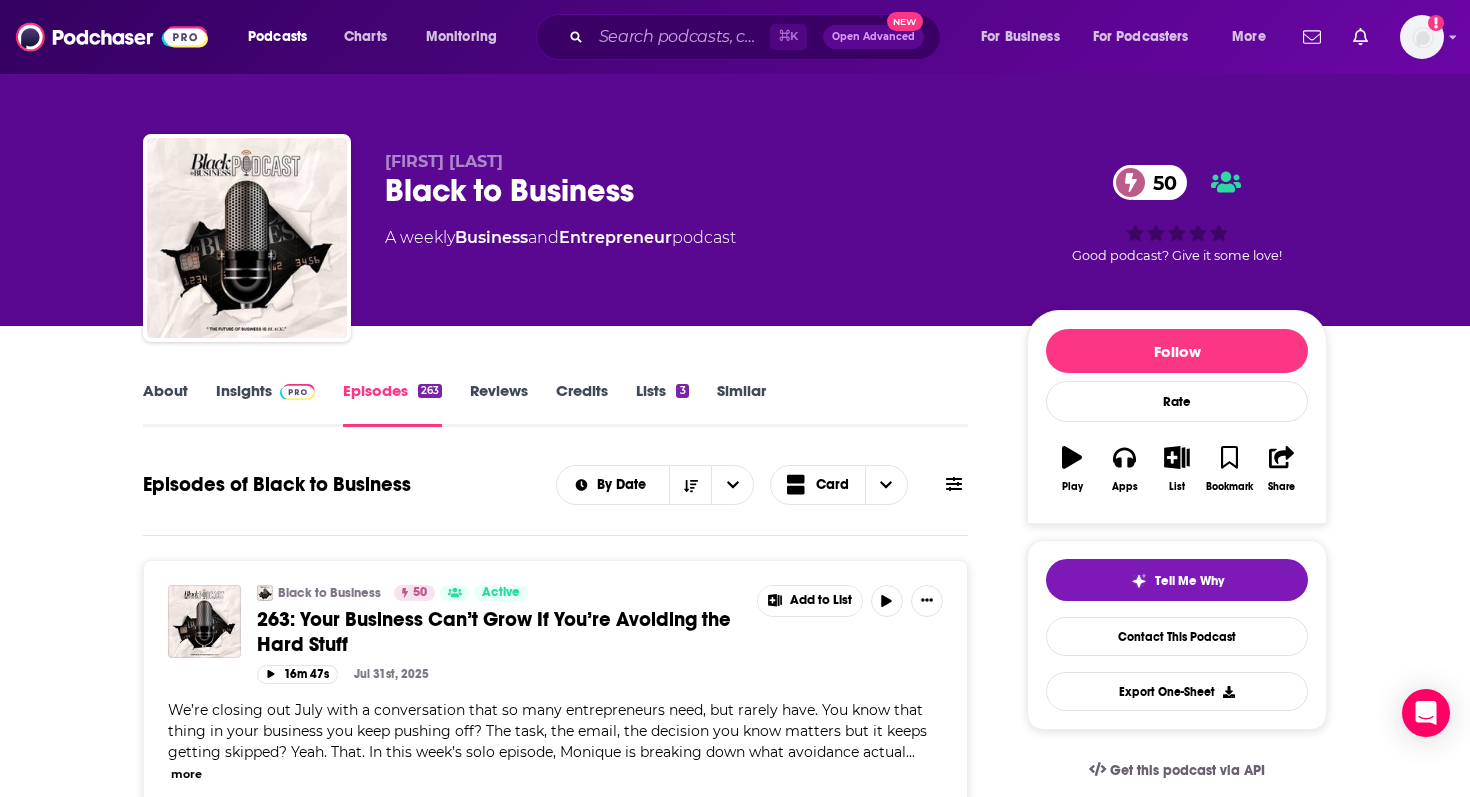 click on "About" at bounding box center (165, 404) 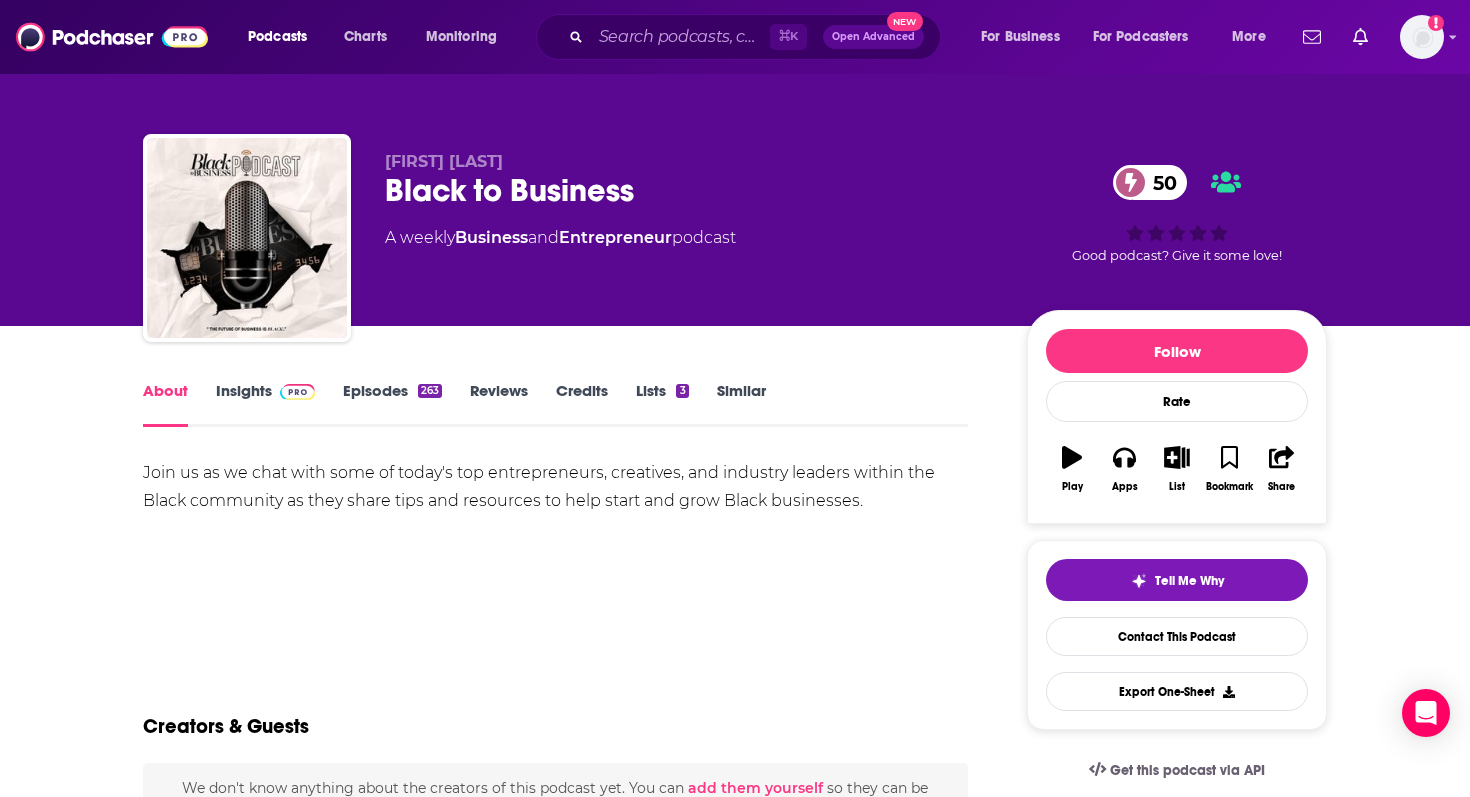 click on "Insights" at bounding box center (265, 404) 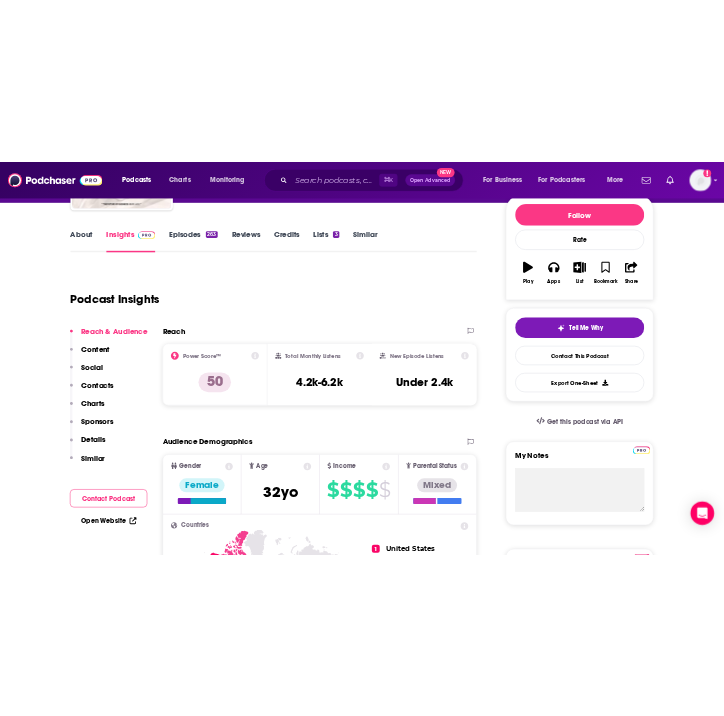 scroll, scrollTop: 247, scrollLeft: 0, axis: vertical 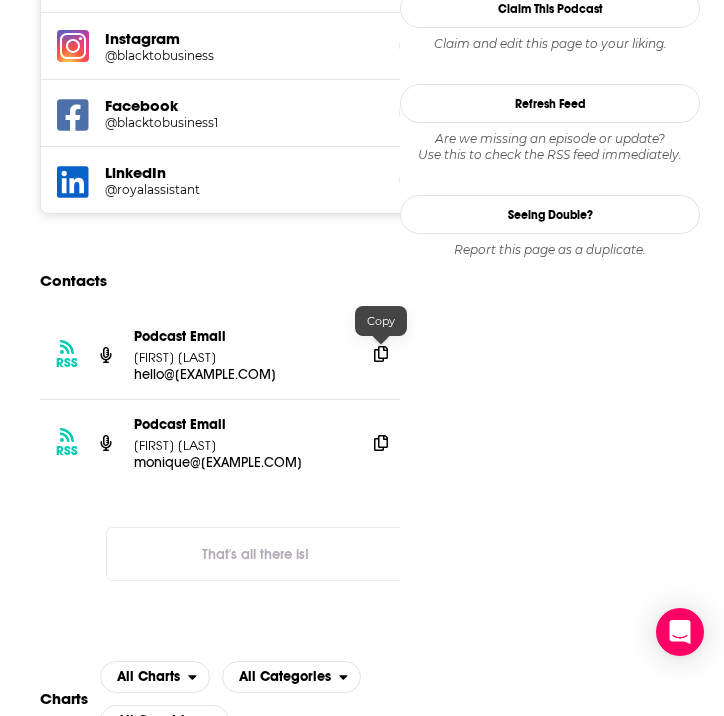 click 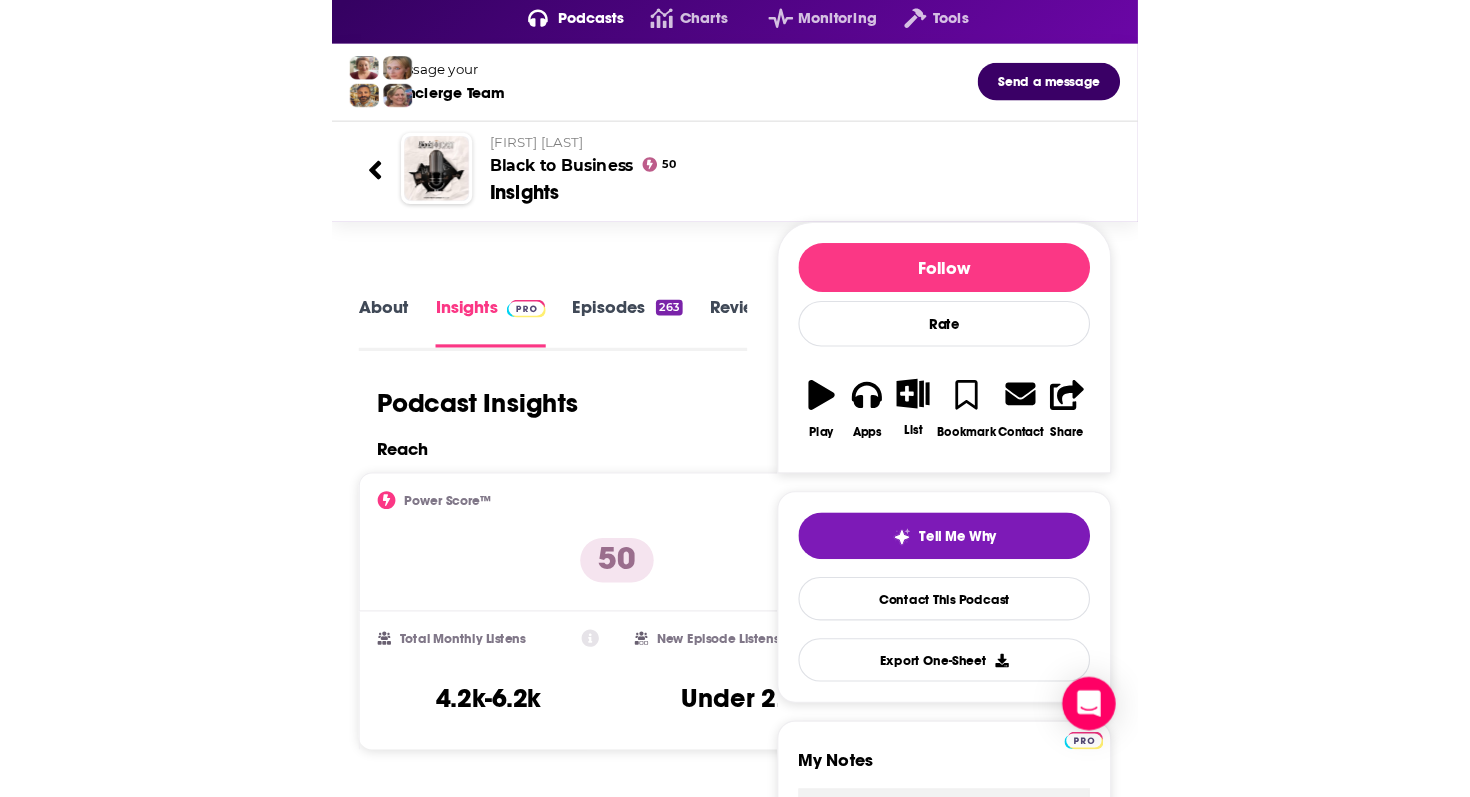 scroll, scrollTop: 0, scrollLeft: 0, axis: both 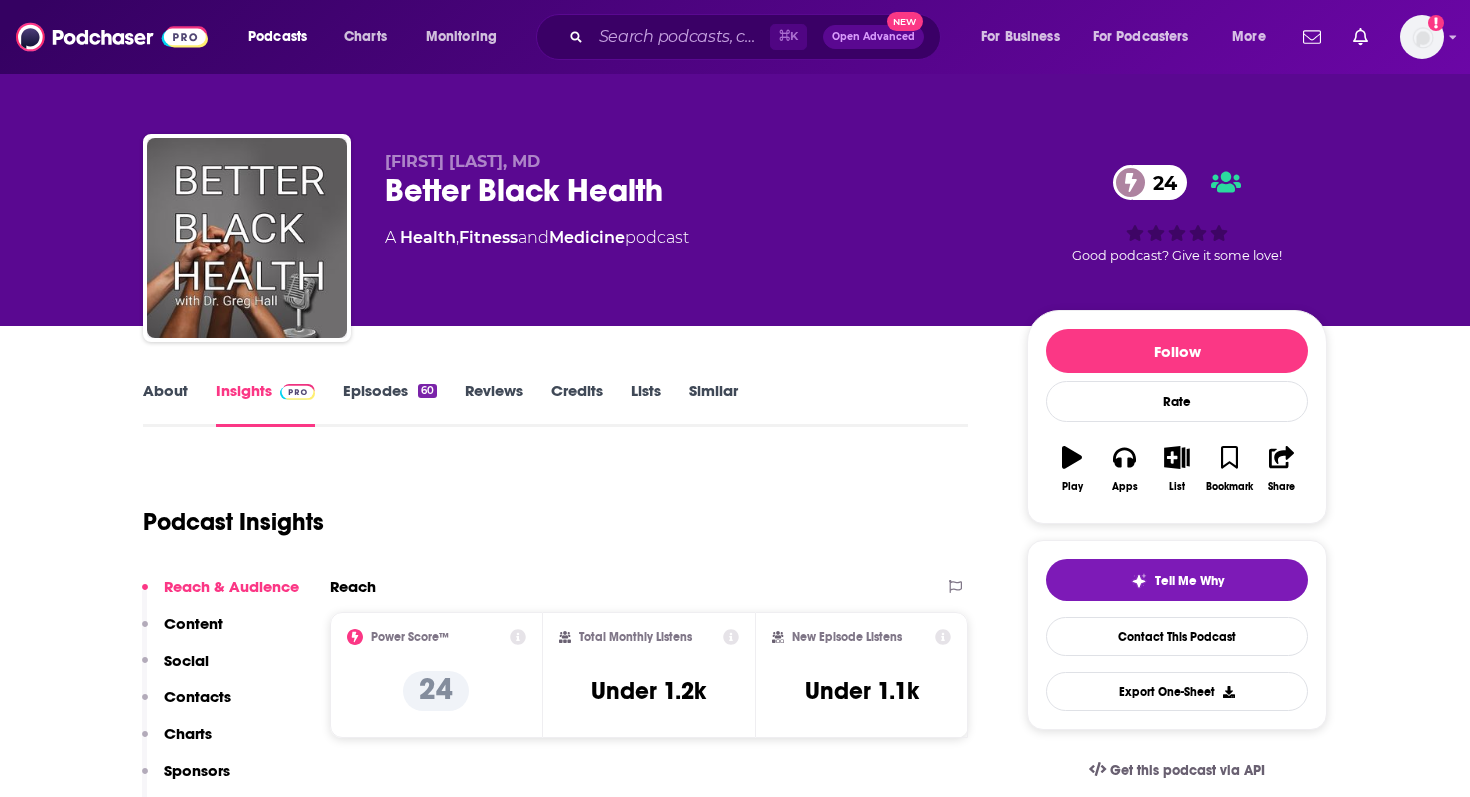 click on "Episodes 60" at bounding box center (390, 404) 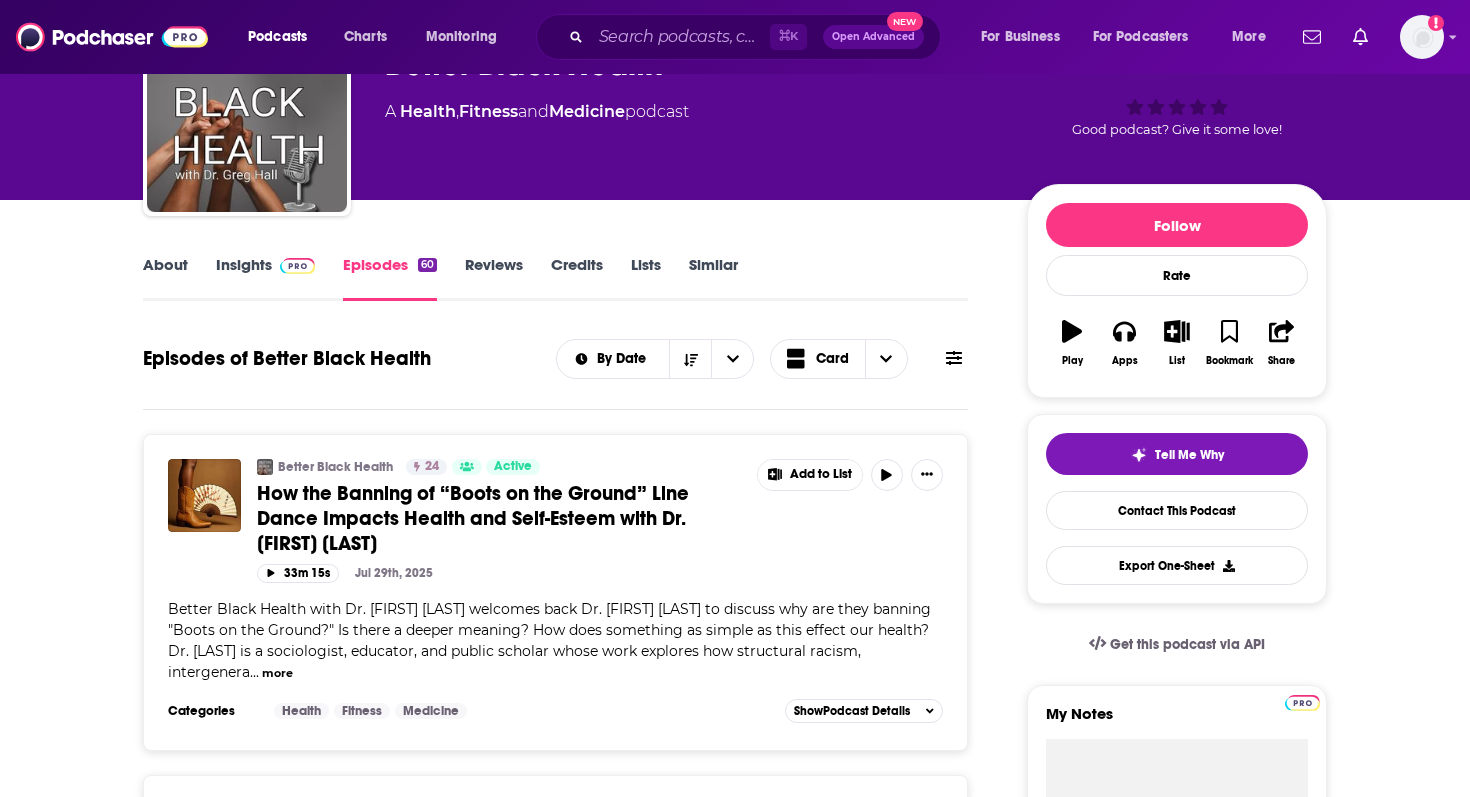 scroll, scrollTop: 131, scrollLeft: 0, axis: vertical 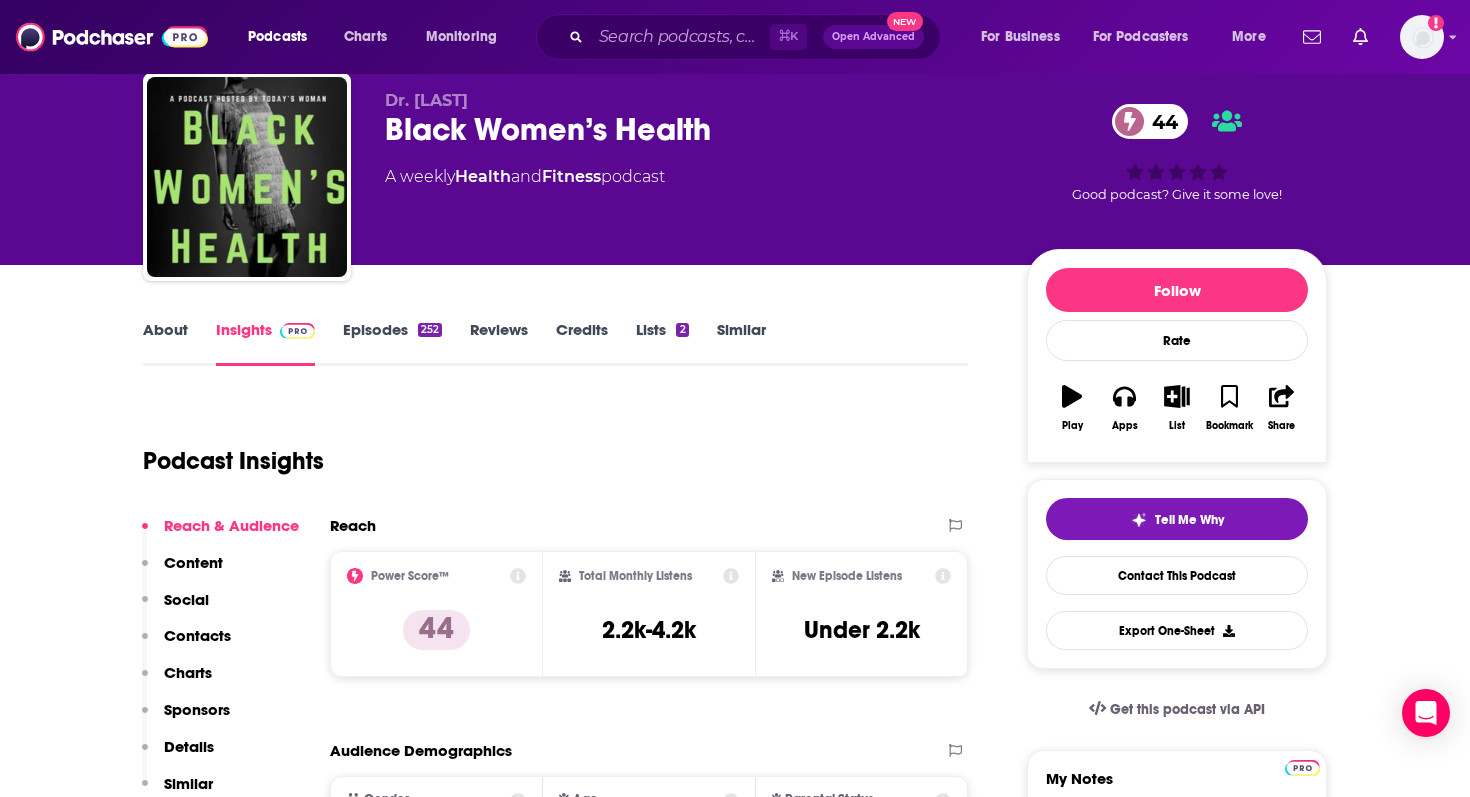 click on "About" at bounding box center [165, 343] 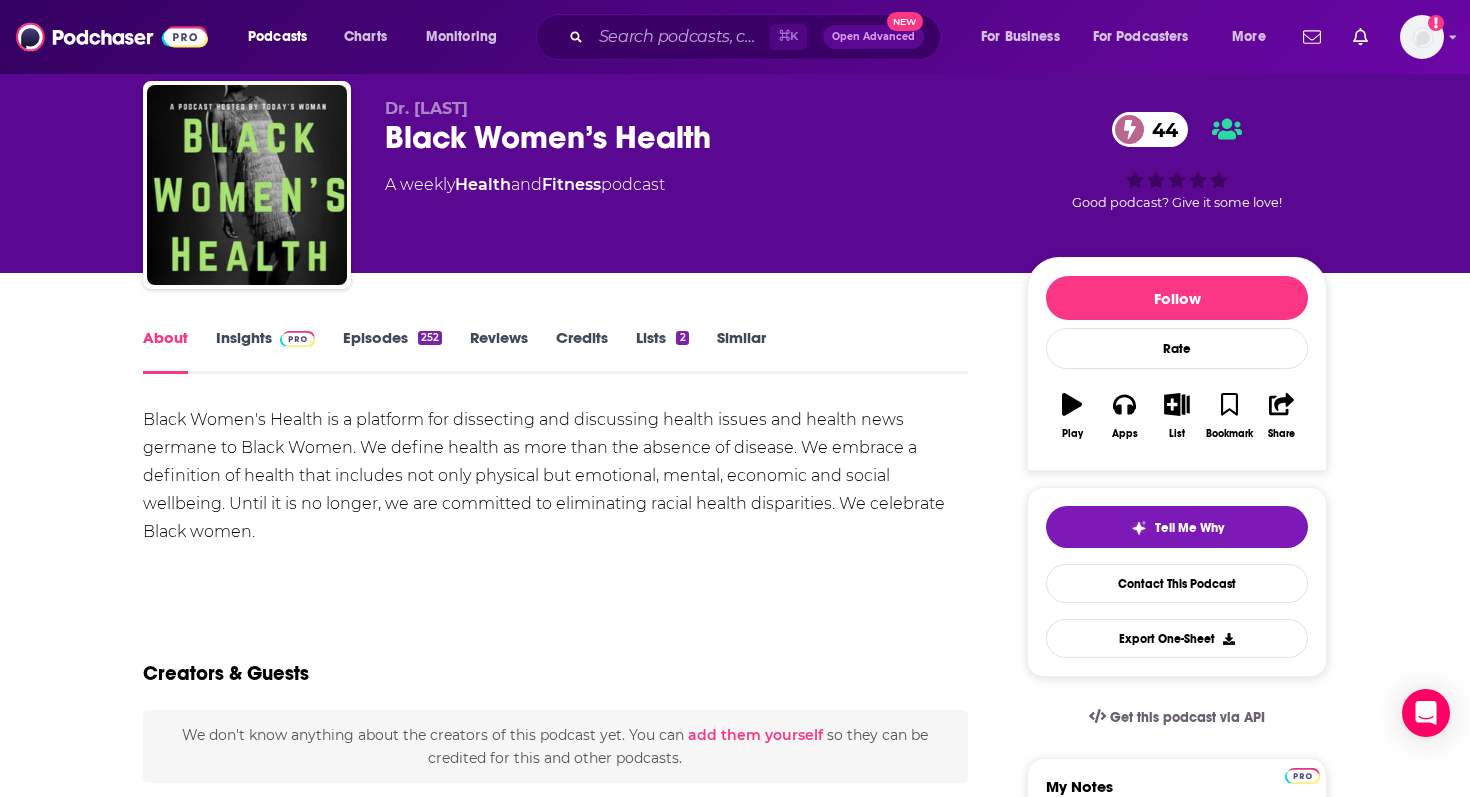 scroll, scrollTop: 58, scrollLeft: 0, axis: vertical 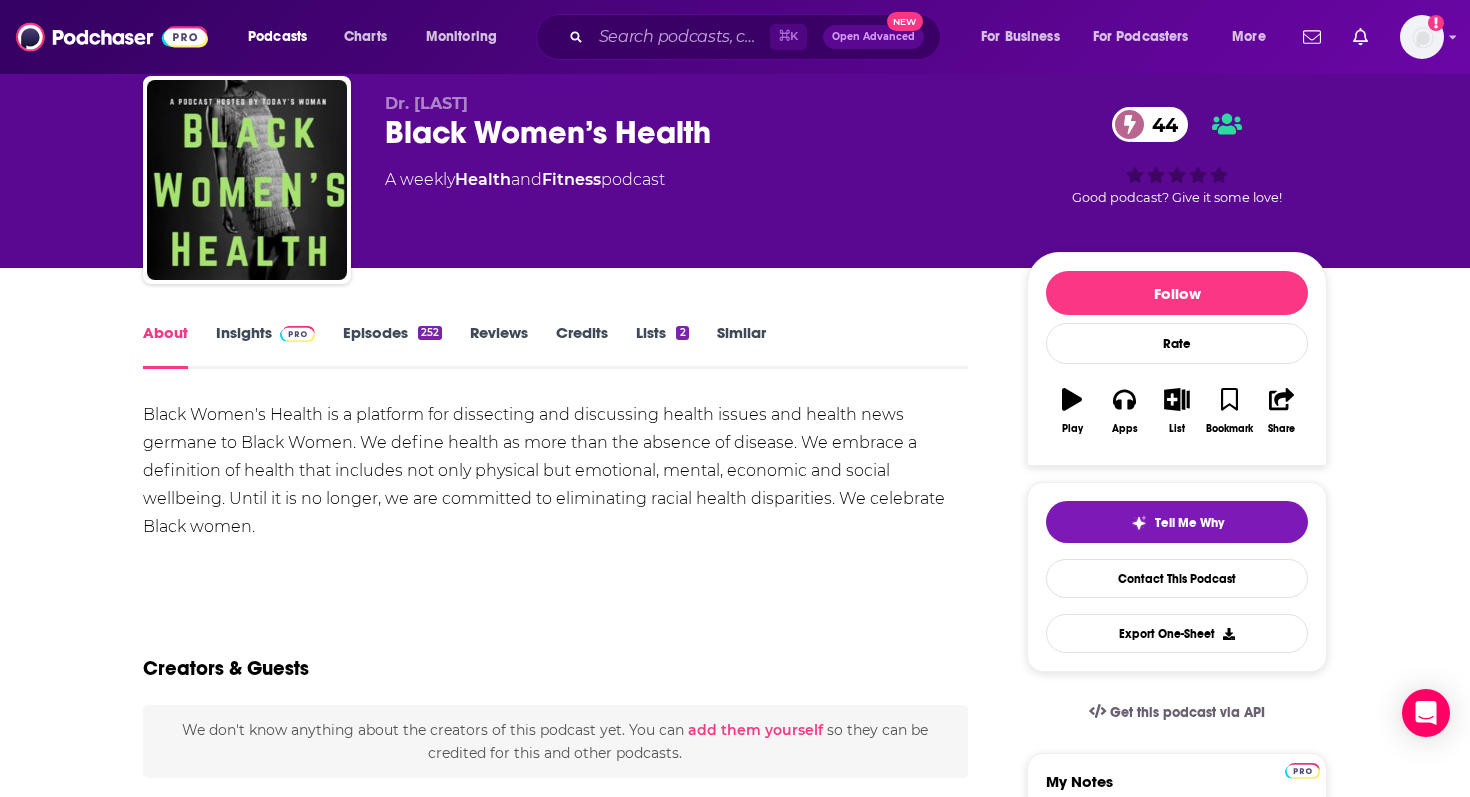 click on "Episodes 252" at bounding box center (392, 346) 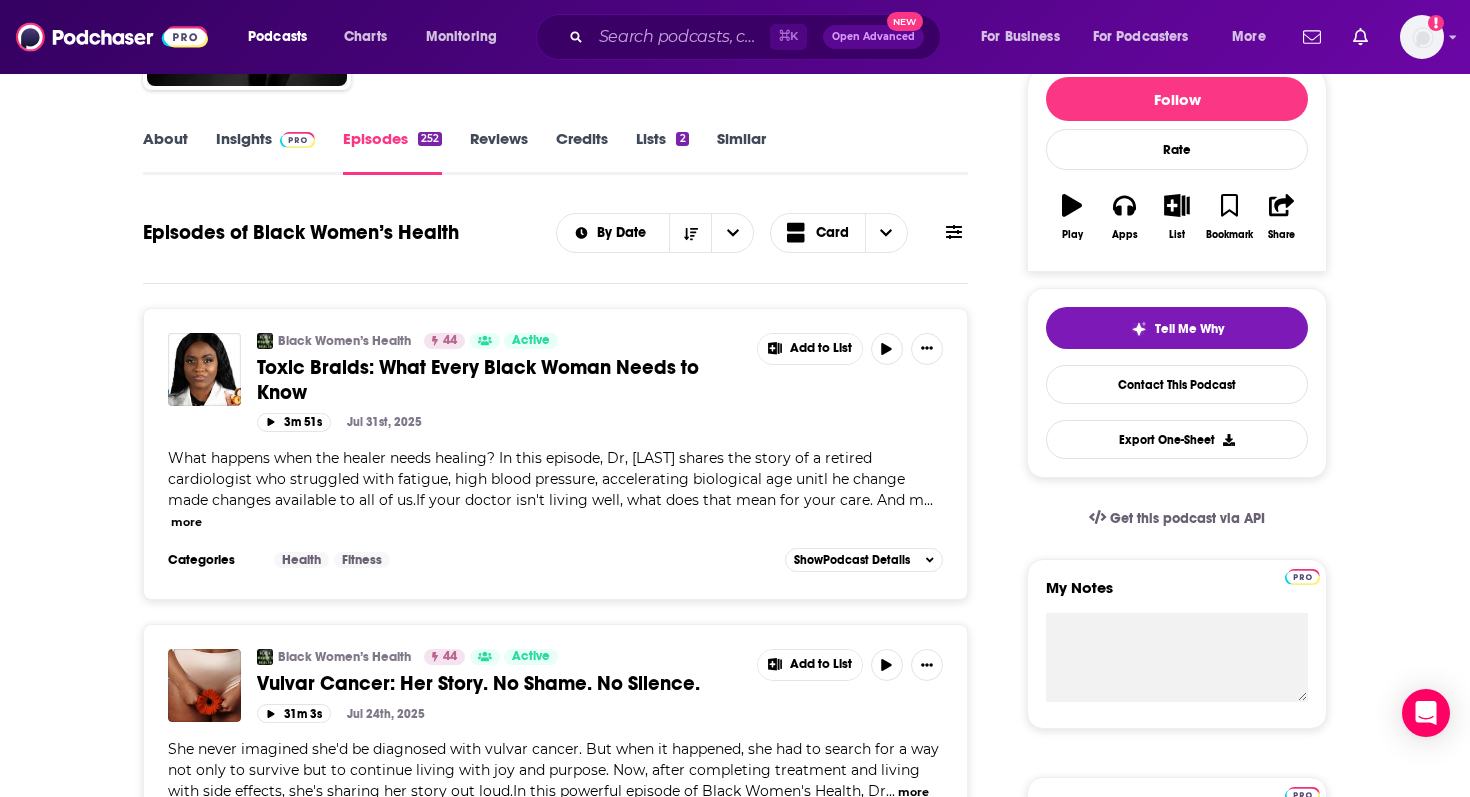 scroll, scrollTop: 244, scrollLeft: 0, axis: vertical 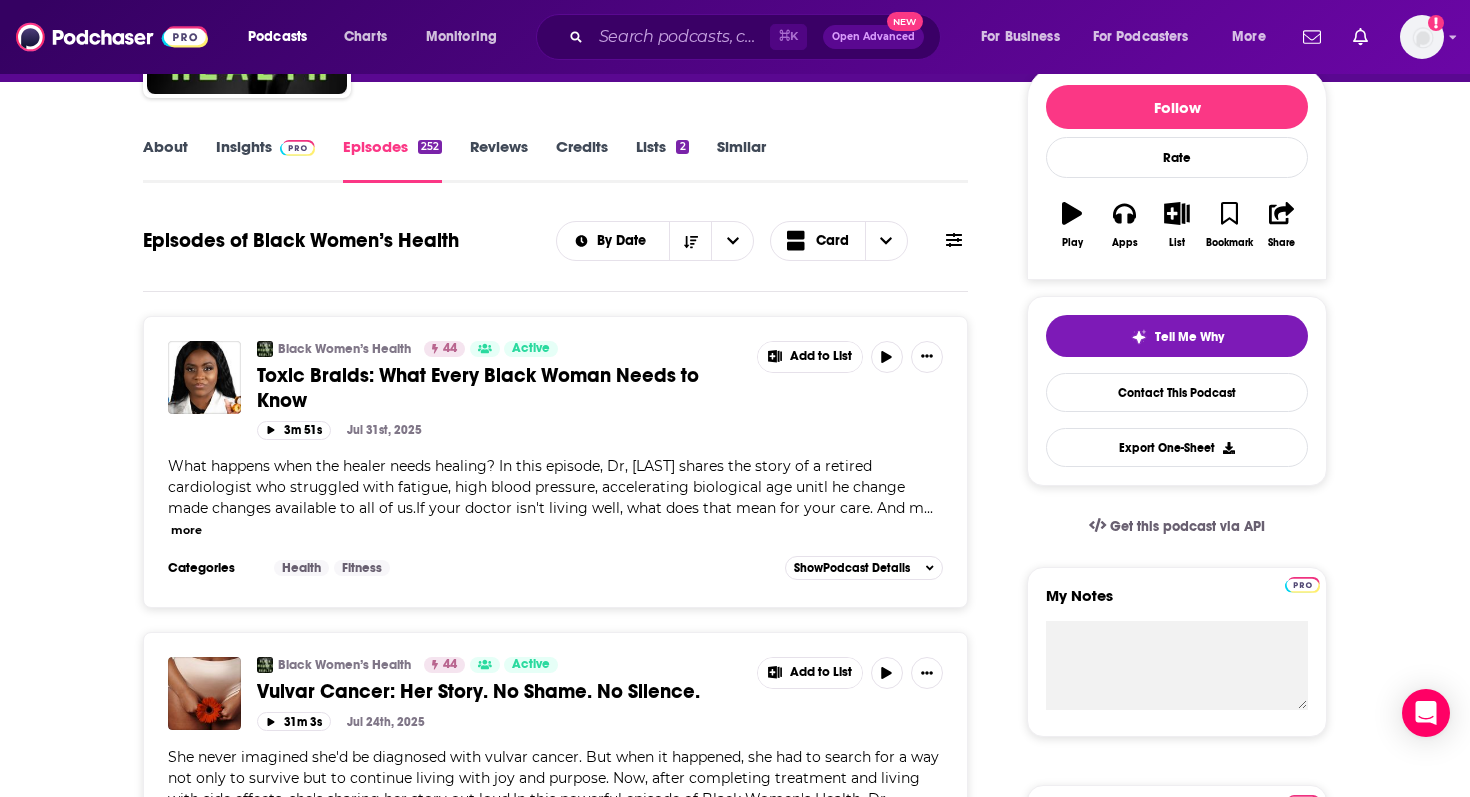 click on "About Insights Episodes 252 Reviews Credits Lists 2 Similar" at bounding box center (555, 158) 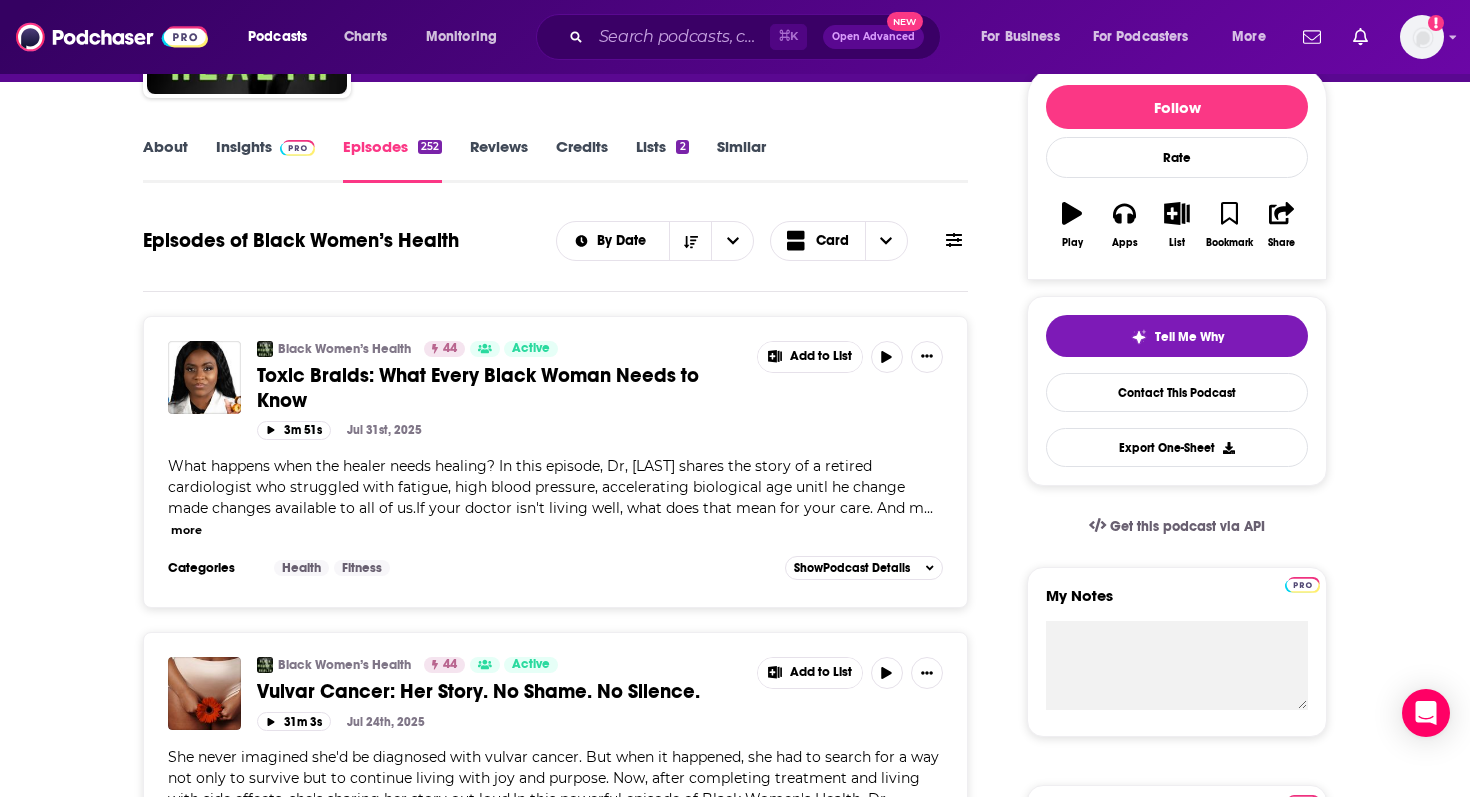 click on "Insights" at bounding box center [265, 160] 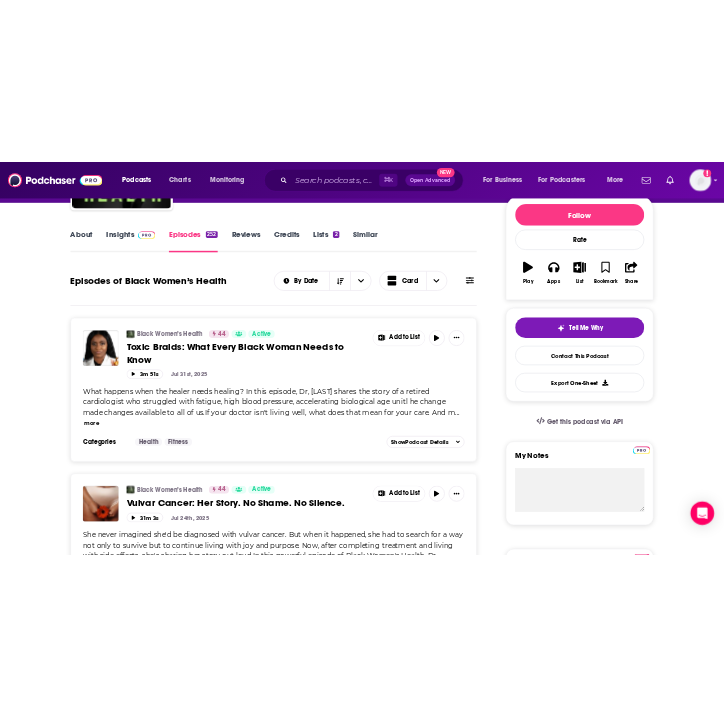 scroll, scrollTop: 0, scrollLeft: 0, axis: both 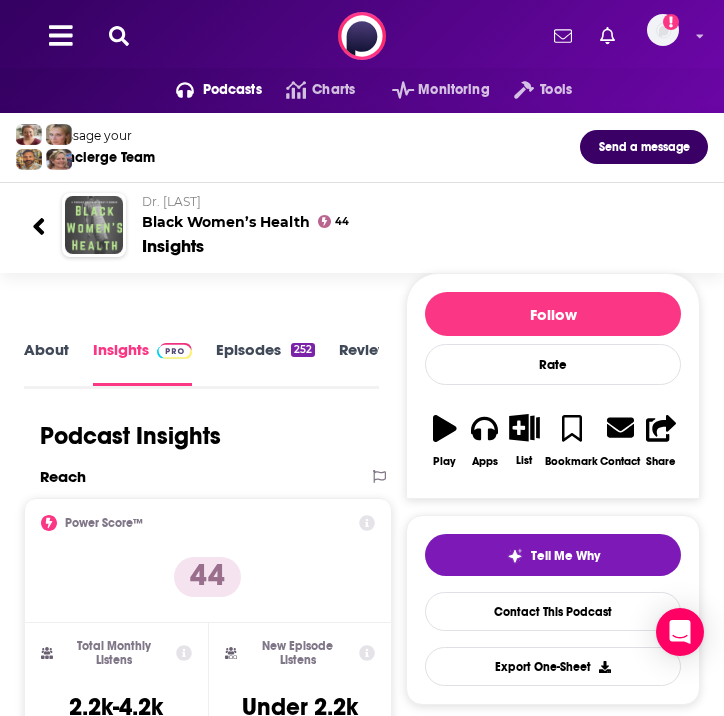 click at bounding box center [94, 225] 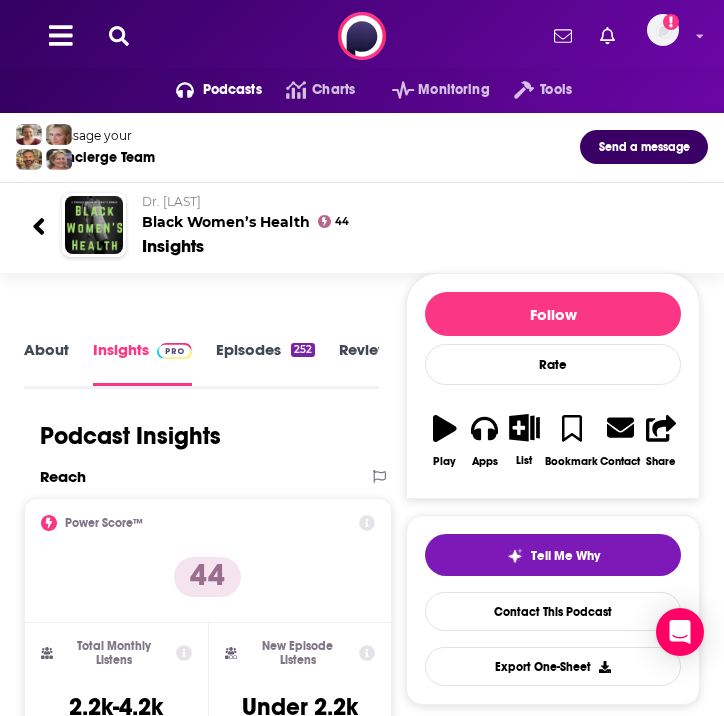click on "About" at bounding box center [46, 363] 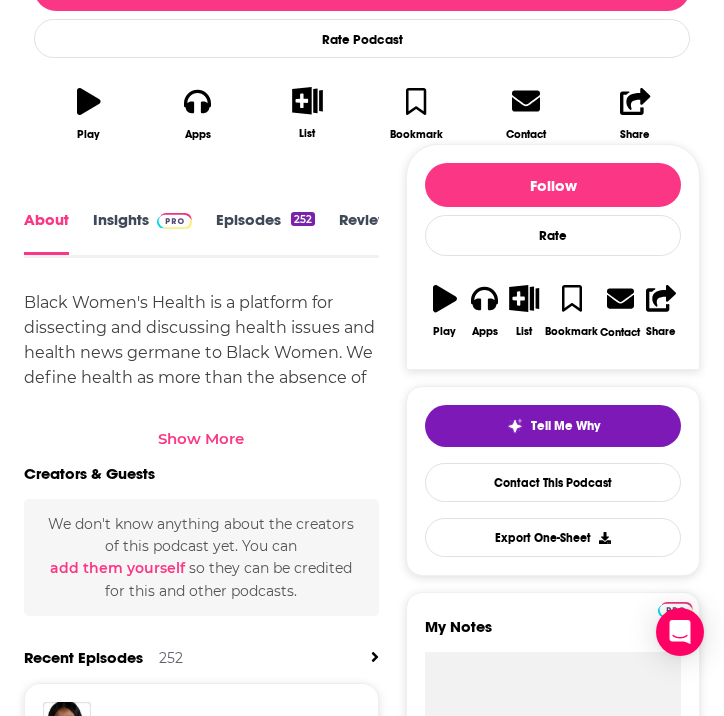 scroll, scrollTop: 586, scrollLeft: 0, axis: vertical 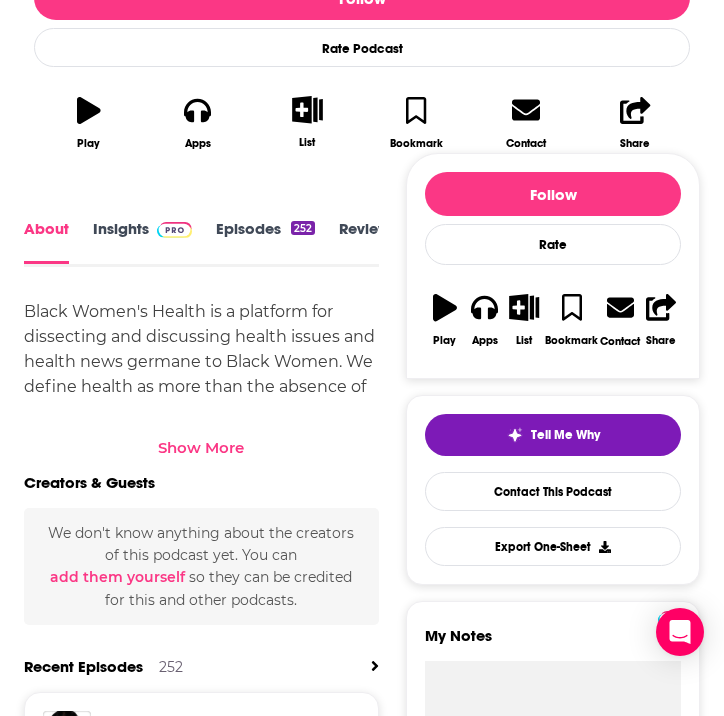 click on "Insights" at bounding box center [142, 242] 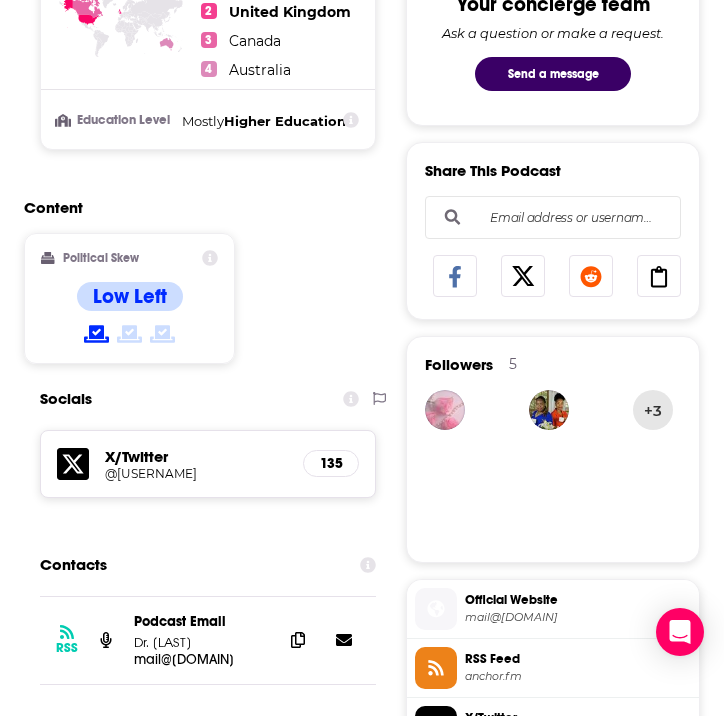 scroll, scrollTop: 1328, scrollLeft: 0, axis: vertical 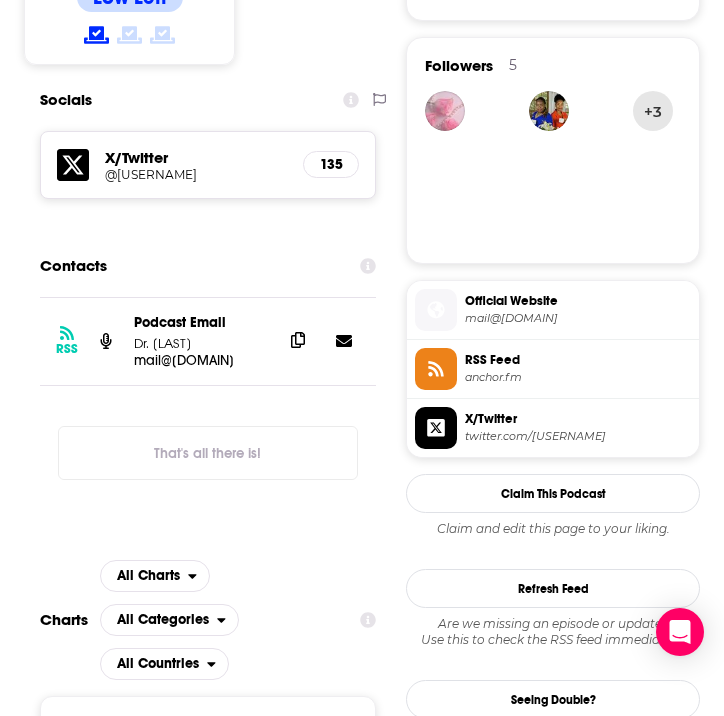 click 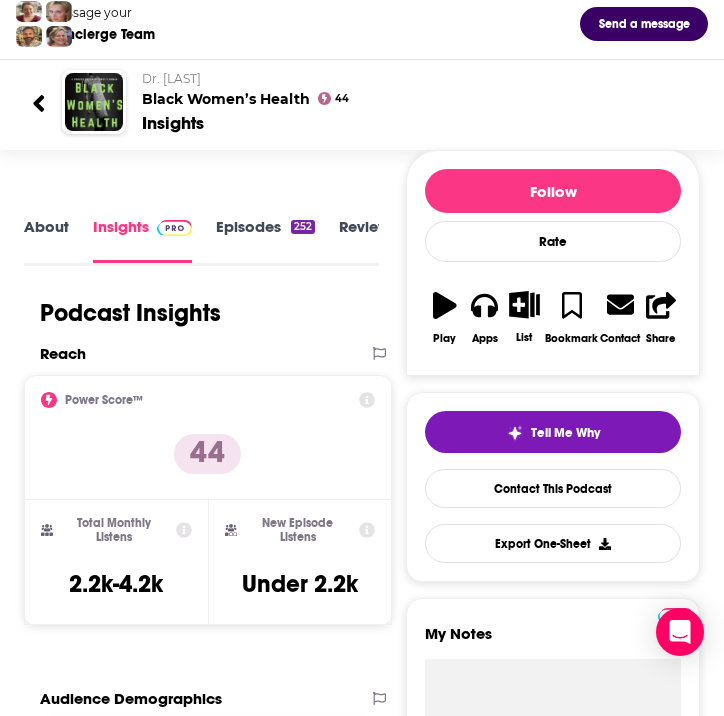 scroll, scrollTop: 0, scrollLeft: 0, axis: both 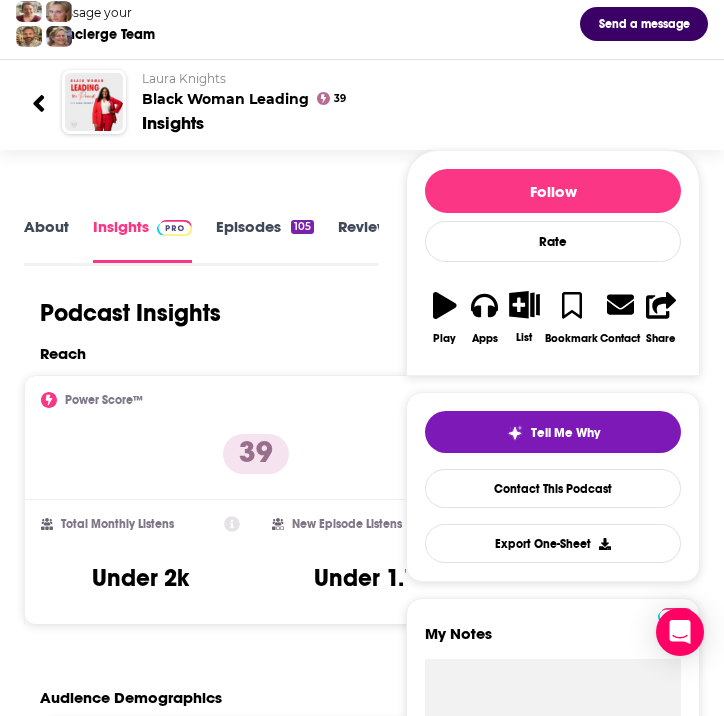 click on "About" at bounding box center [46, 240] 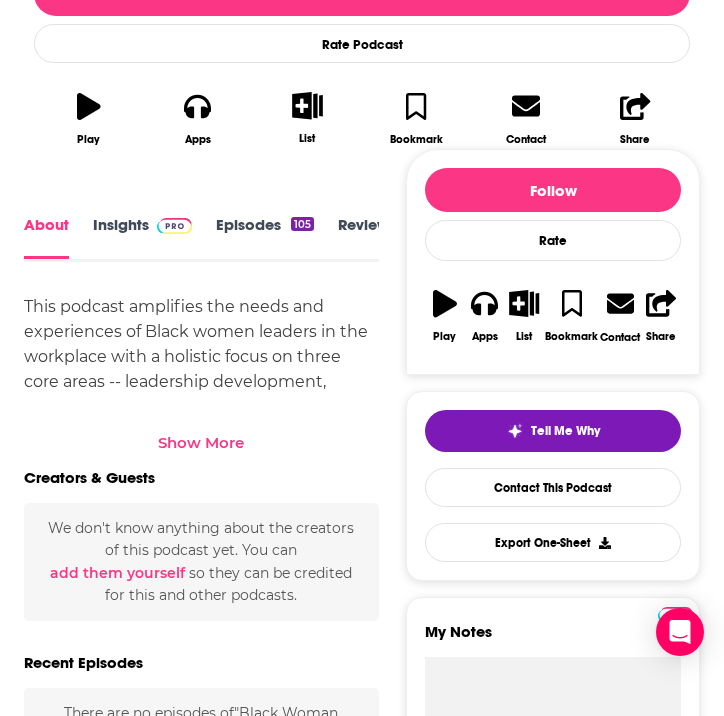 scroll, scrollTop: 591, scrollLeft: 0, axis: vertical 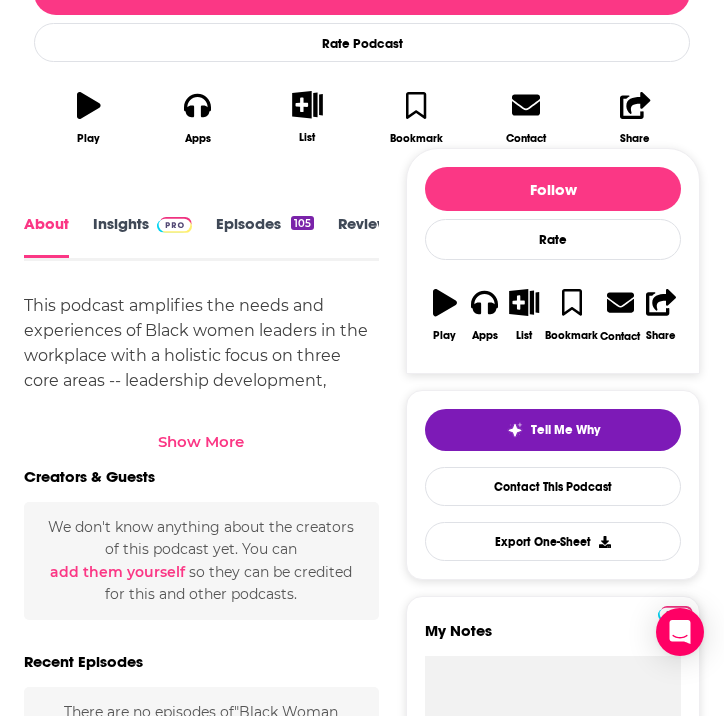 click on "This podcast amplifies the needs and experiences of Black women leaders in the workplace with a holistic focus on three core areas -- leadership development, mental wellness, and relationship management.  Our ultimate aim is to help Black women learn, heal, and grow in their leadership capacity. Show More Creators & Guests We don't know anything about the creators of this podcast yet . You can   add them yourself   so they can be credited for this and other podcasts. Recent Episodes There are no episodes of  "Black Woman Leading"  to display at the moment.   Podcast Reviews This podcast hasn't been reviewed yet. You can  add a review   to show others what you thought. Mentioned In These Lists There are no lists that include  "Black Woman Leading" . You can    add this podcast   to a new or existing list. My Notes Host or manage this podcast? Claim This Podcast Do you host or manage this podcast? Claim and edit this page to your liking. Refresh Feed Are we missing an episode or update? Podcast Details Active" at bounding box center (201, 1095) 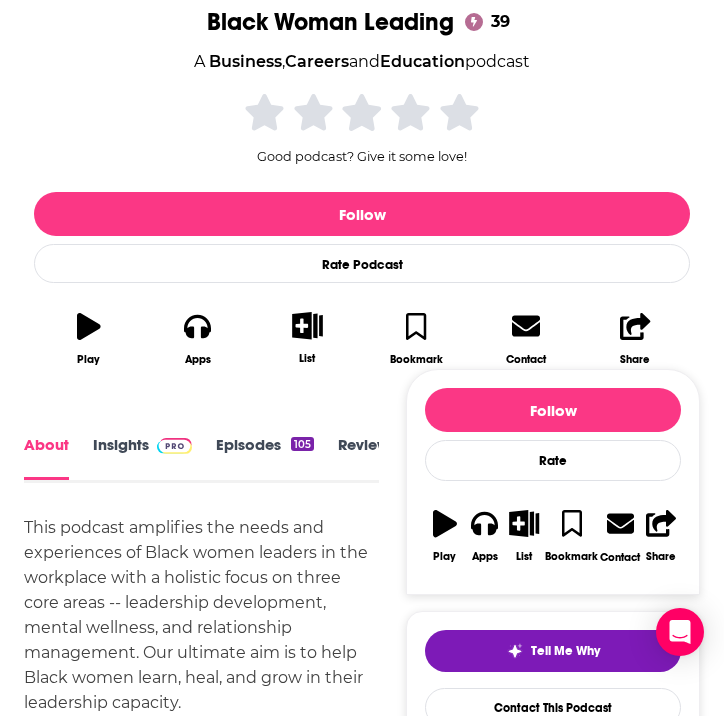 scroll, scrollTop: 391, scrollLeft: 0, axis: vertical 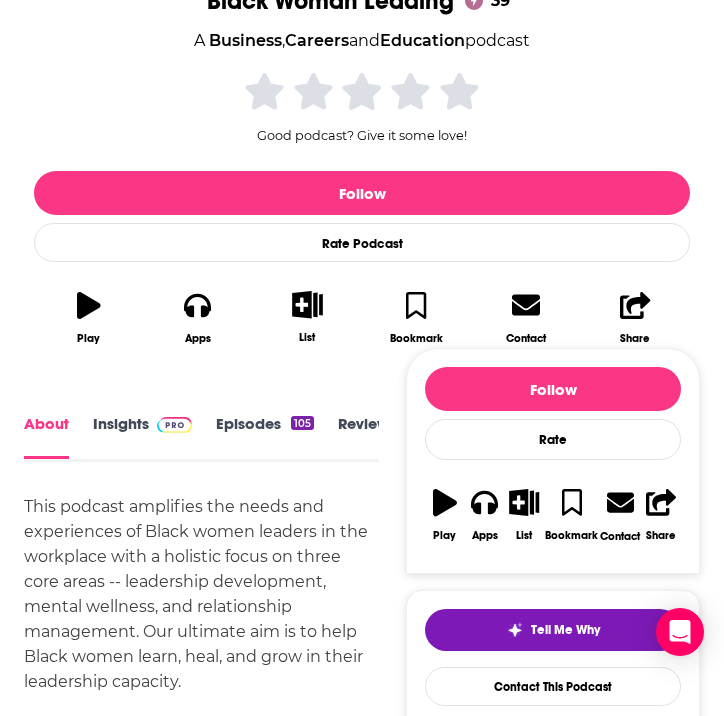 click on "Episodes 105" at bounding box center [265, 437] 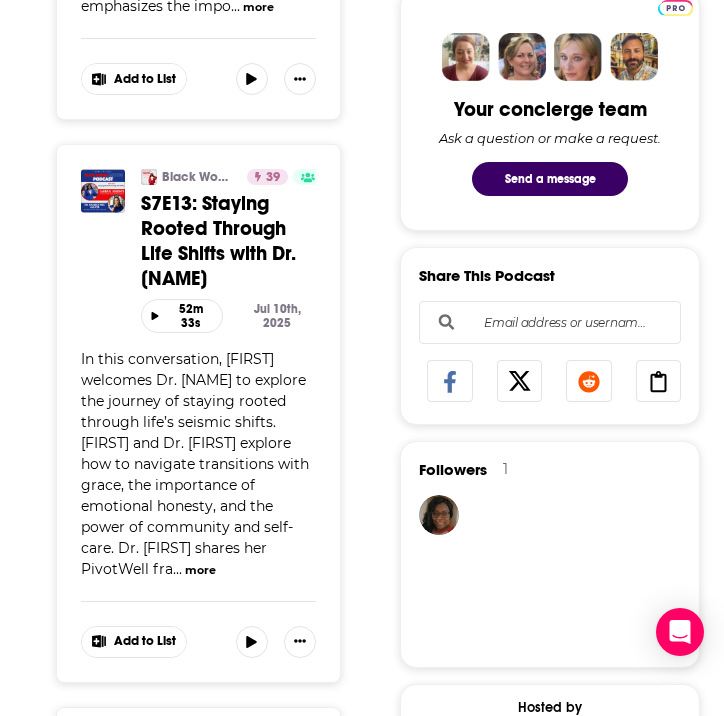 scroll, scrollTop: 0, scrollLeft: 0, axis: both 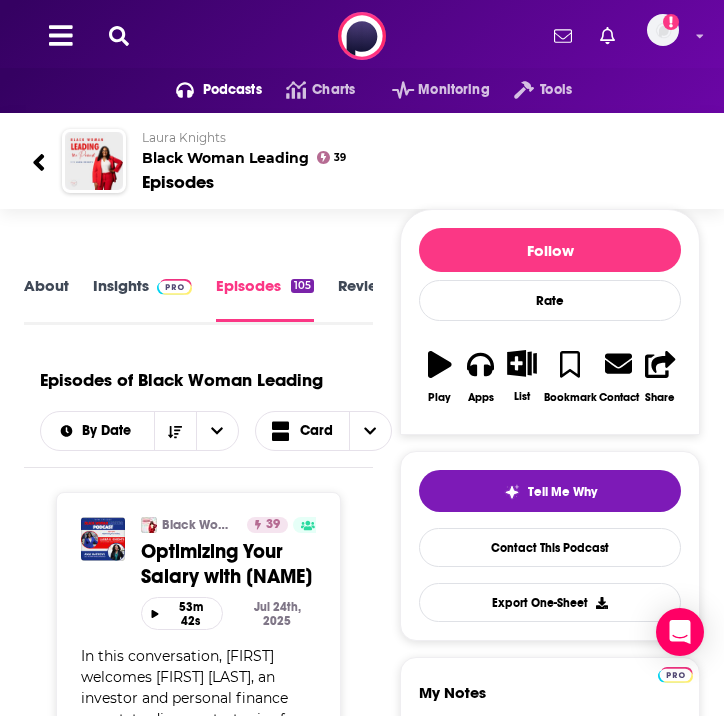 click on "Insights" at bounding box center [142, 299] 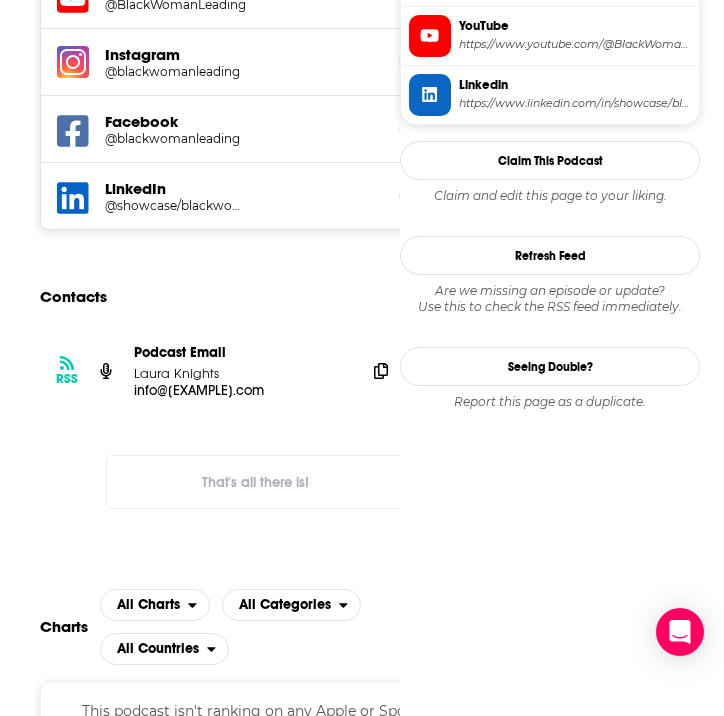 scroll, scrollTop: 2033, scrollLeft: 0, axis: vertical 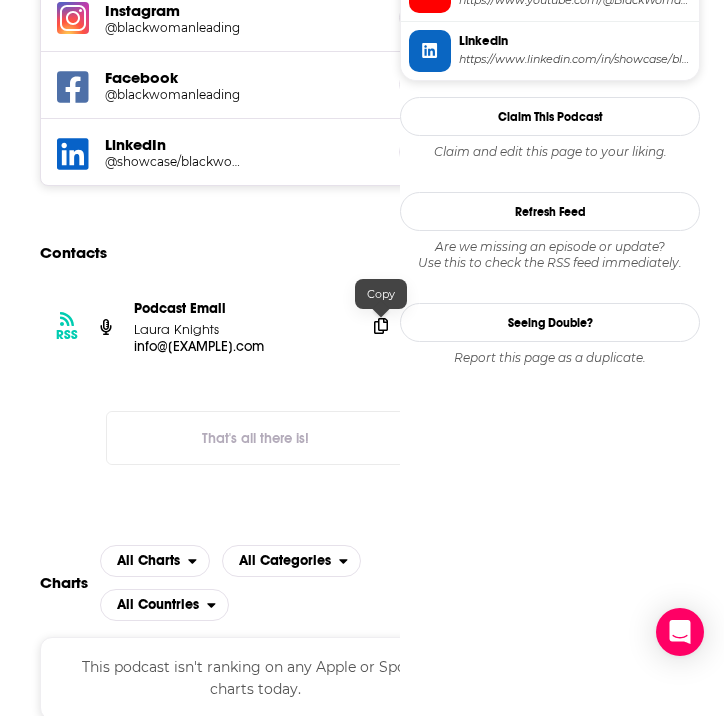 click 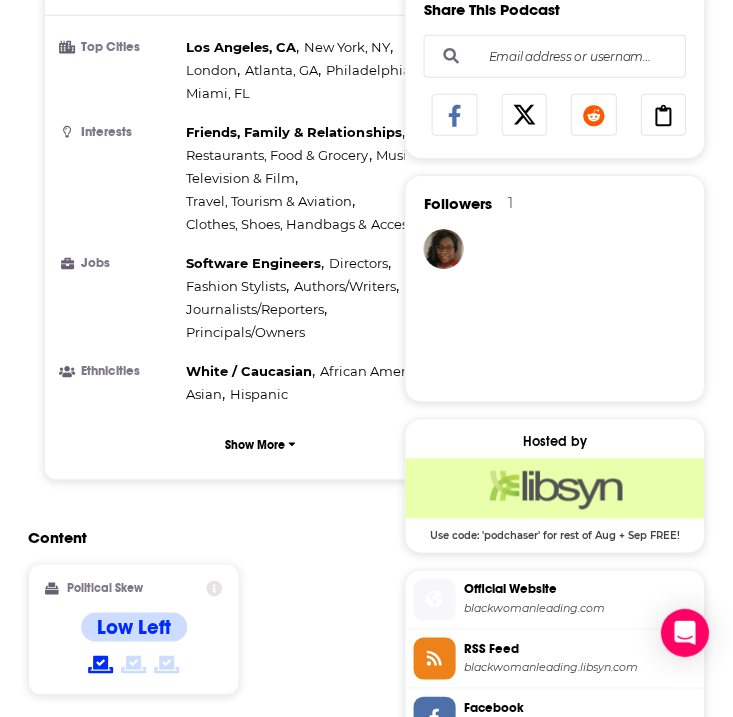 scroll, scrollTop: 1093, scrollLeft: 0, axis: vertical 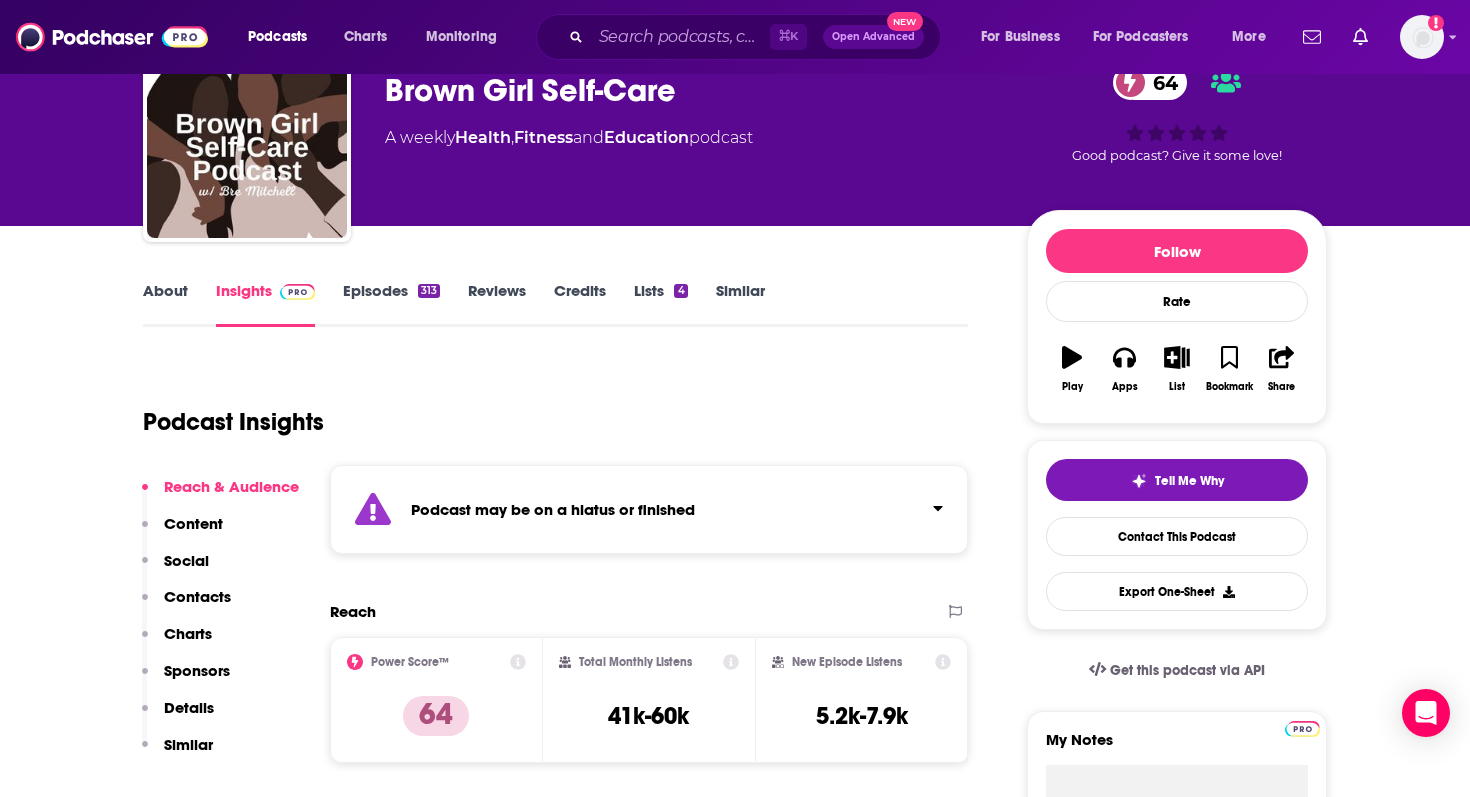 click on "Episodes 313" at bounding box center (391, 304) 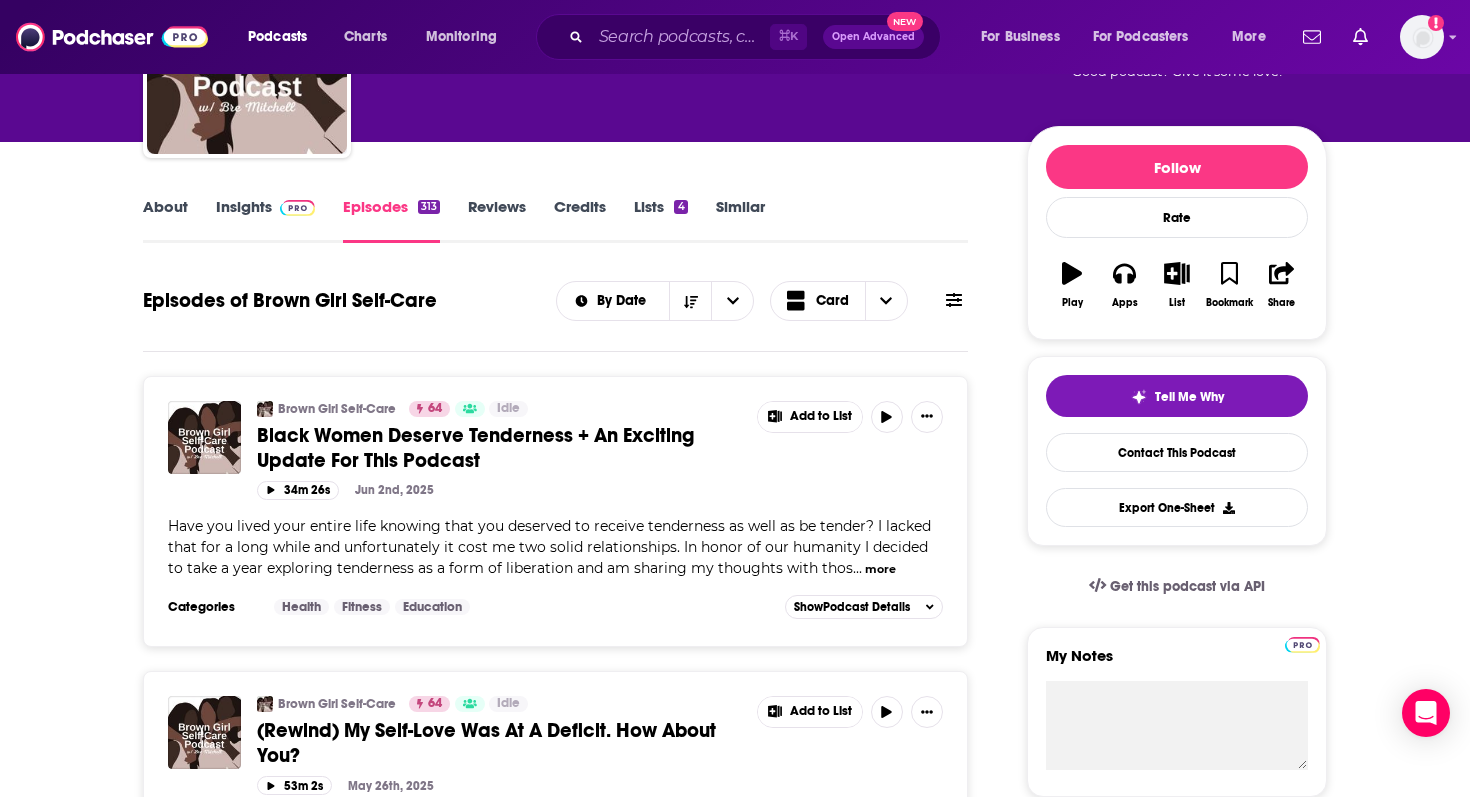 scroll, scrollTop: 194, scrollLeft: 0, axis: vertical 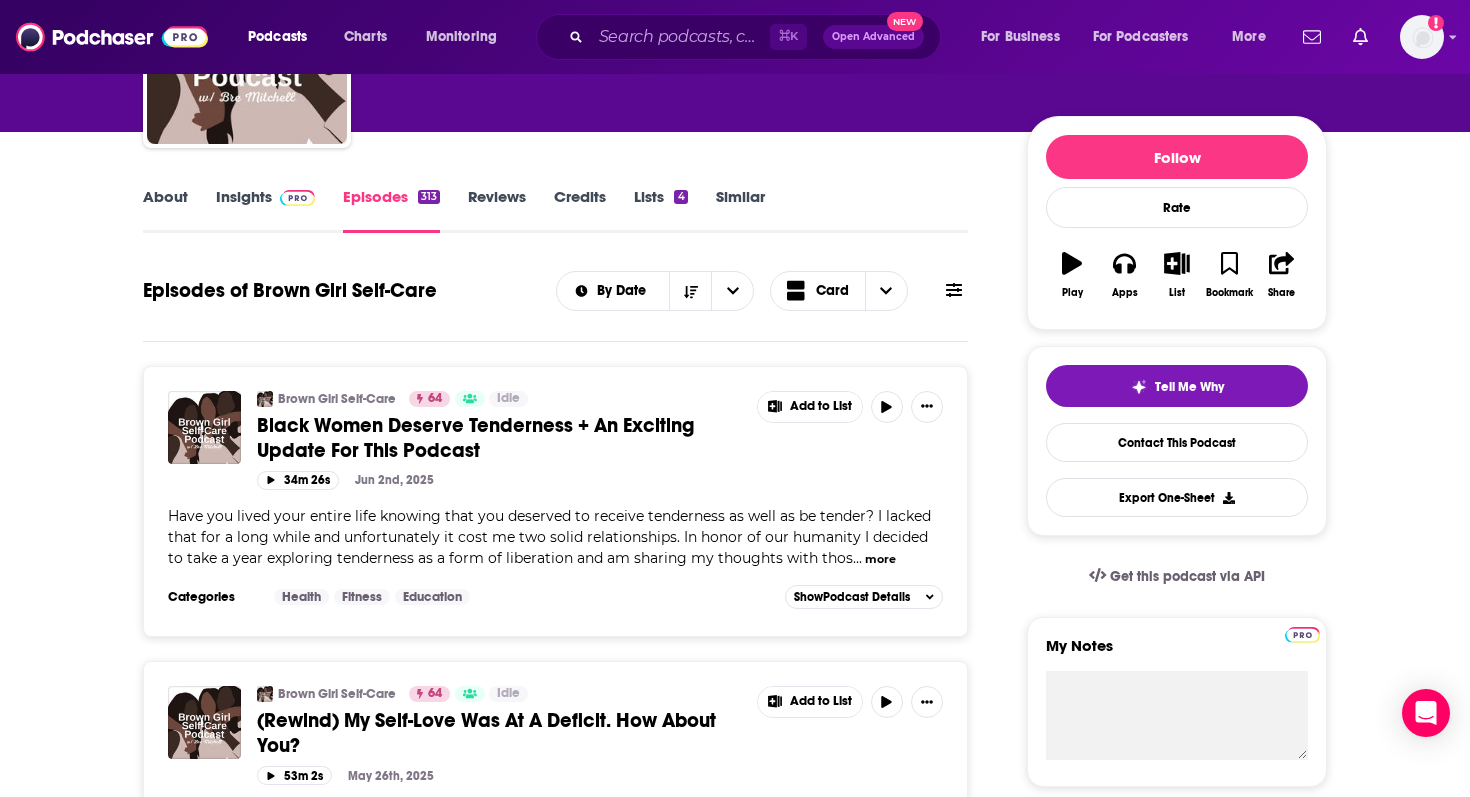 click on "About" at bounding box center [165, 210] 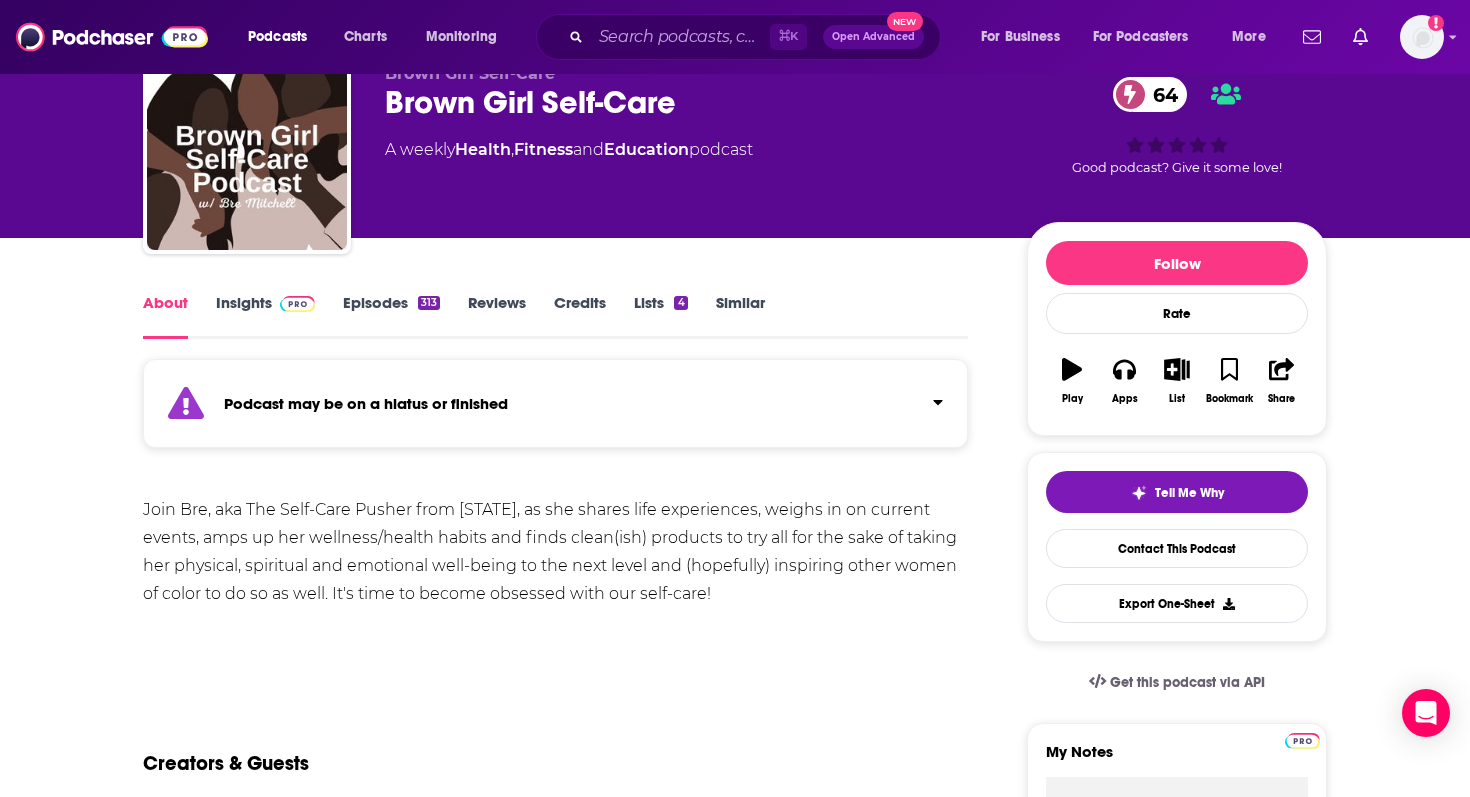 scroll, scrollTop: 92, scrollLeft: 0, axis: vertical 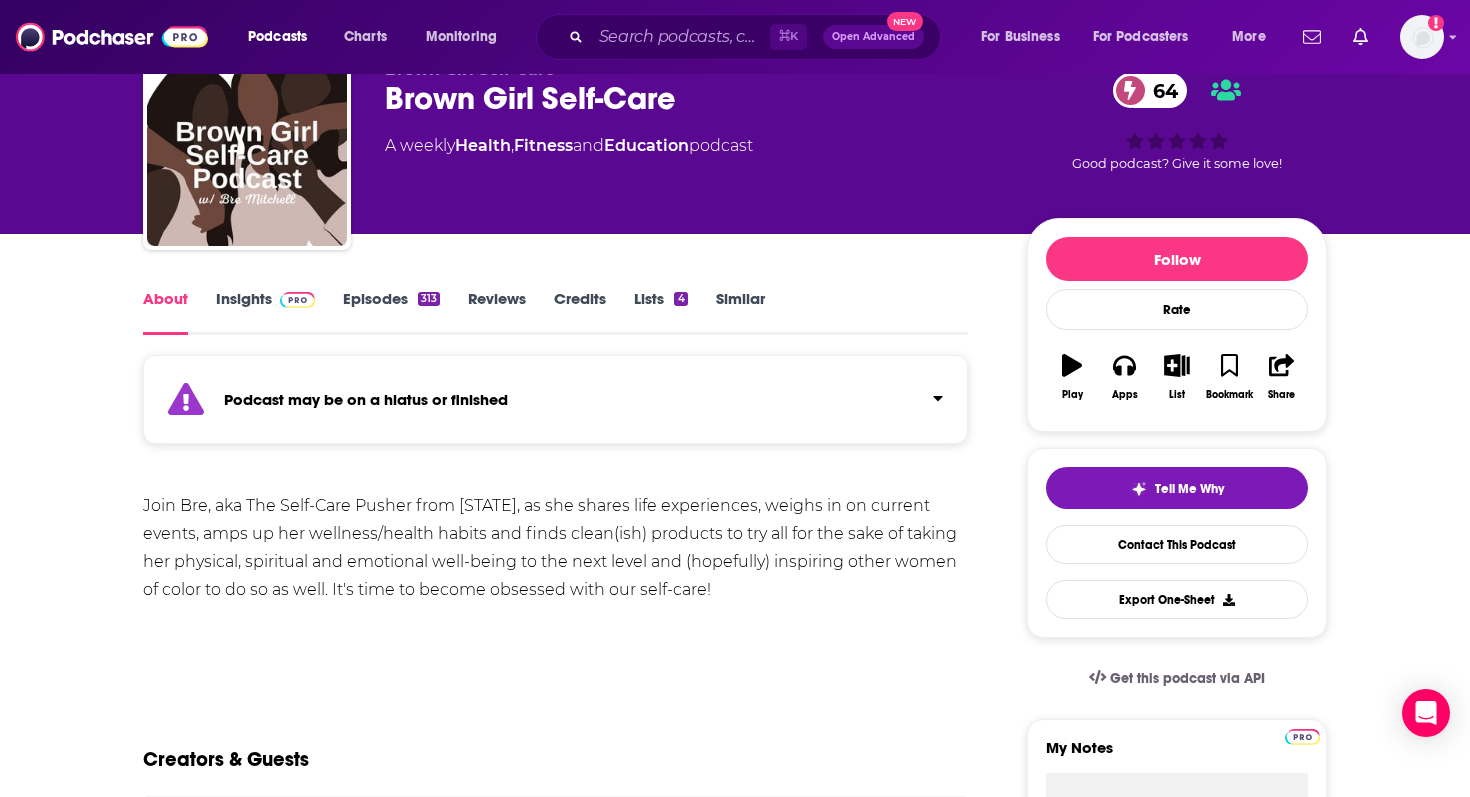 click at bounding box center (297, 300) 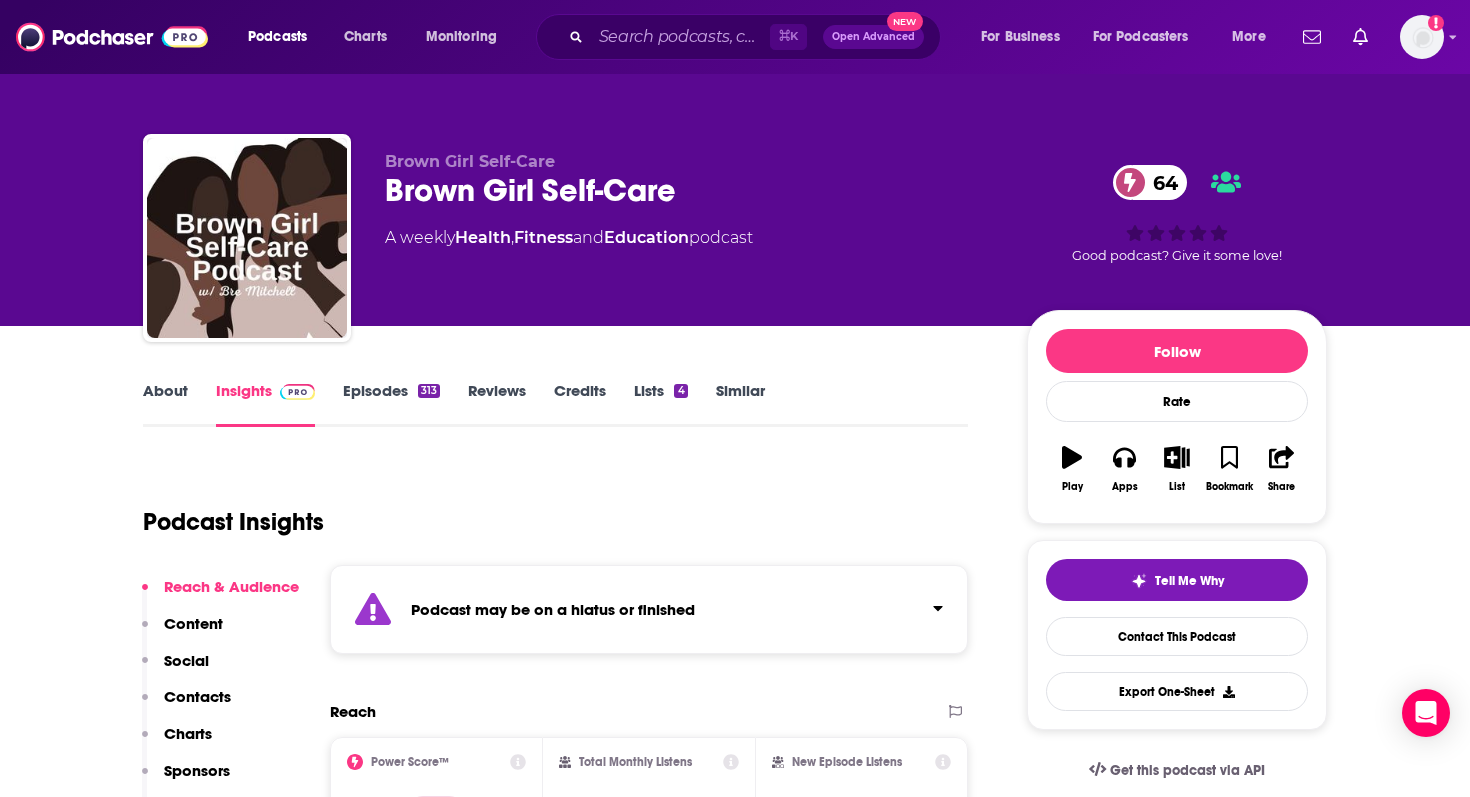 click on "About" at bounding box center (165, 404) 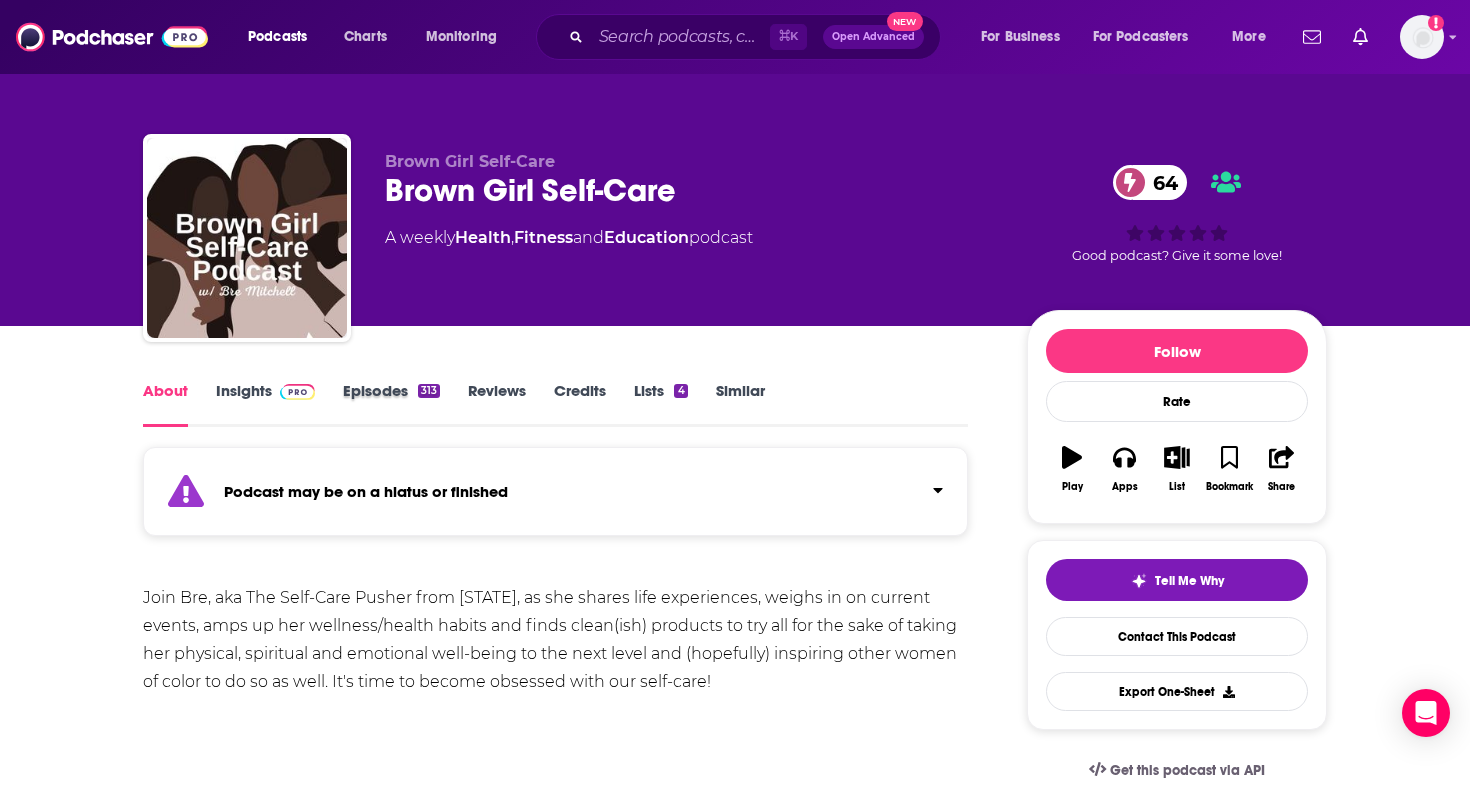 click on "Episodes 313" at bounding box center (405, 404) 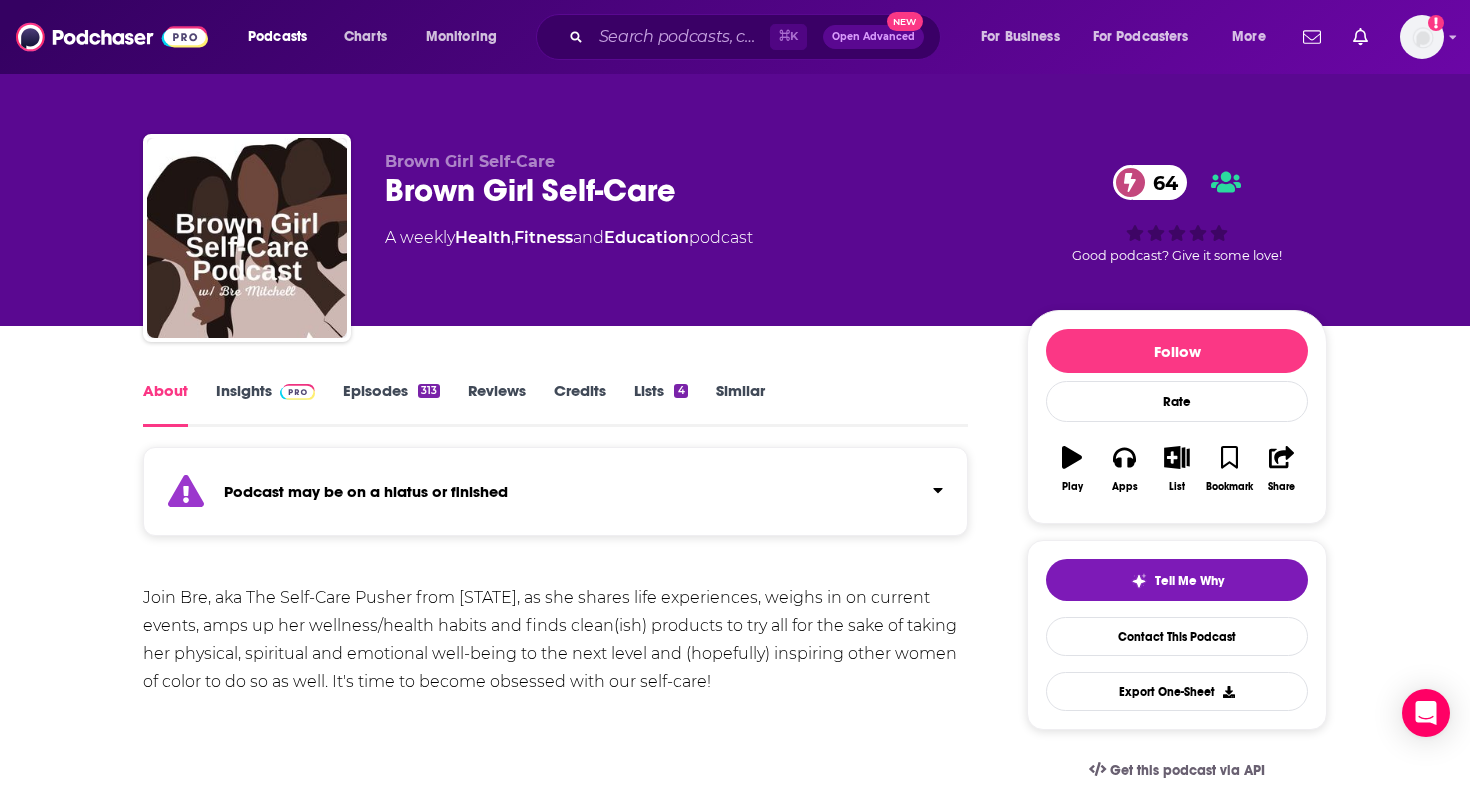 click on "Episodes 313" at bounding box center (391, 404) 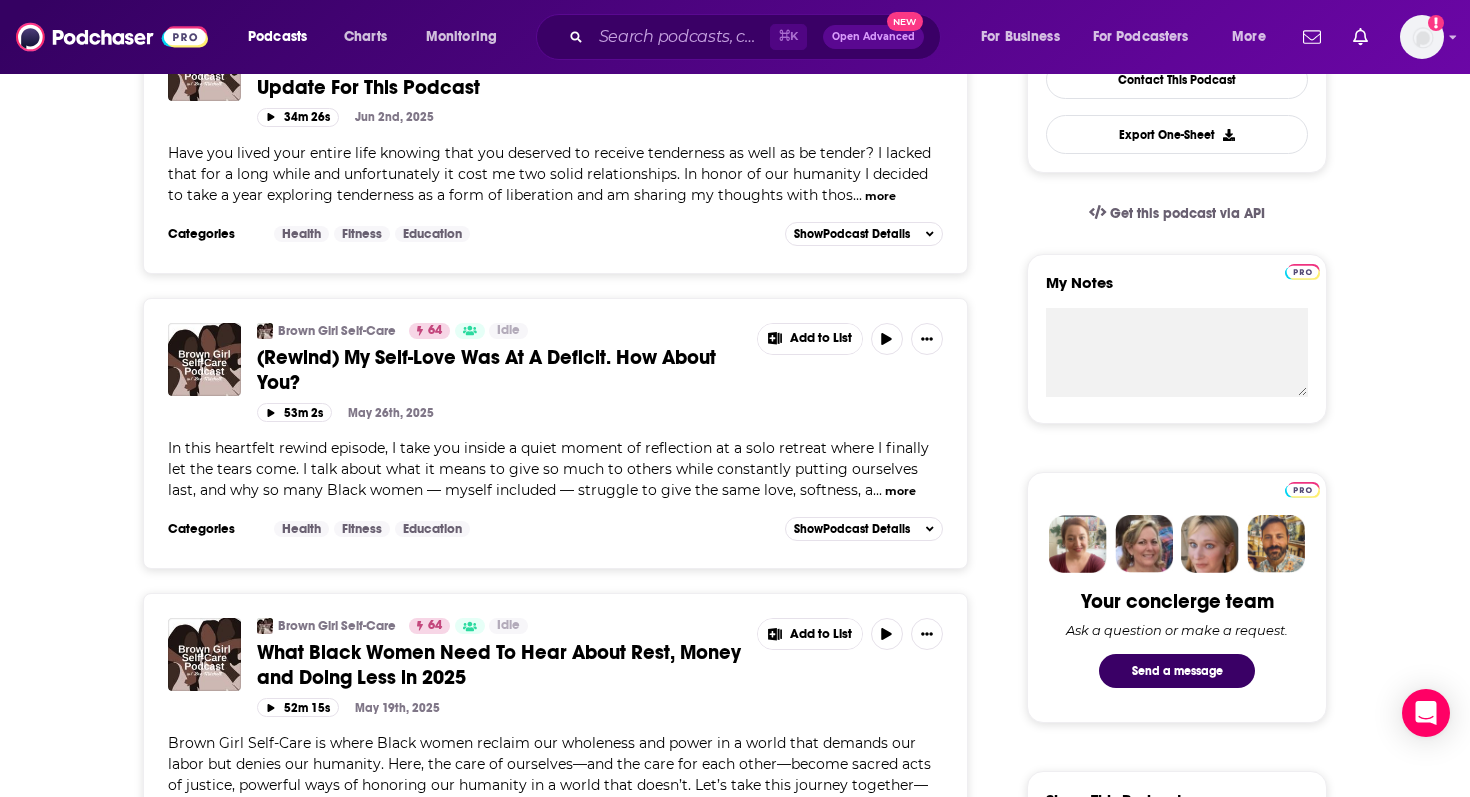 scroll, scrollTop: 0, scrollLeft: 0, axis: both 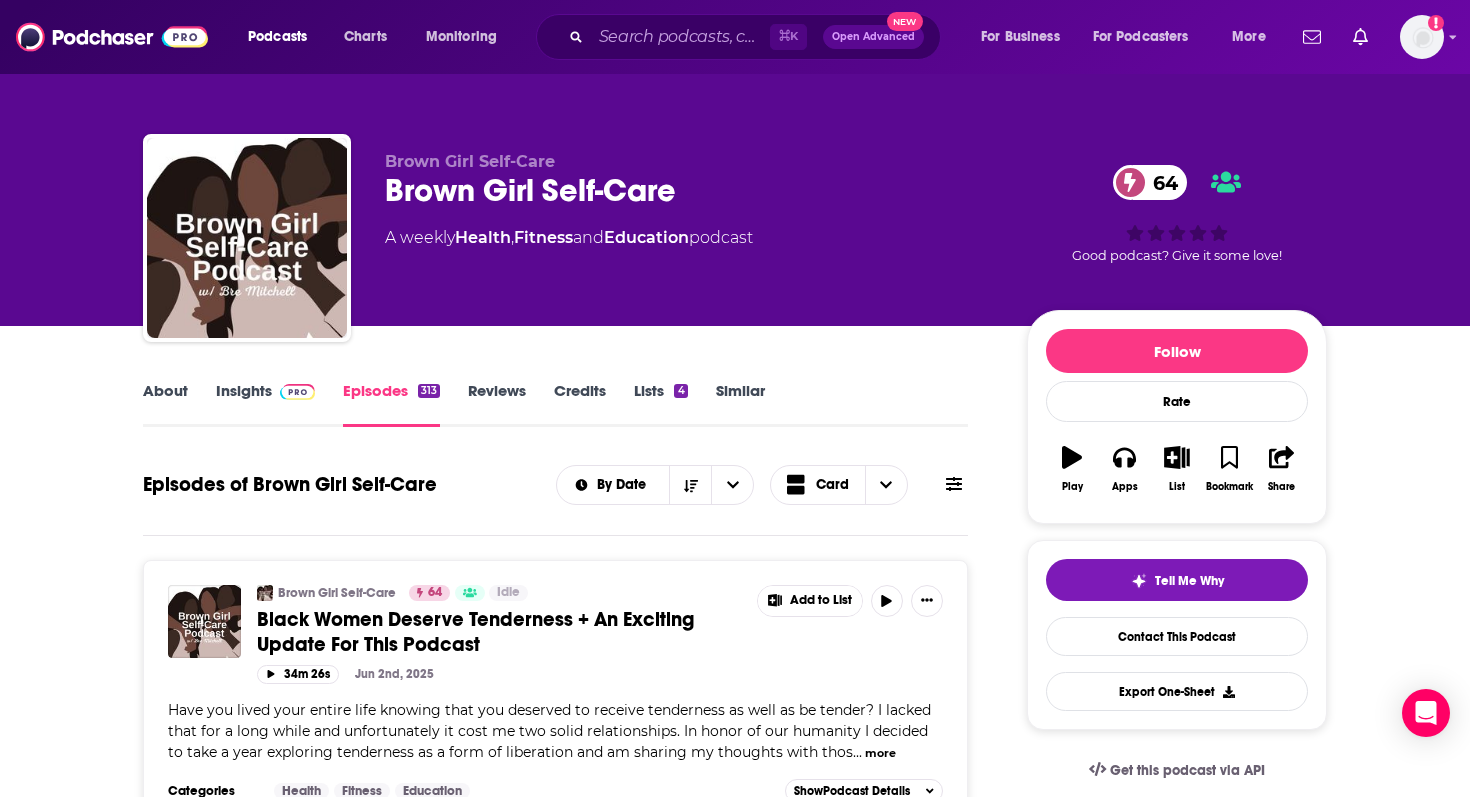 click at bounding box center [297, 390] 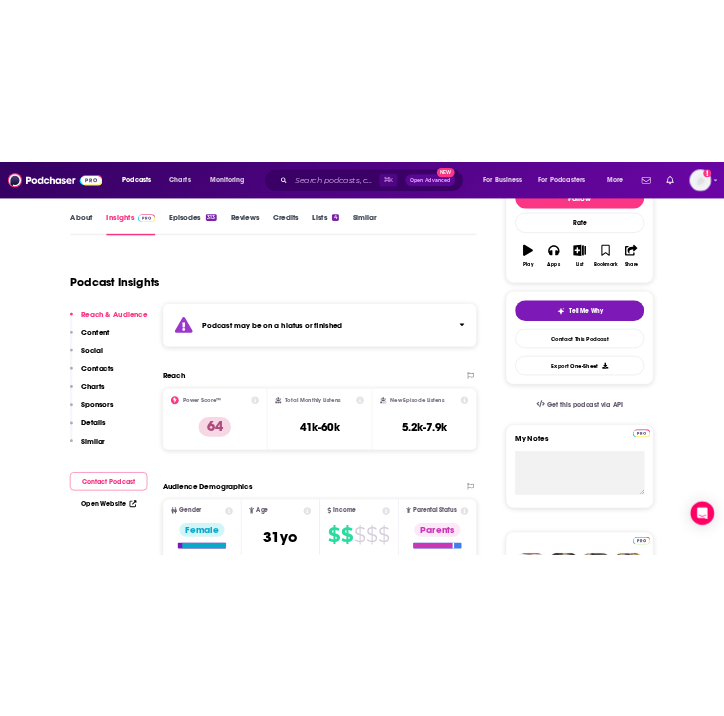 scroll, scrollTop: 0, scrollLeft: 0, axis: both 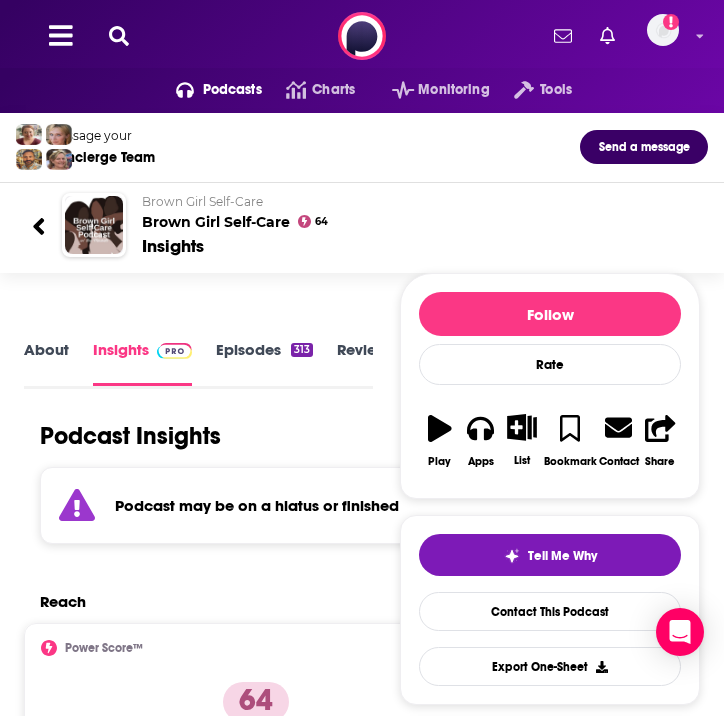 click on "Follow Rate Play Apps List Bookmark Contact Share" at bounding box center (550, 386) 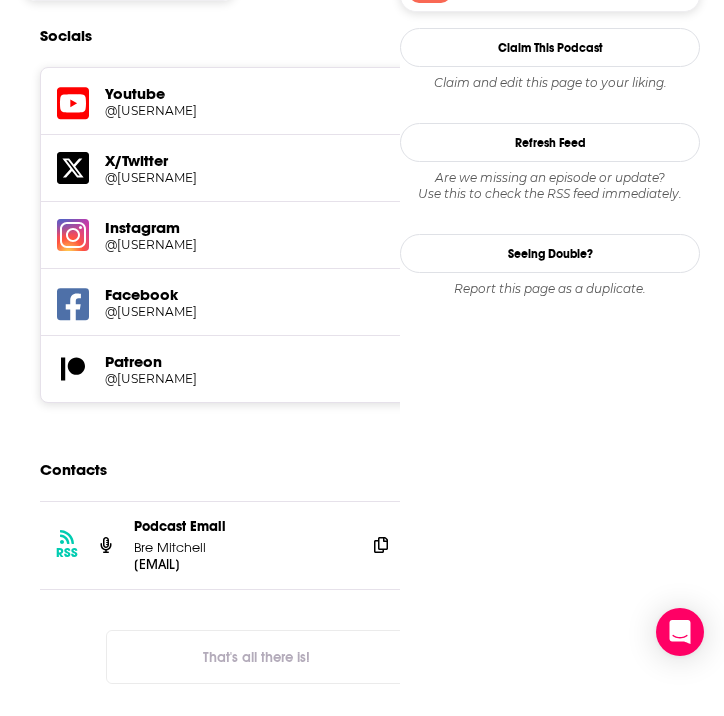 scroll, scrollTop: 2012, scrollLeft: 0, axis: vertical 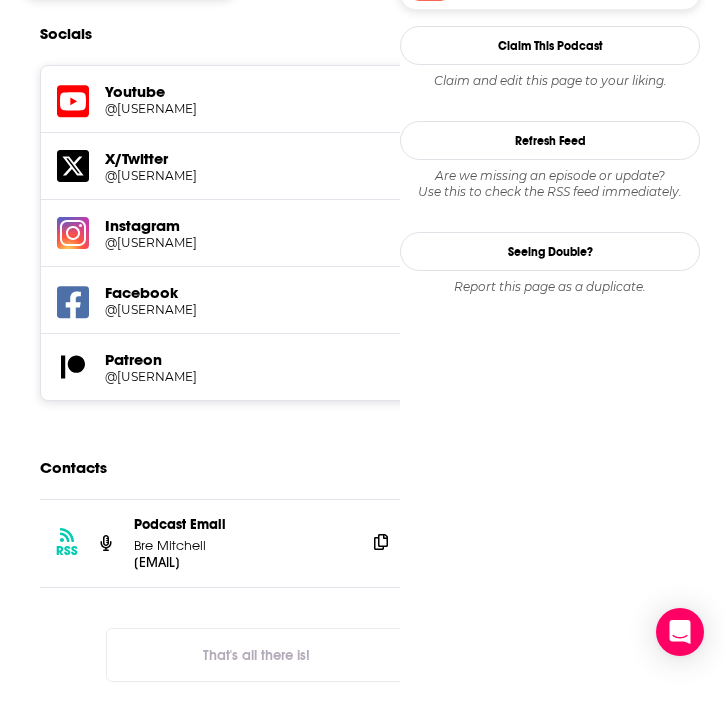 click 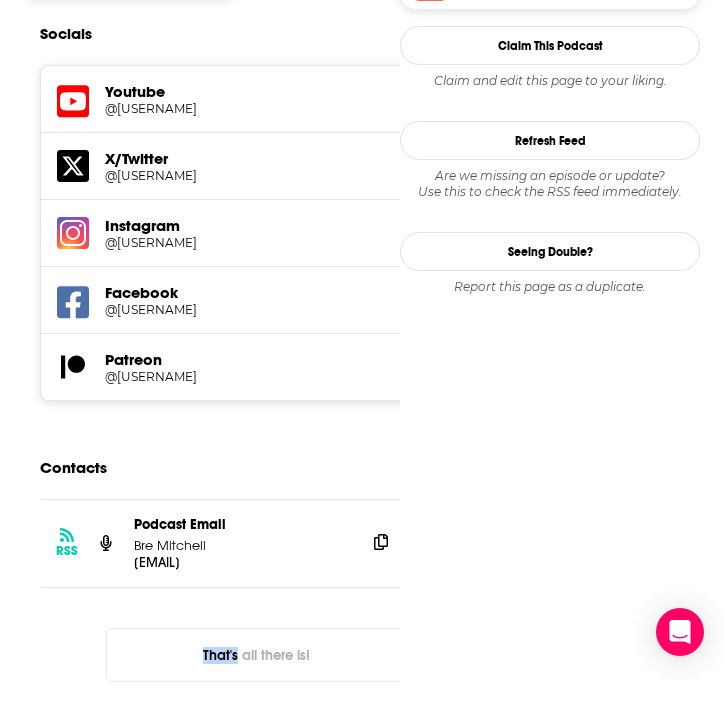 click 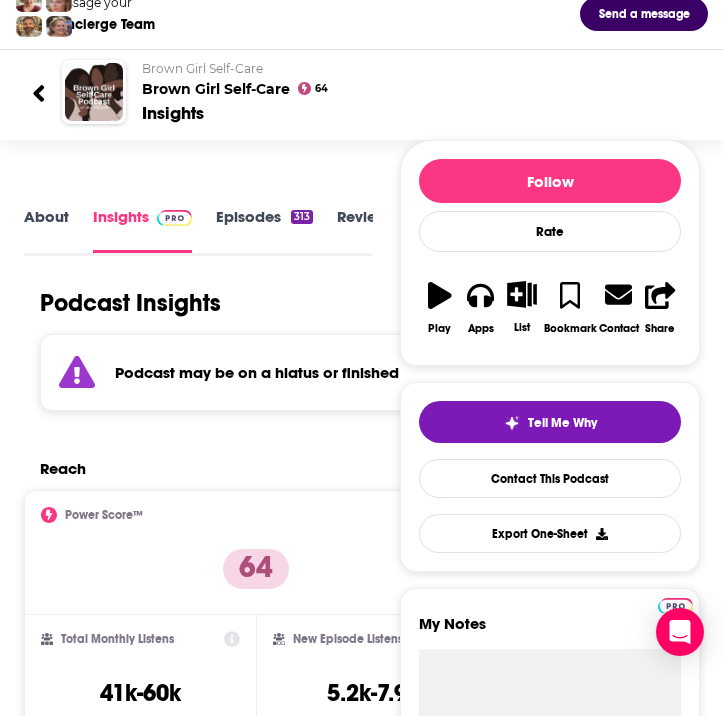 scroll, scrollTop: 0, scrollLeft: 0, axis: both 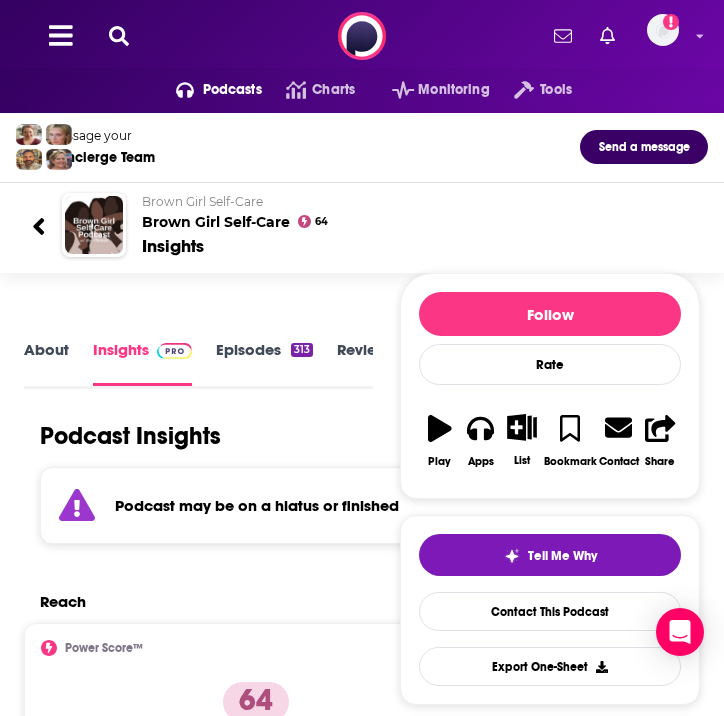 click 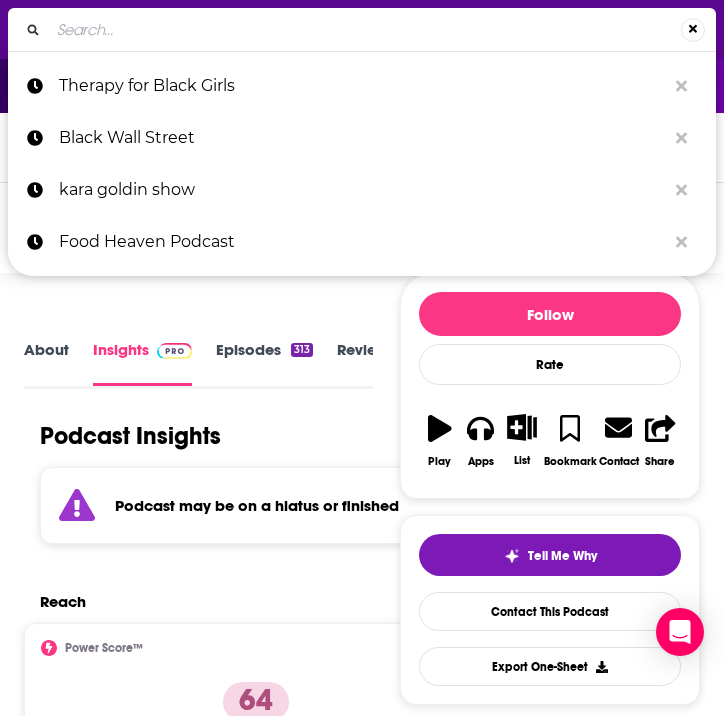 type on "Fit Black Queens" 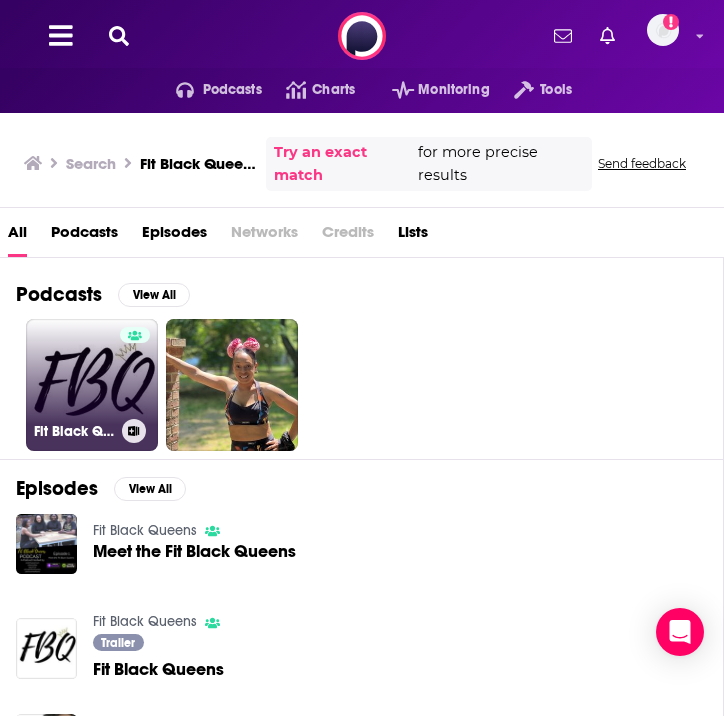 click on "Fit Black Queens" at bounding box center (92, 385) 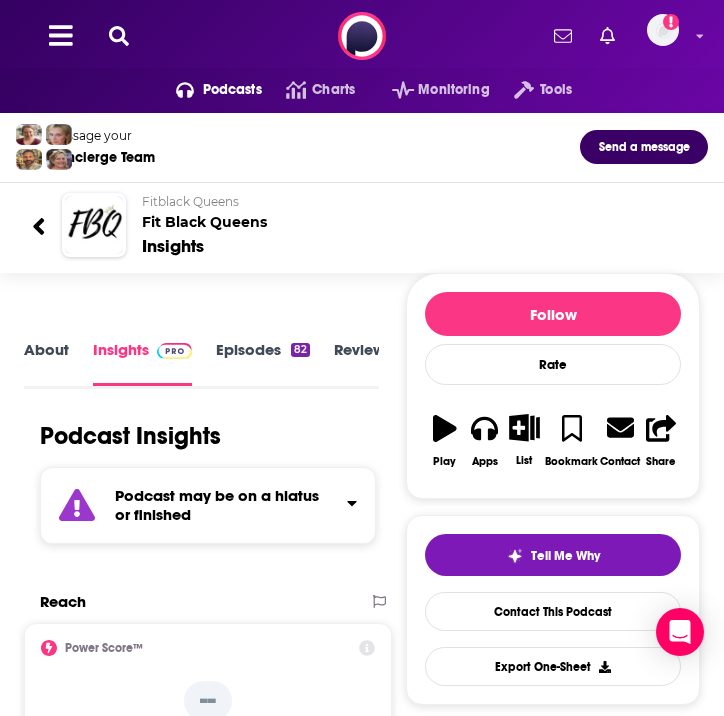 scroll, scrollTop: 3, scrollLeft: 0, axis: vertical 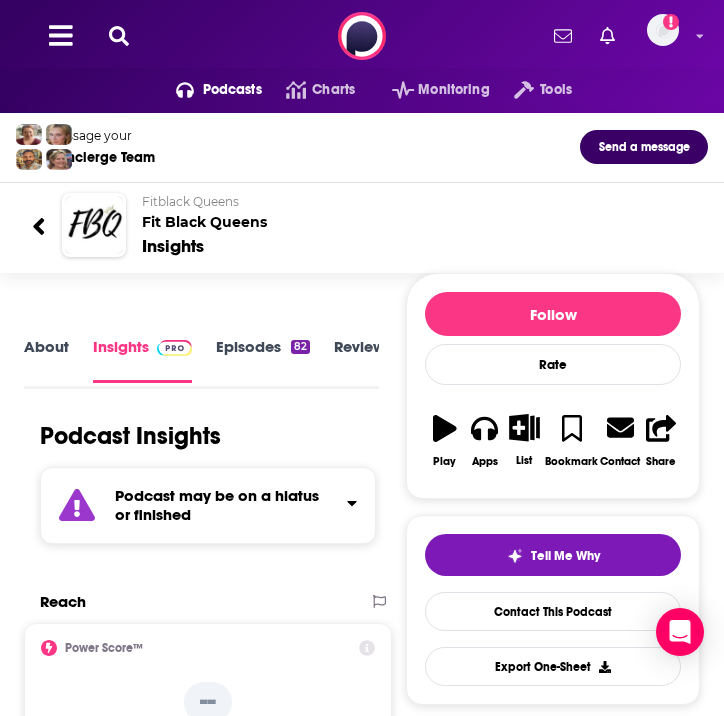 click on "Episodes 82" at bounding box center [263, 359] 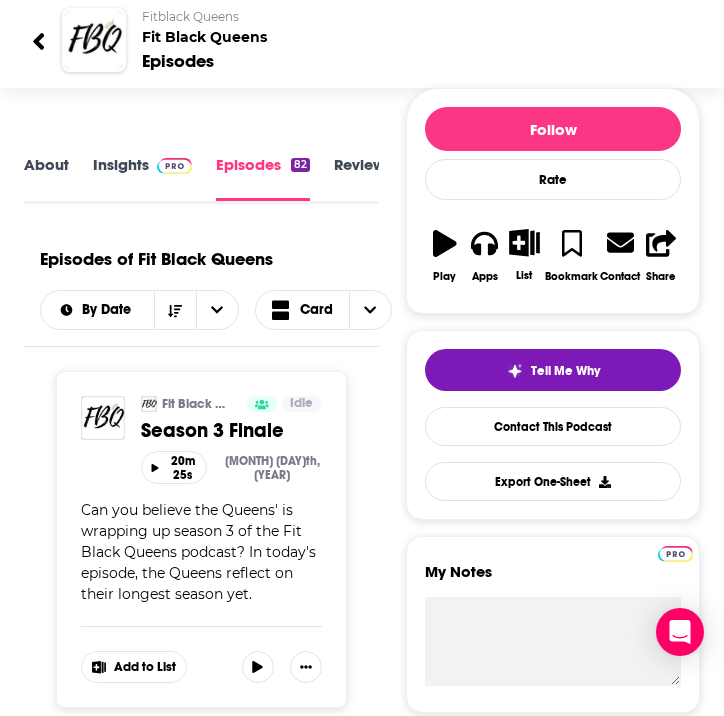 scroll, scrollTop: 0, scrollLeft: 0, axis: both 